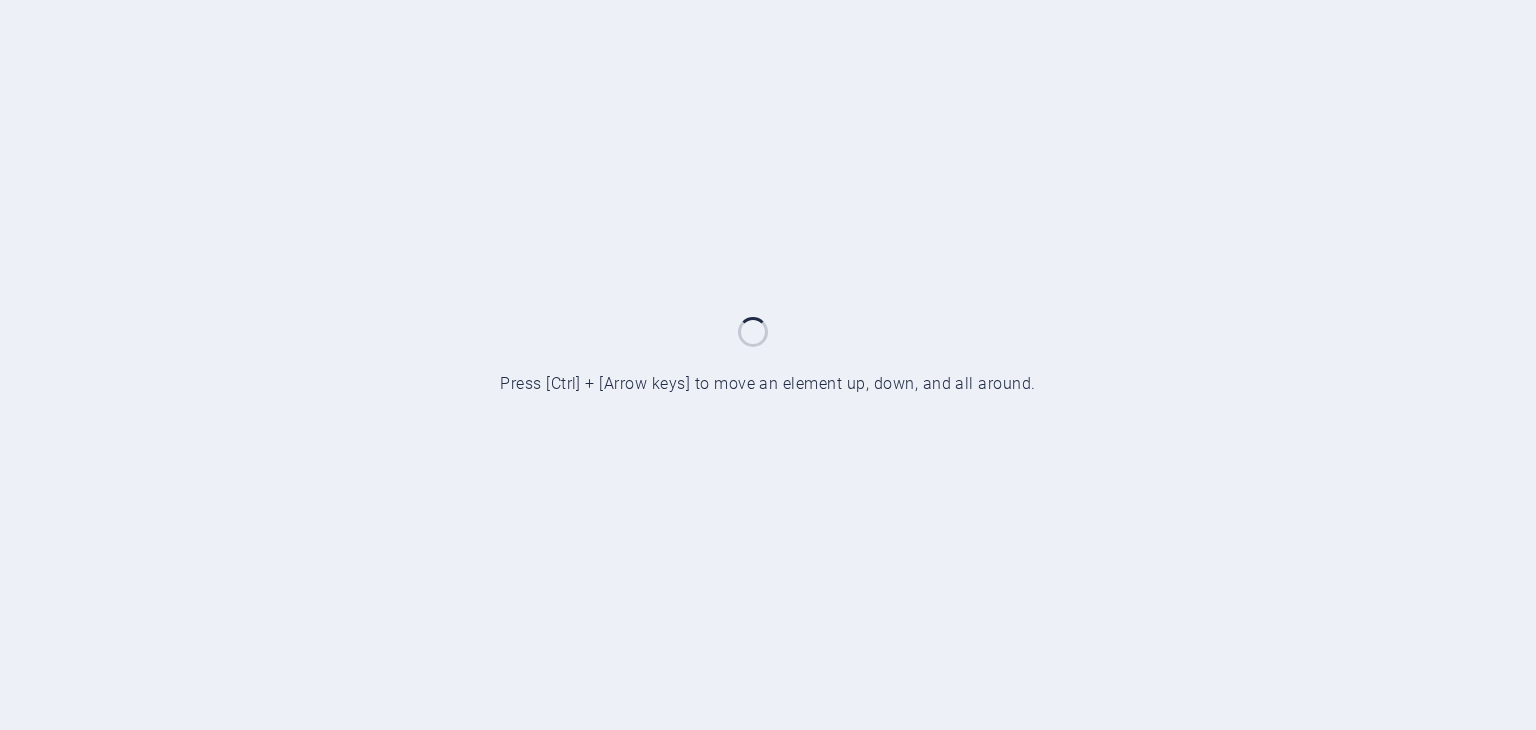scroll, scrollTop: 0, scrollLeft: 0, axis: both 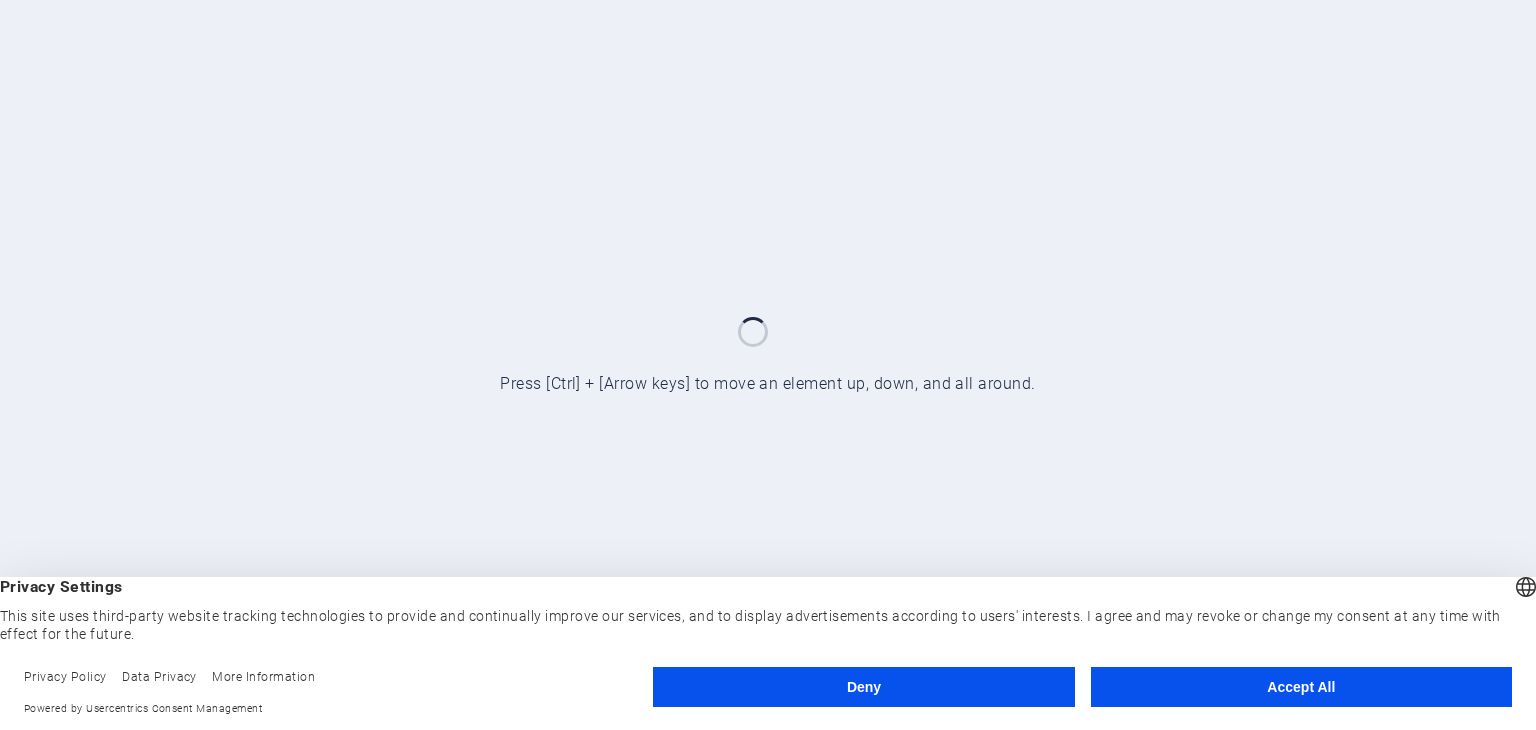 click on "Accept All" at bounding box center (1301, 687) 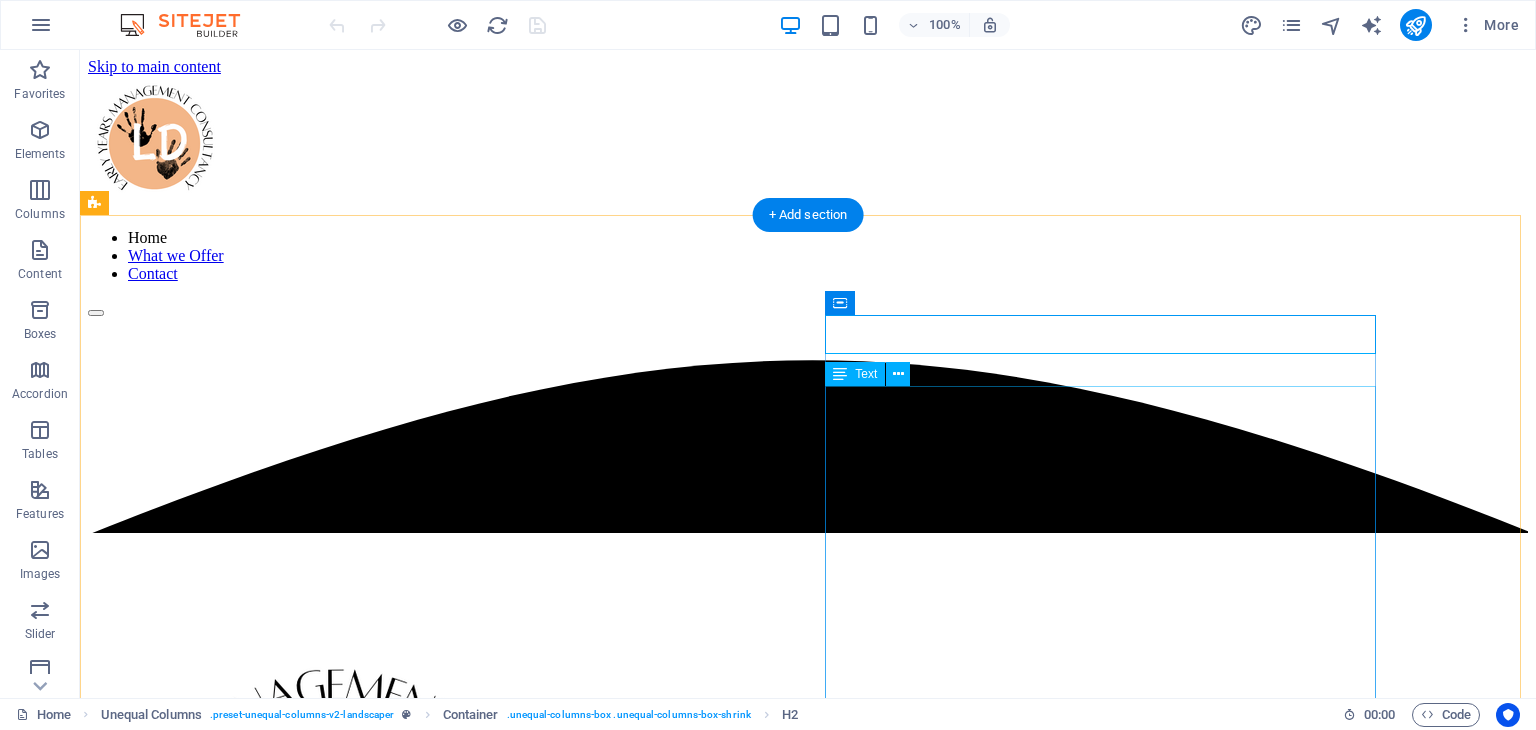 scroll, scrollTop: 0, scrollLeft: 0, axis: both 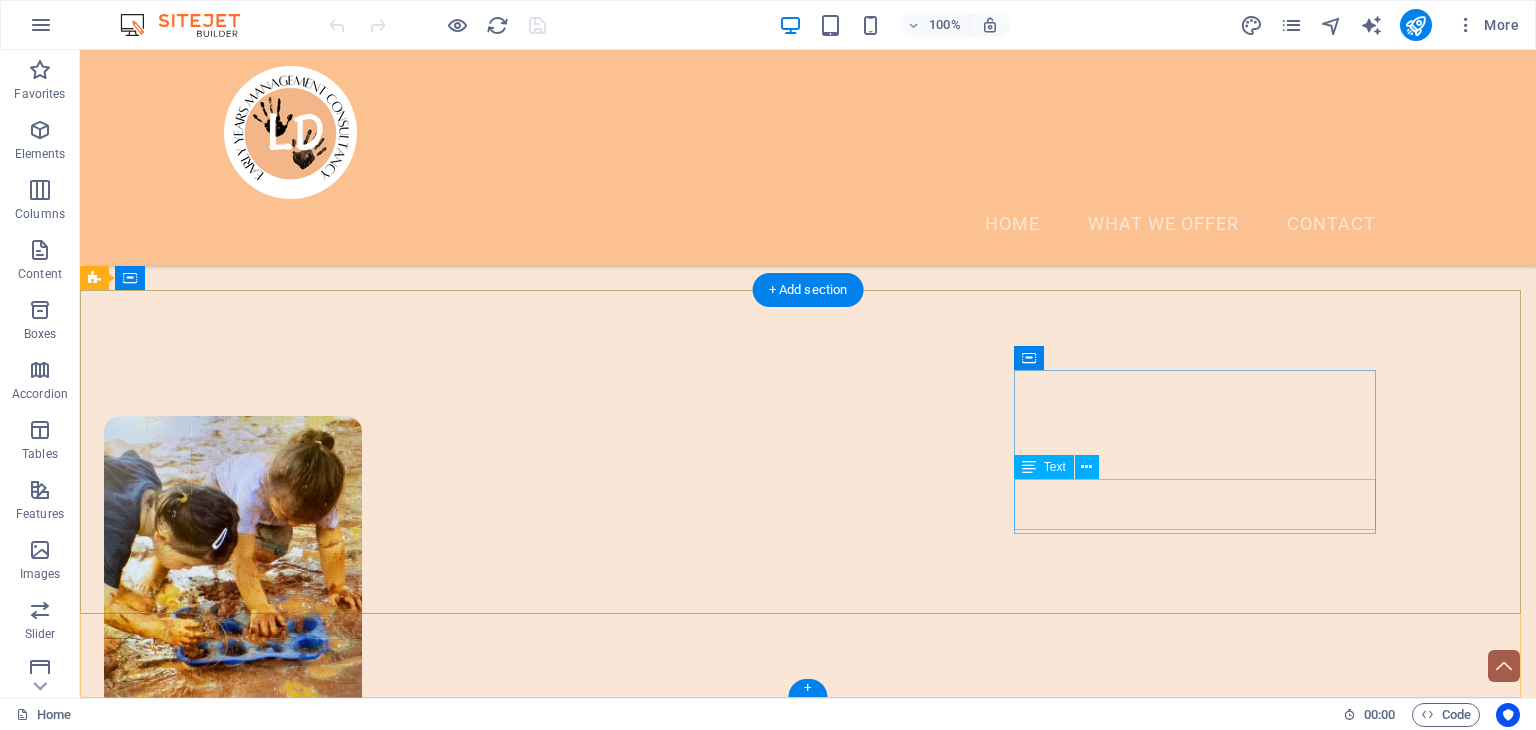 click on "[FIRST]@[EXAMPLE.COM].au" at bounding box center (285, 2466) 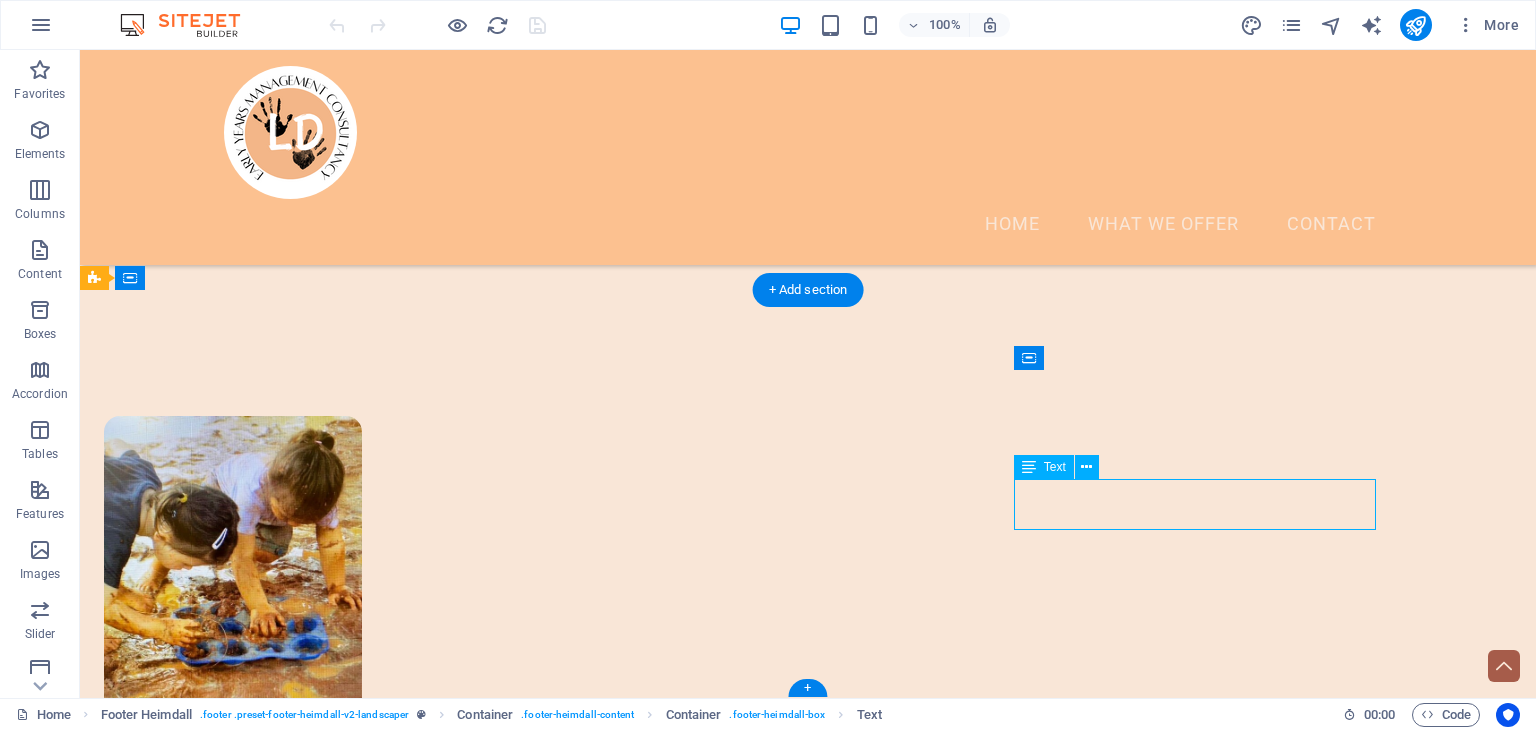 click on "leonie@ldearlyyearsmanagementconsultancy.com.au" at bounding box center [285, 2466] 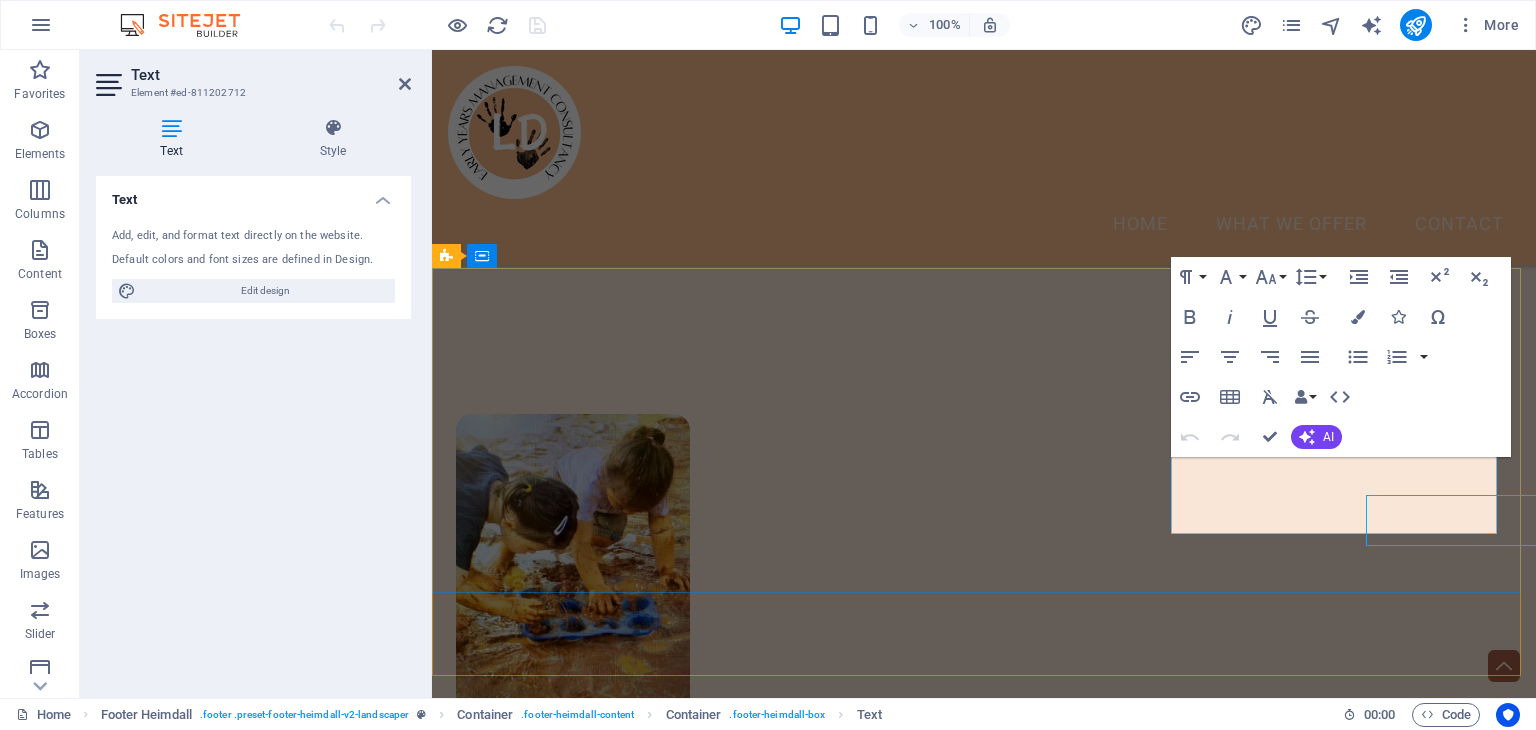 scroll, scrollTop: 1133, scrollLeft: 0, axis: vertical 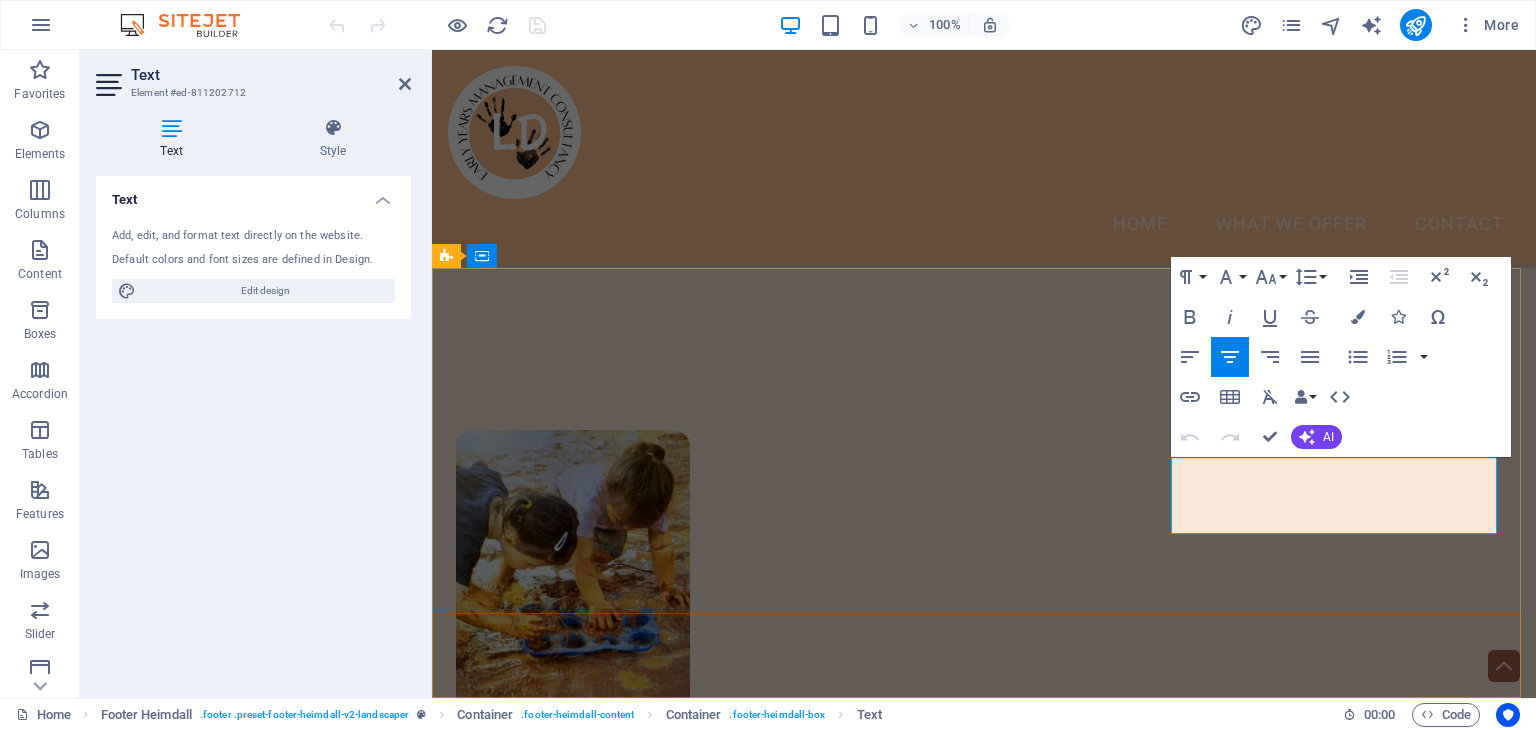 drag, startPoint x: 1372, startPoint y: 501, endPoint x: 1170, endPoint y: 471, distance: 204.21558 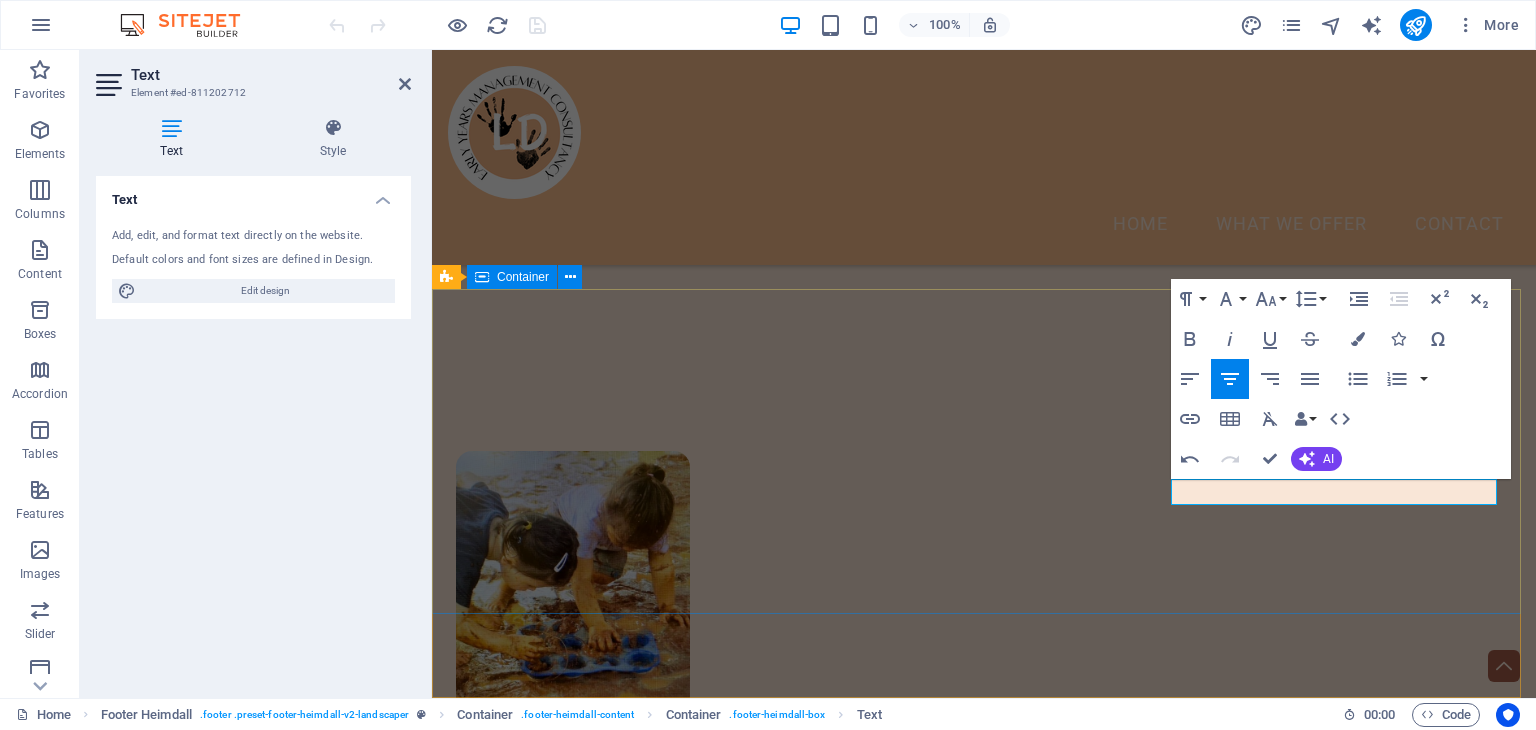 click on "Address Perth
WA 6000 Phone 0400884467 Contact ld@ldeymc.com.au" at bounding box center (984, 2149) 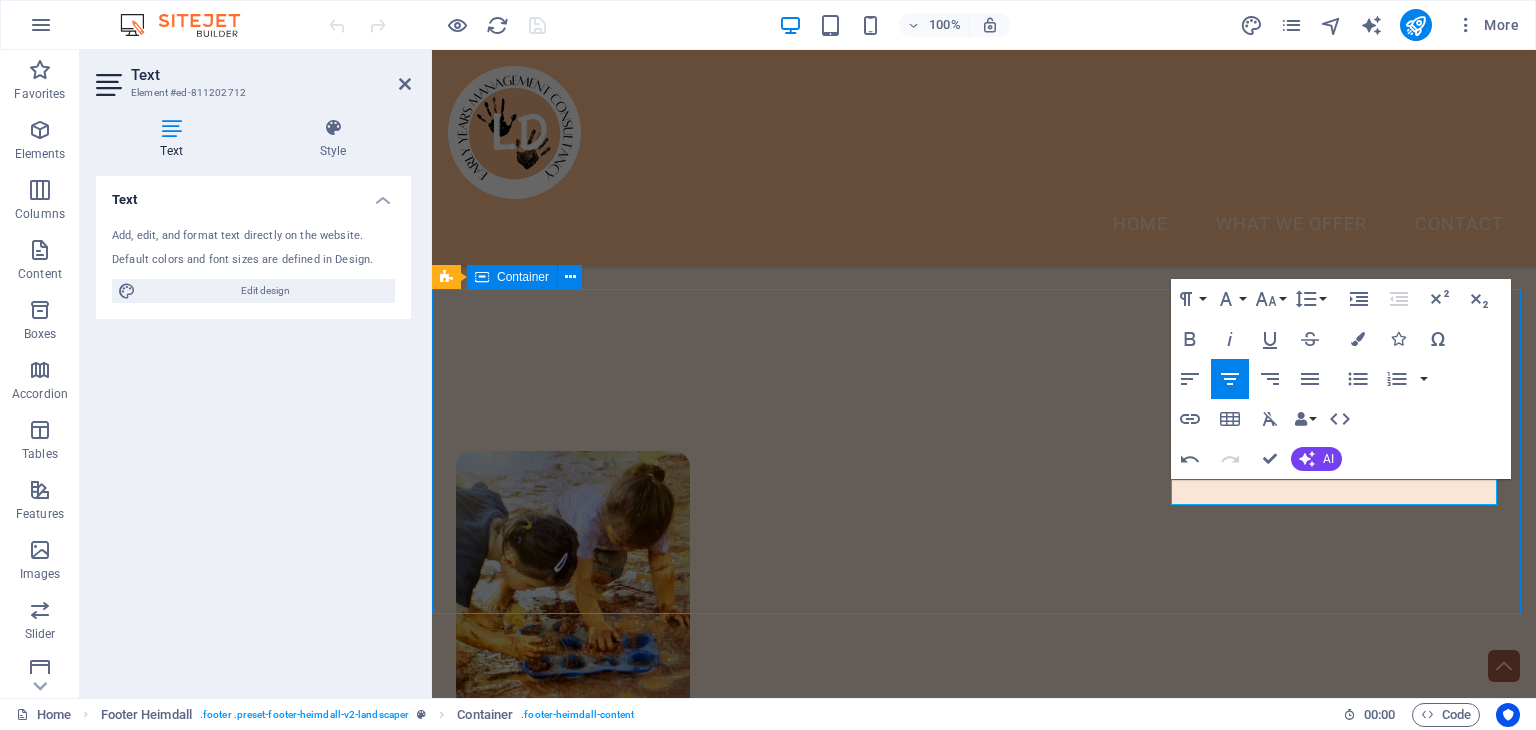 scroll, scrollTop: 1149, scrollLeft: 0, axis: vertical 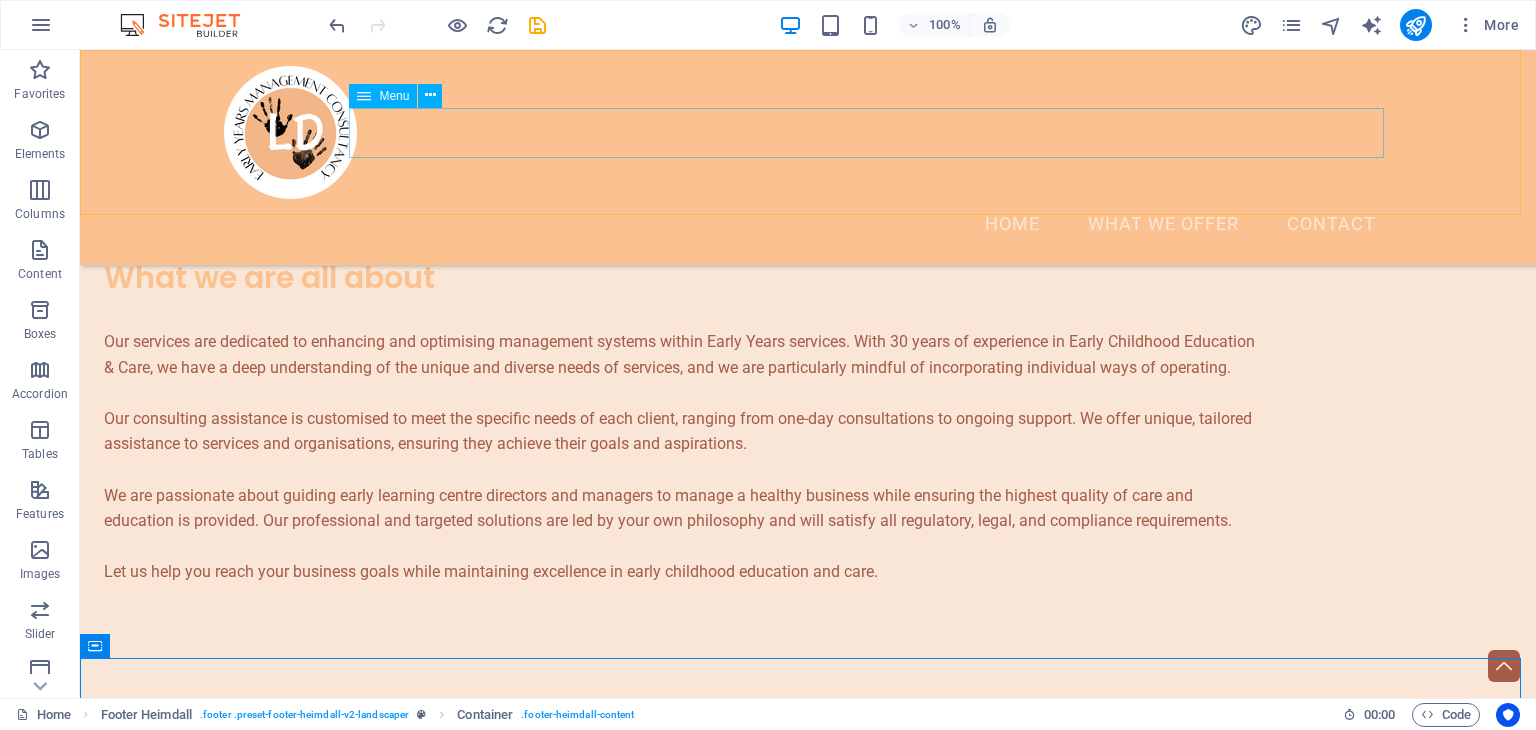 click on "Home What we Offer Contact" at bounding box center (808, 224) 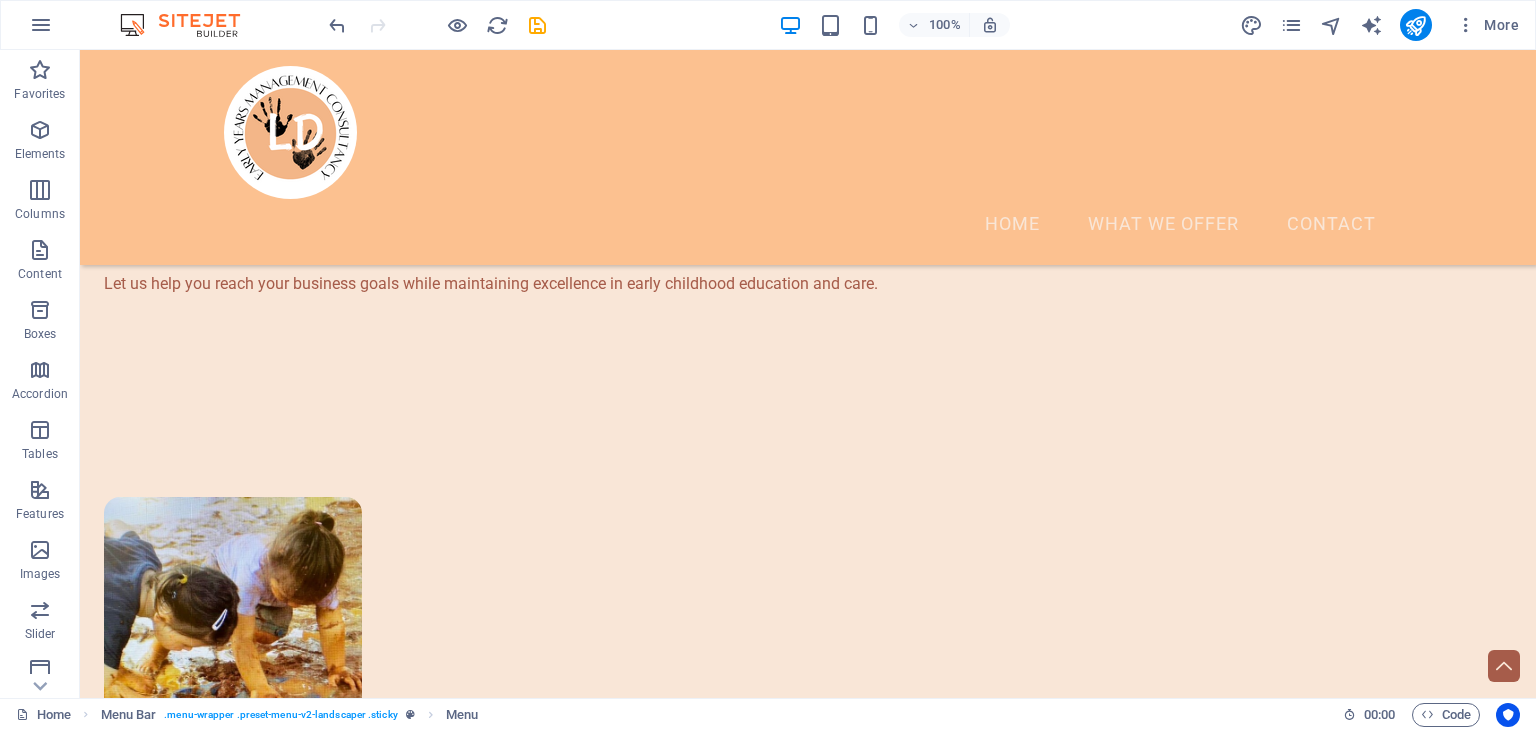 scroll, scrollTop: 1149, scrollLeft: 0, axis: vertical 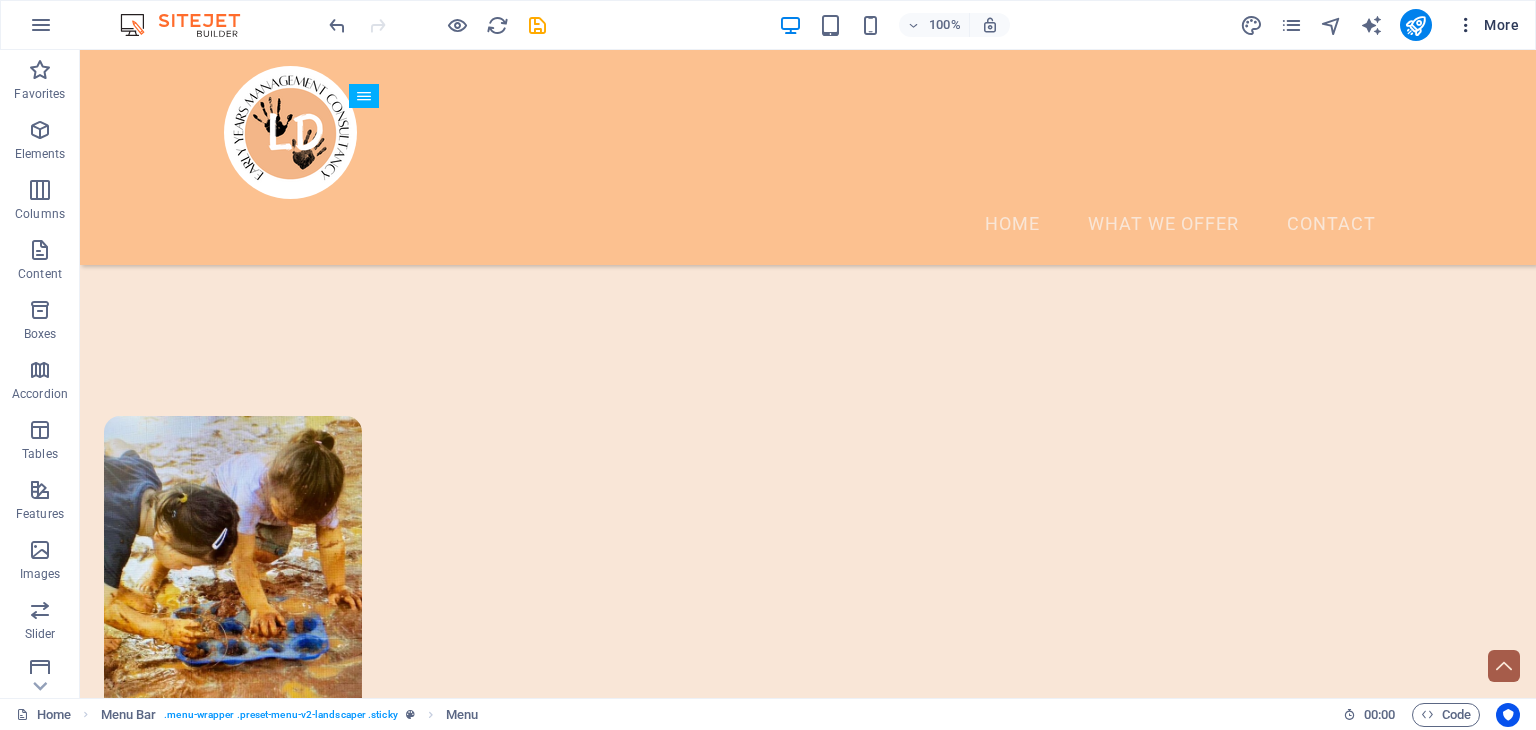 click at bounding box center [1466, 25] 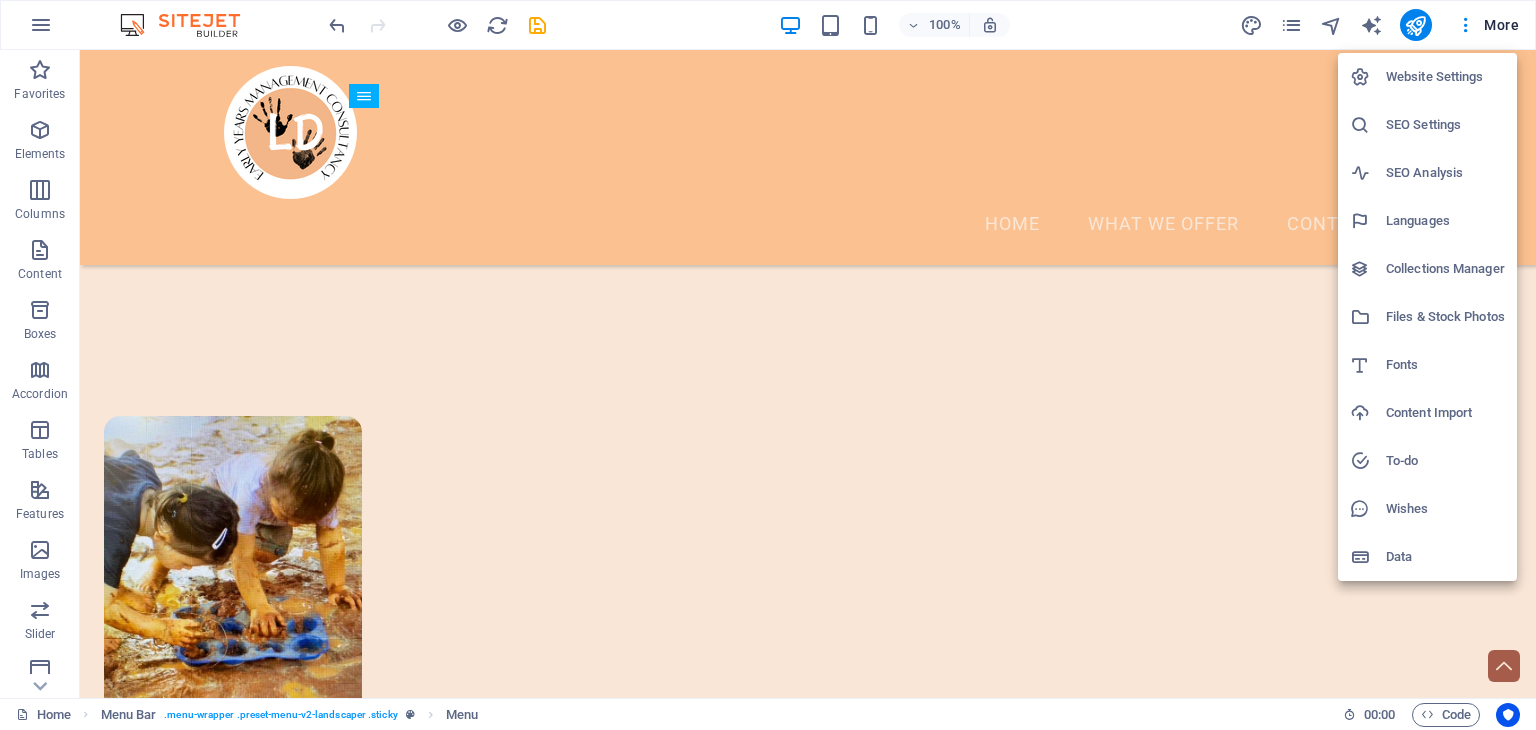 click on "Website Settings" at bounding box center [1445, 77] 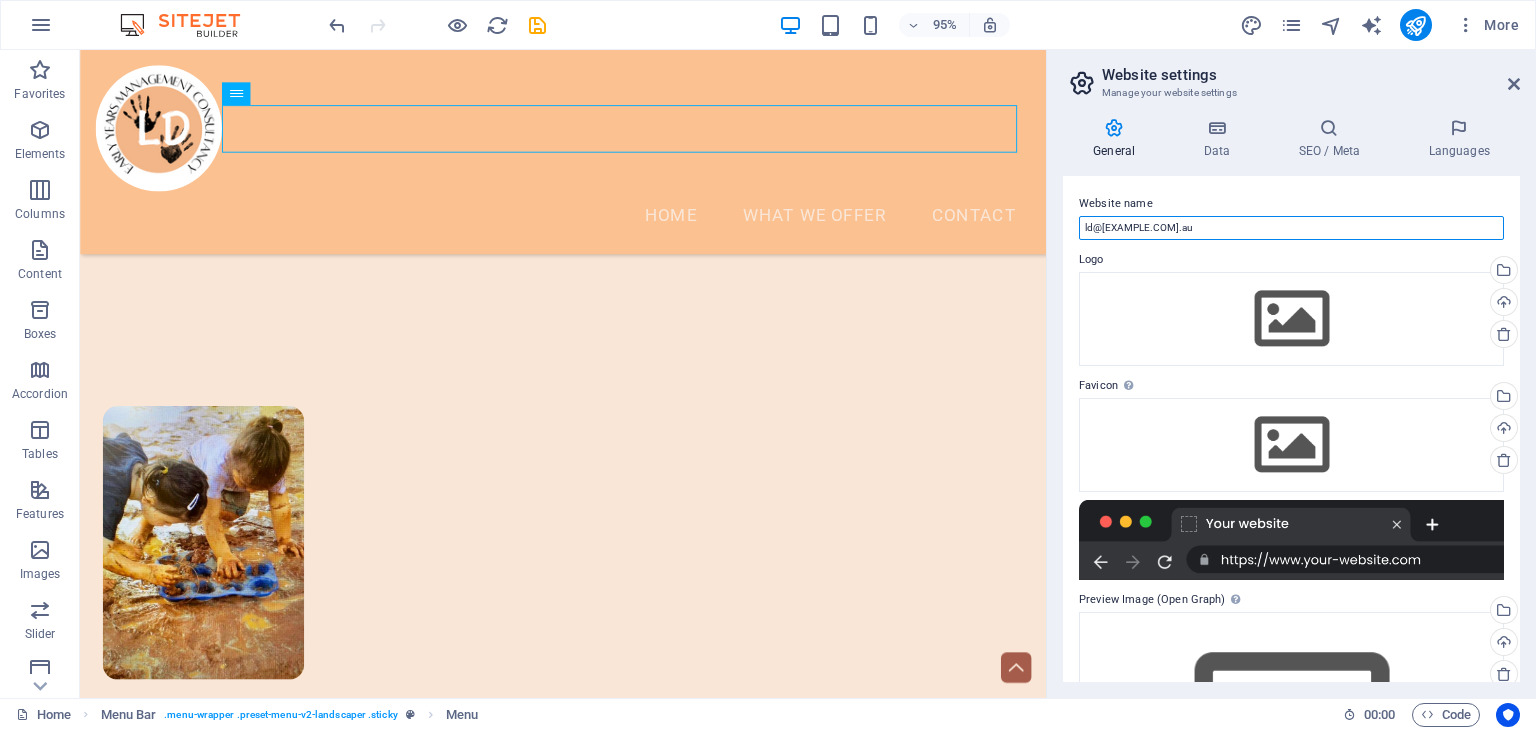 drag, startPoint x: 1313, startPoint y: 225, endPoint x: 1344, endPoint y: 201, distance: 39.20459 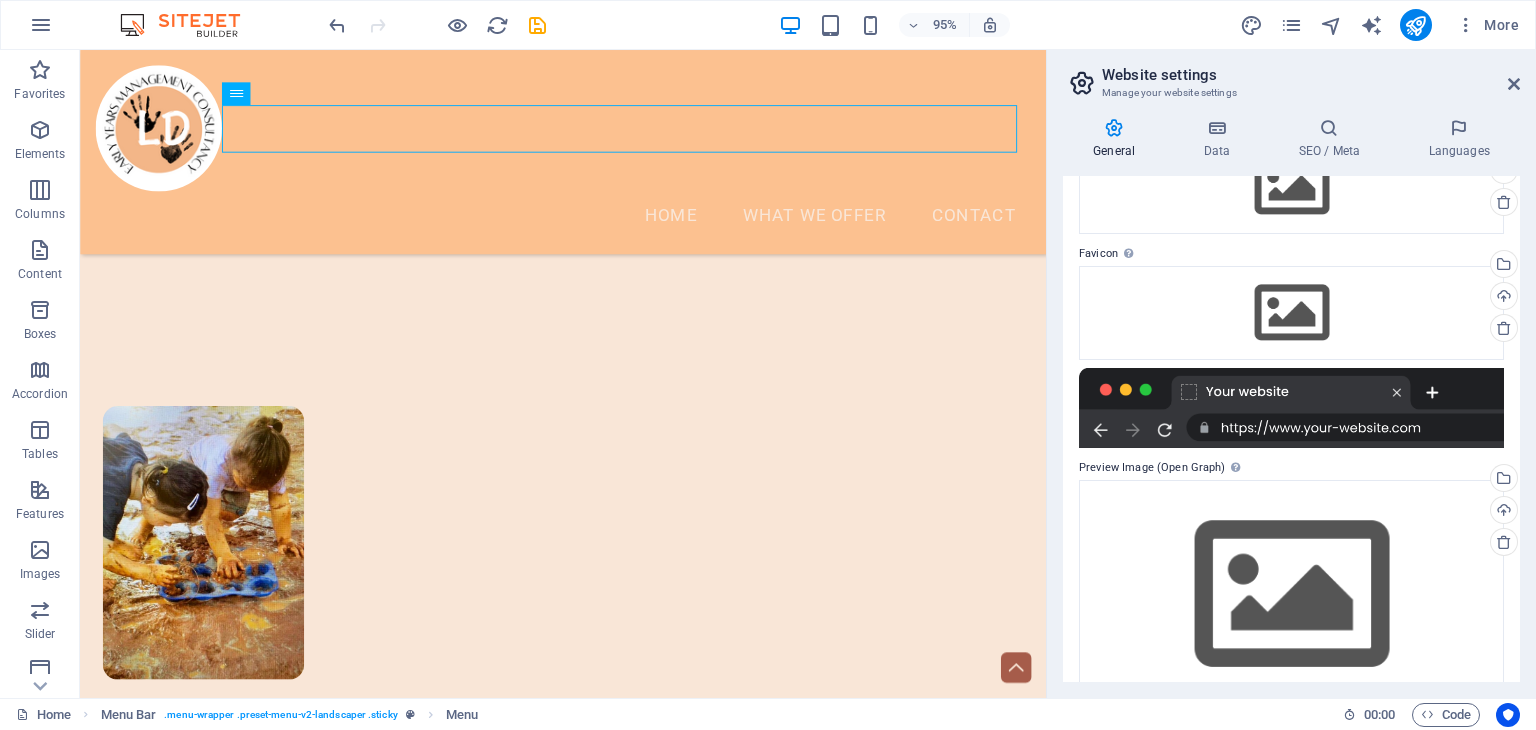 scroll, scrollTop: 176, scrollLeft: 0, axis: vertical 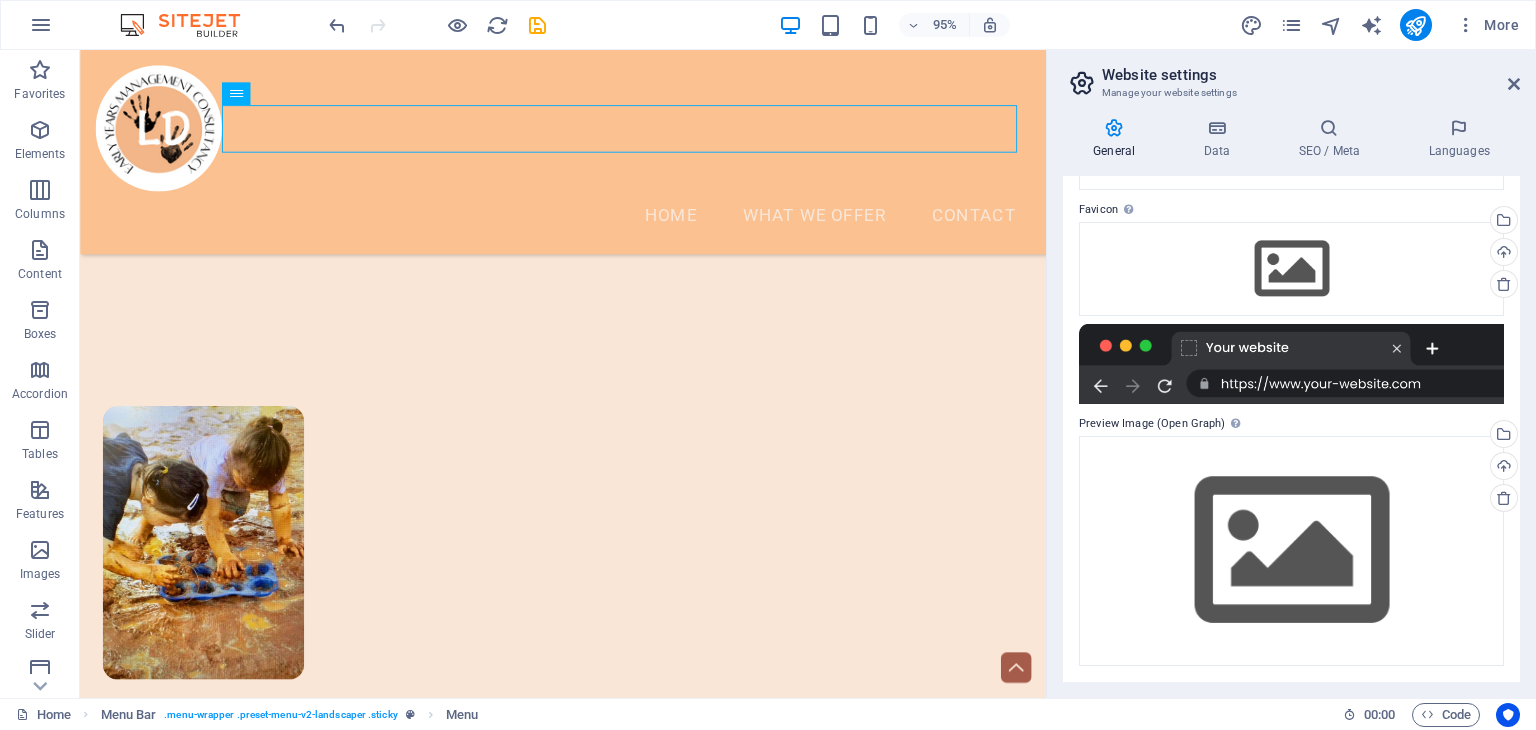 click at bounding box center [1291, 364] 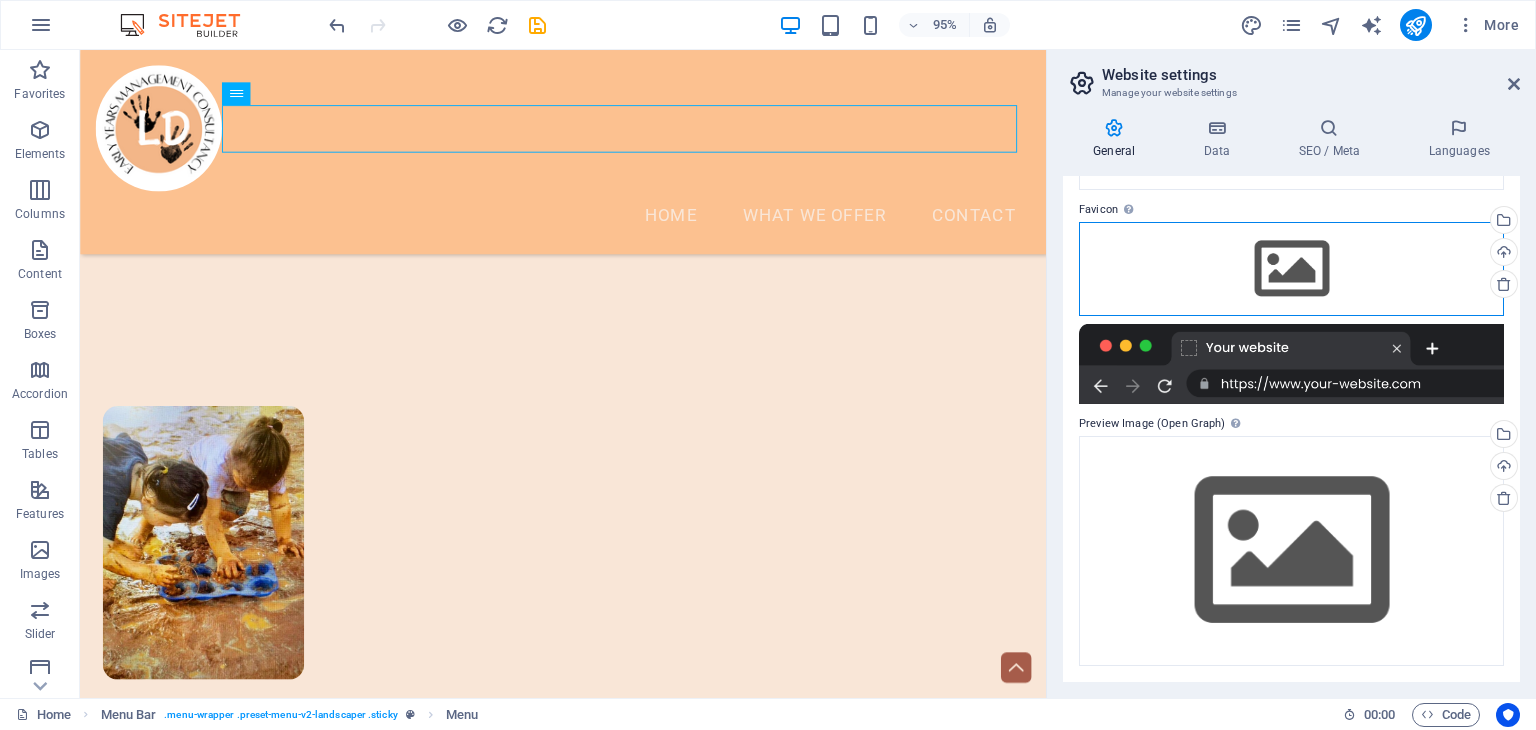 click on "Drag files here, click to choose files or select files from Files or our free stock photos & videos" at bounding box center [1291, 269] 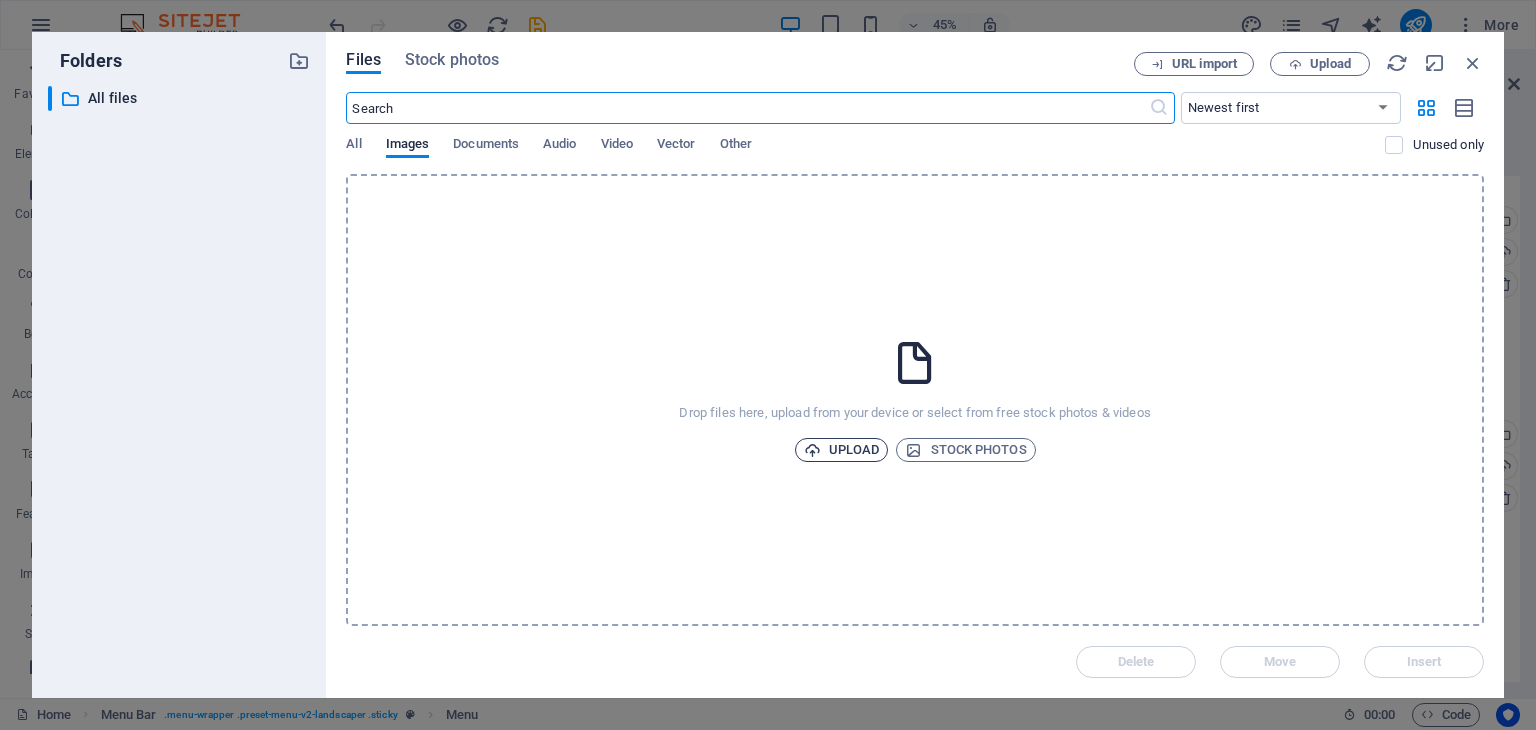 click on "Upload" at bounding box center [842, 450] 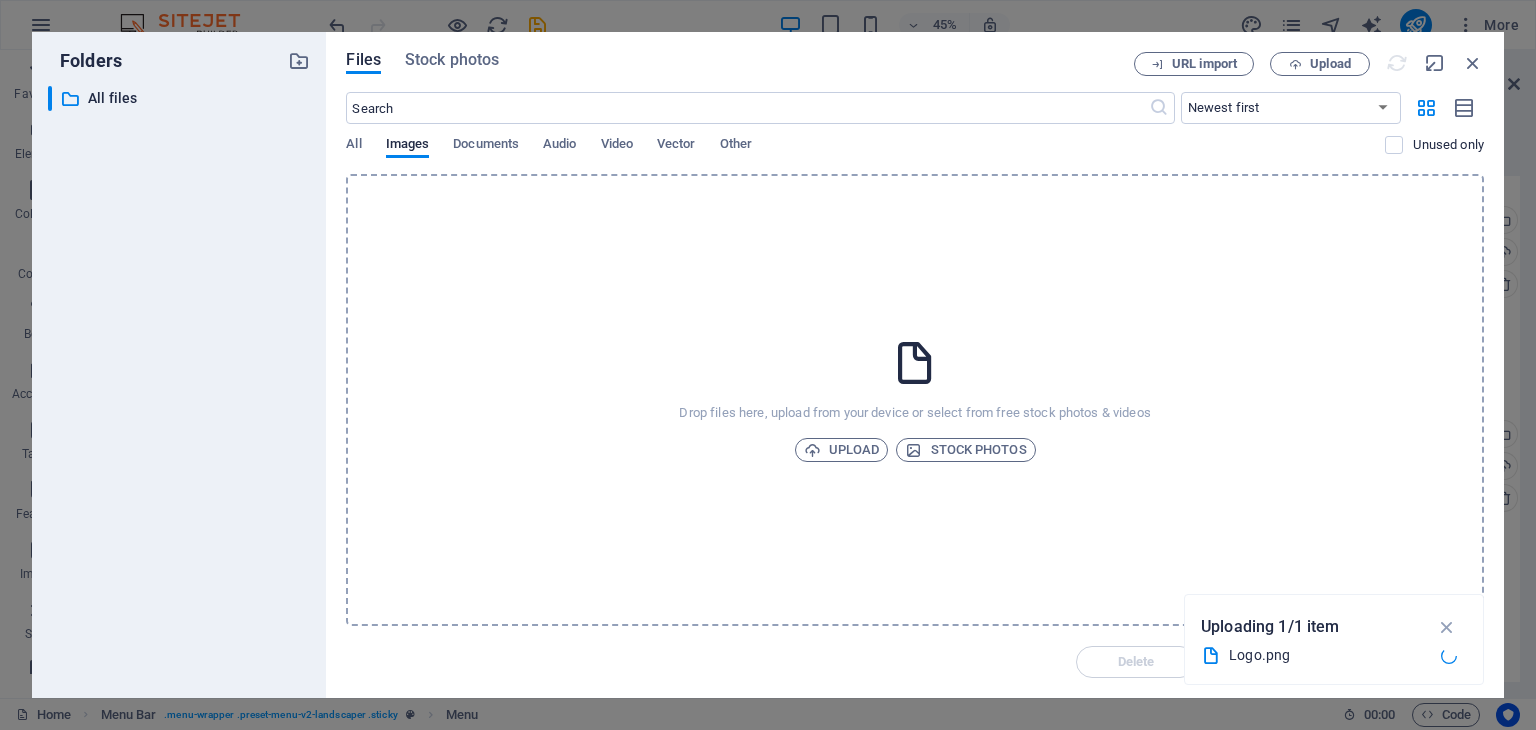 scroll, scrollTop: 1125, scrollLeft: 0, axis: vertical 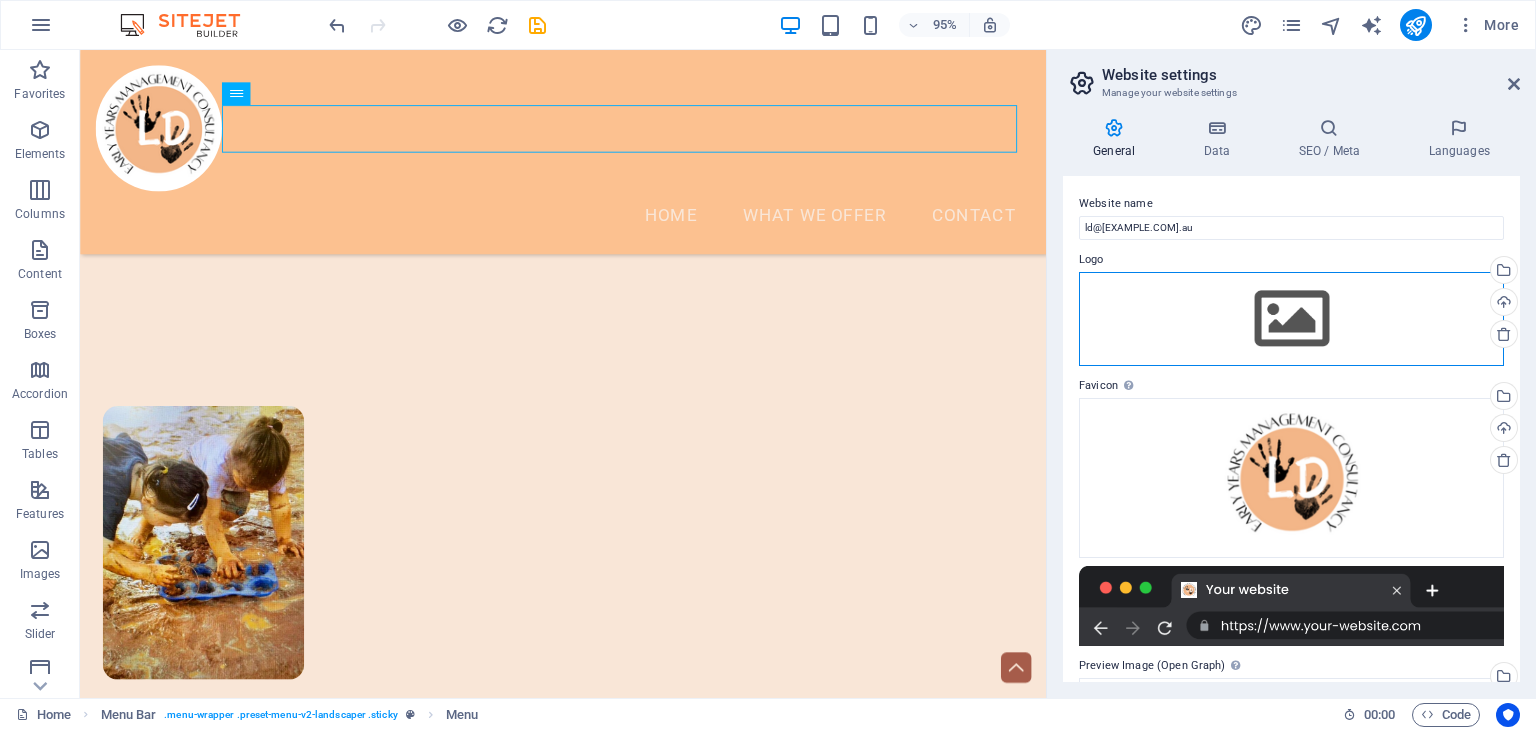 click on "Drag files here, click to choose files or select files from Files or our free stock photos & videos" at bounding box center (1291, 319) 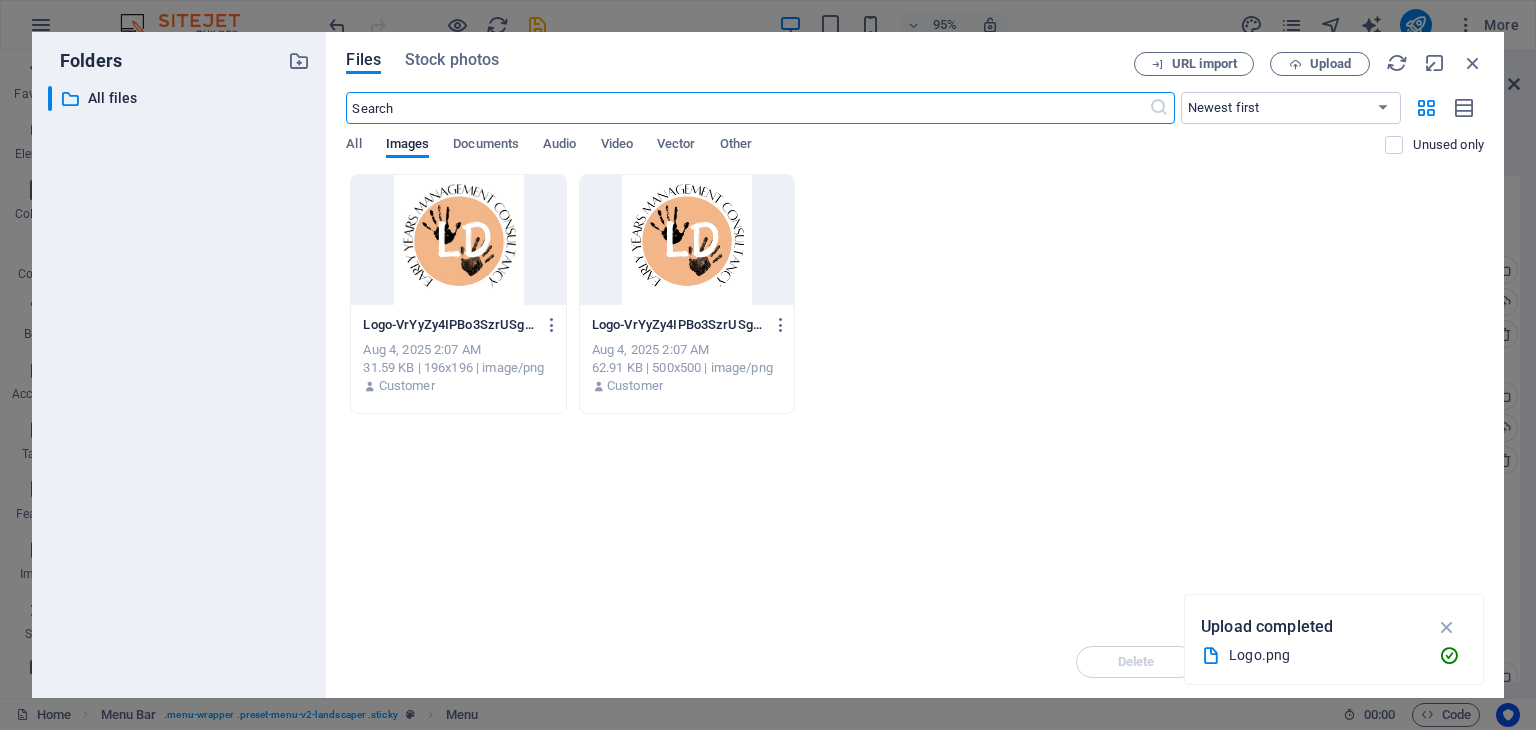 scroll, scrollTop: 381, scrollLeft: 0, axis: vertical 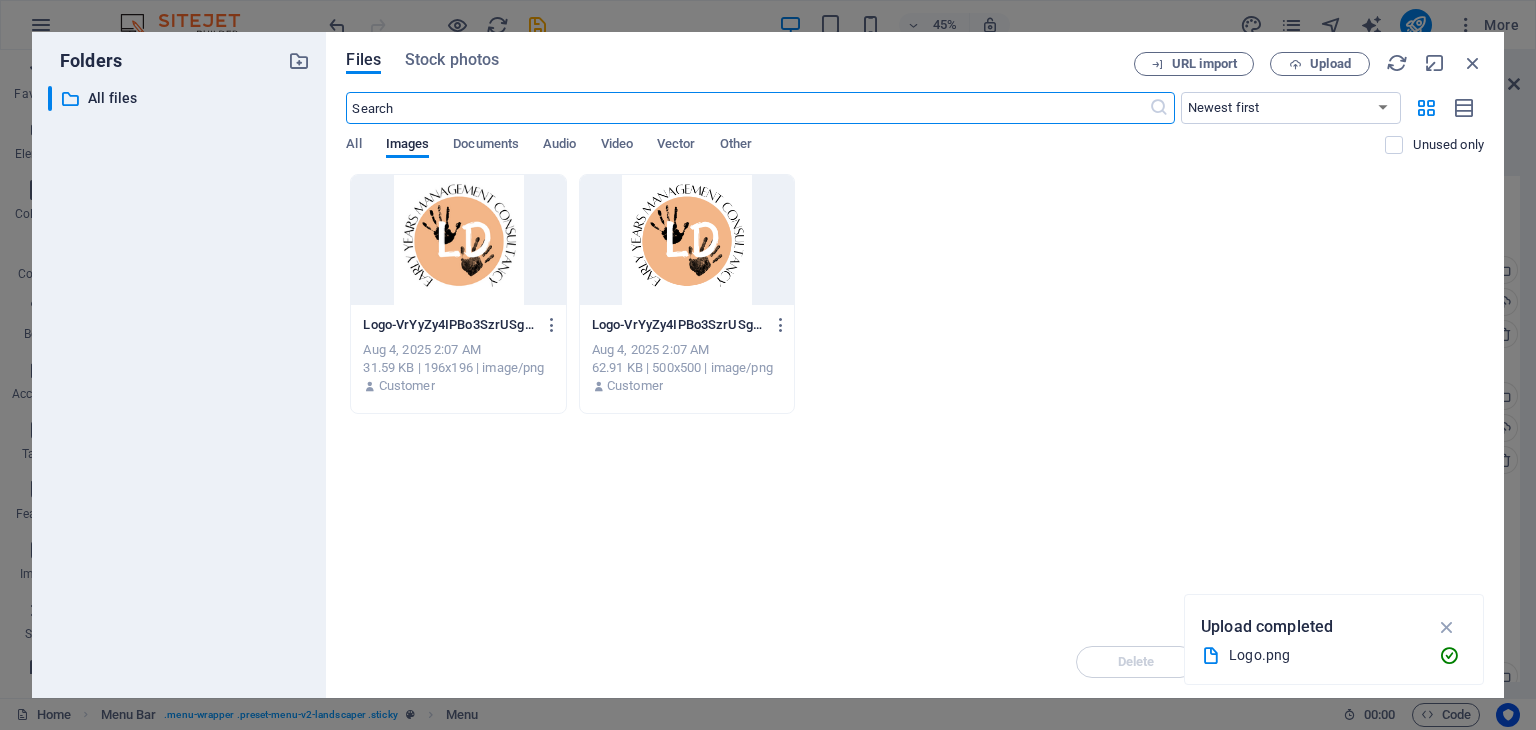 click at bounding box center [687, 240] 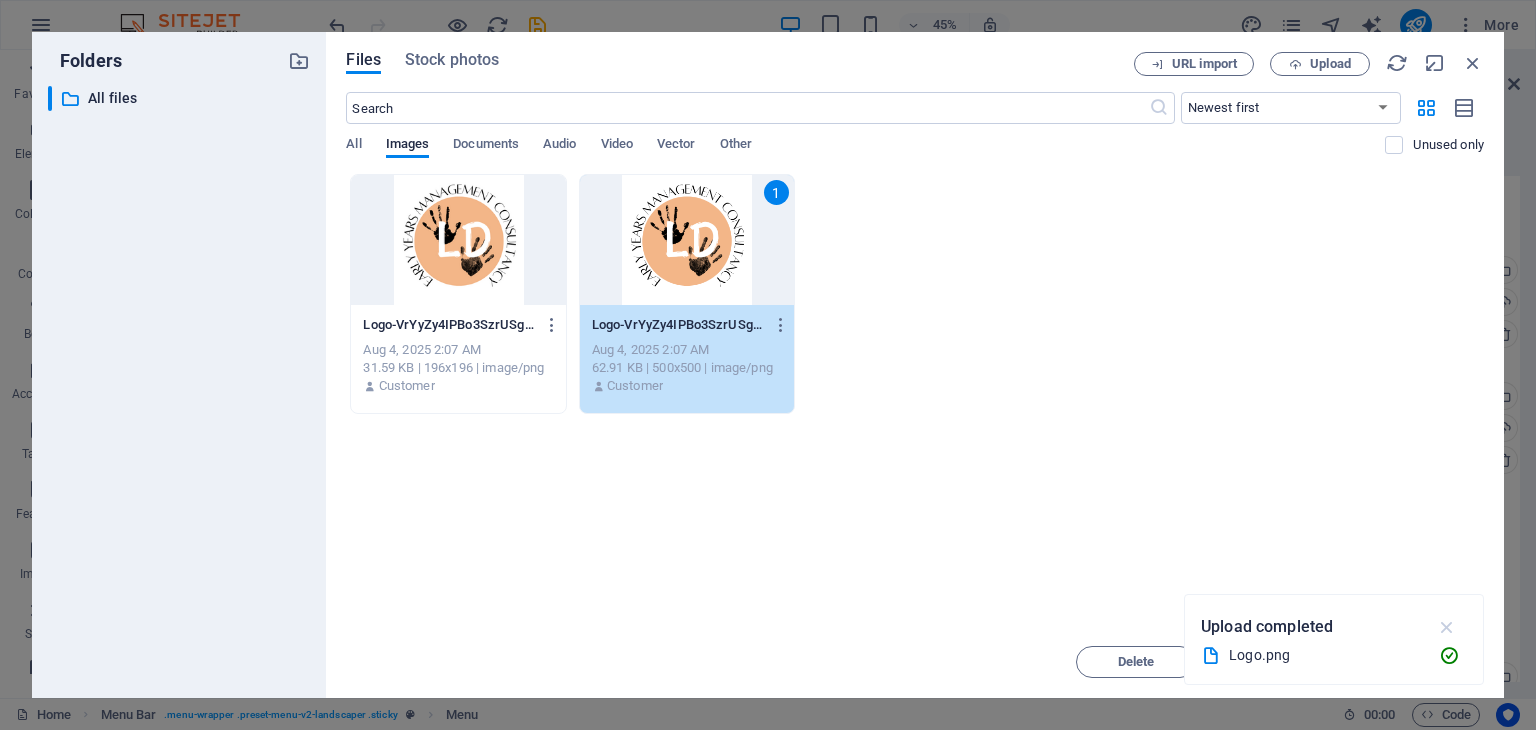 click at bounding box center (1447, 627) 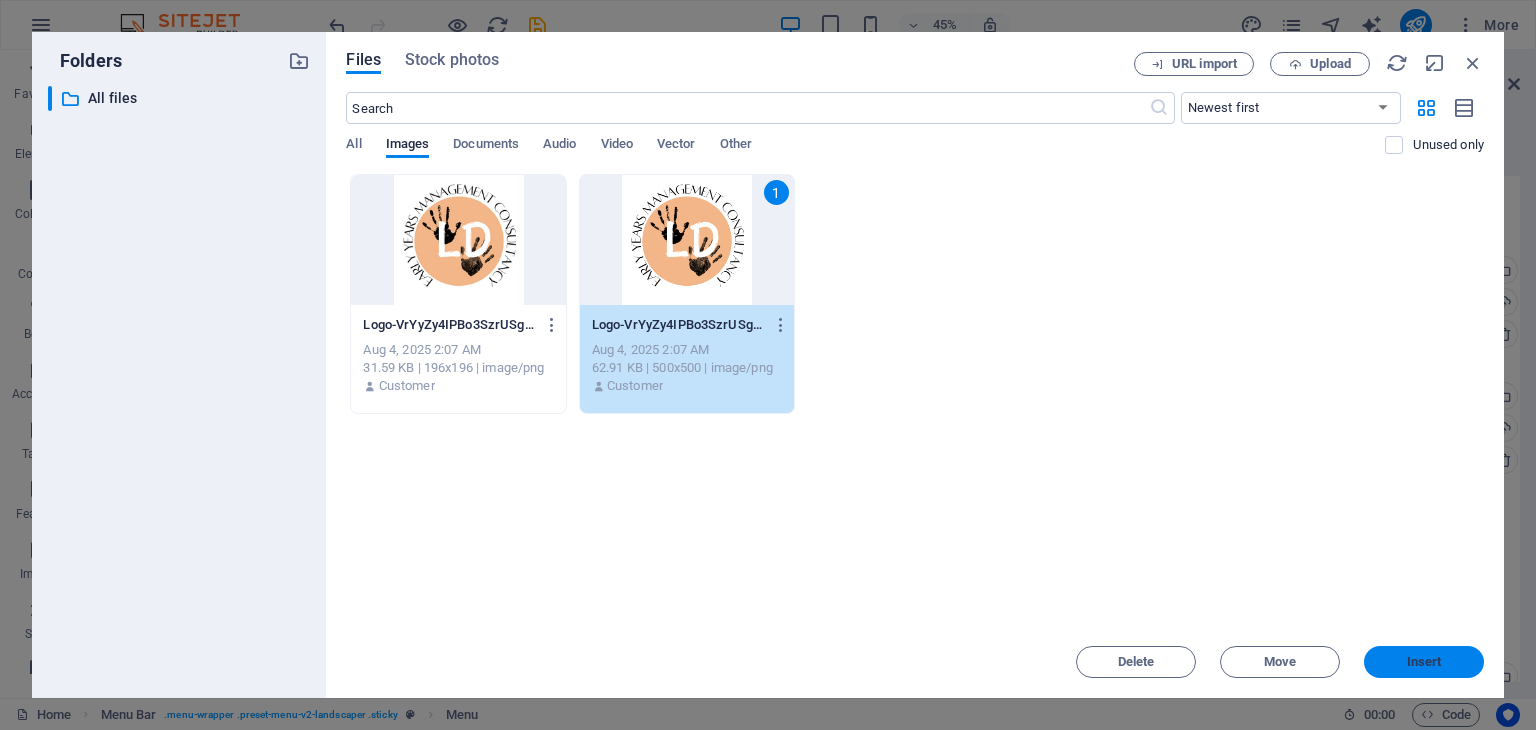 click on "Insert" at bounding box center [1424, 662] 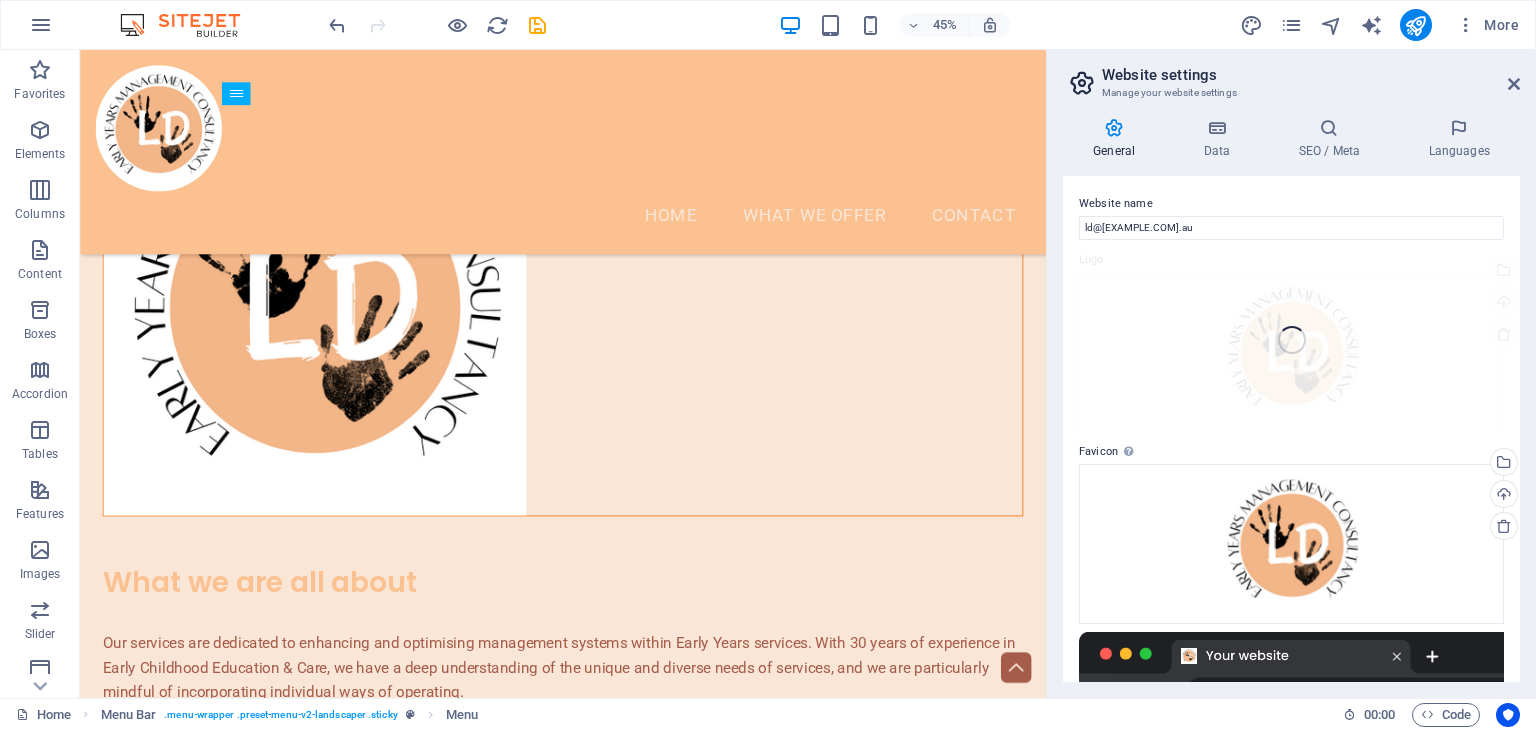scroll, scrollTop: 1125, scrollLeft: 0, axis: vertical 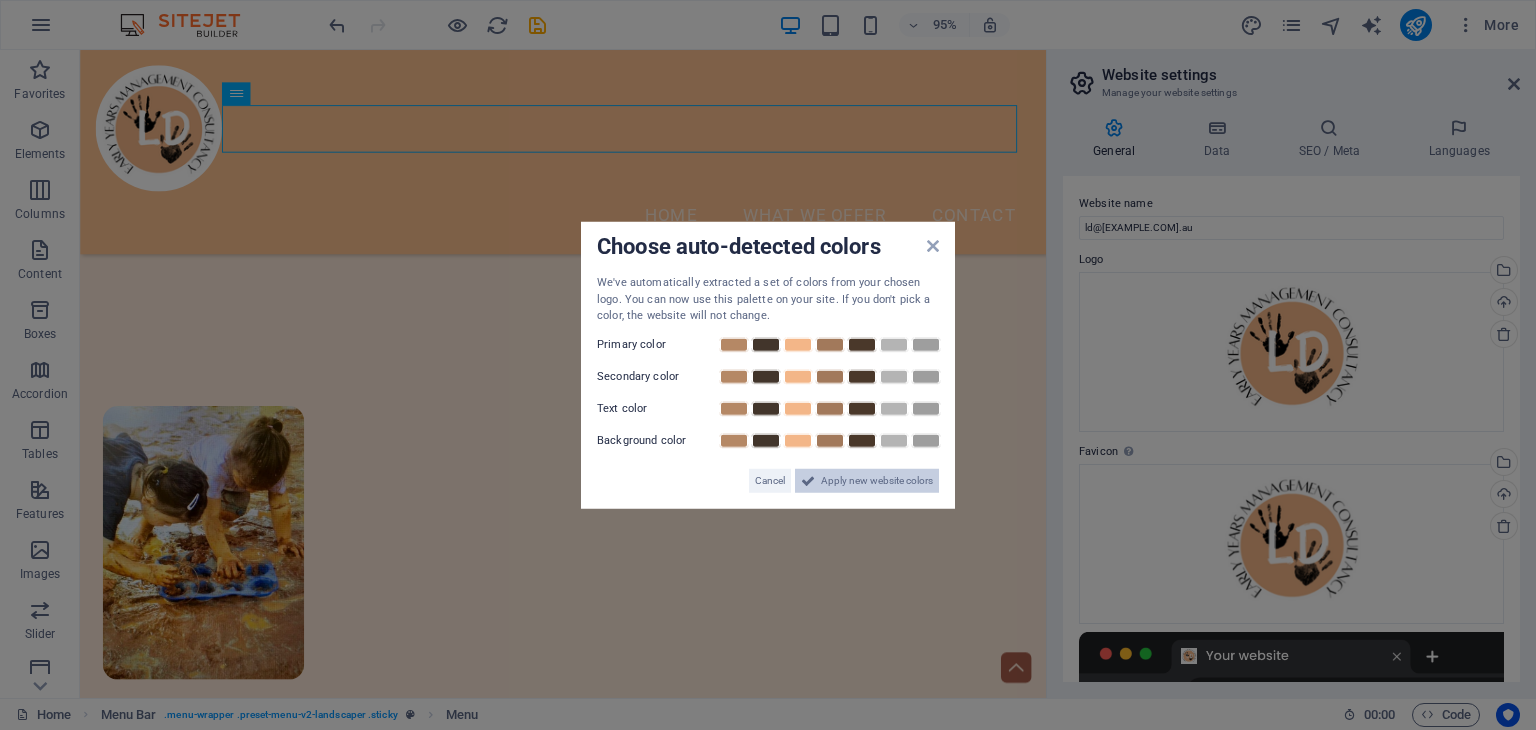 click on "Apply new website colors" at bounding box center (877, 480) 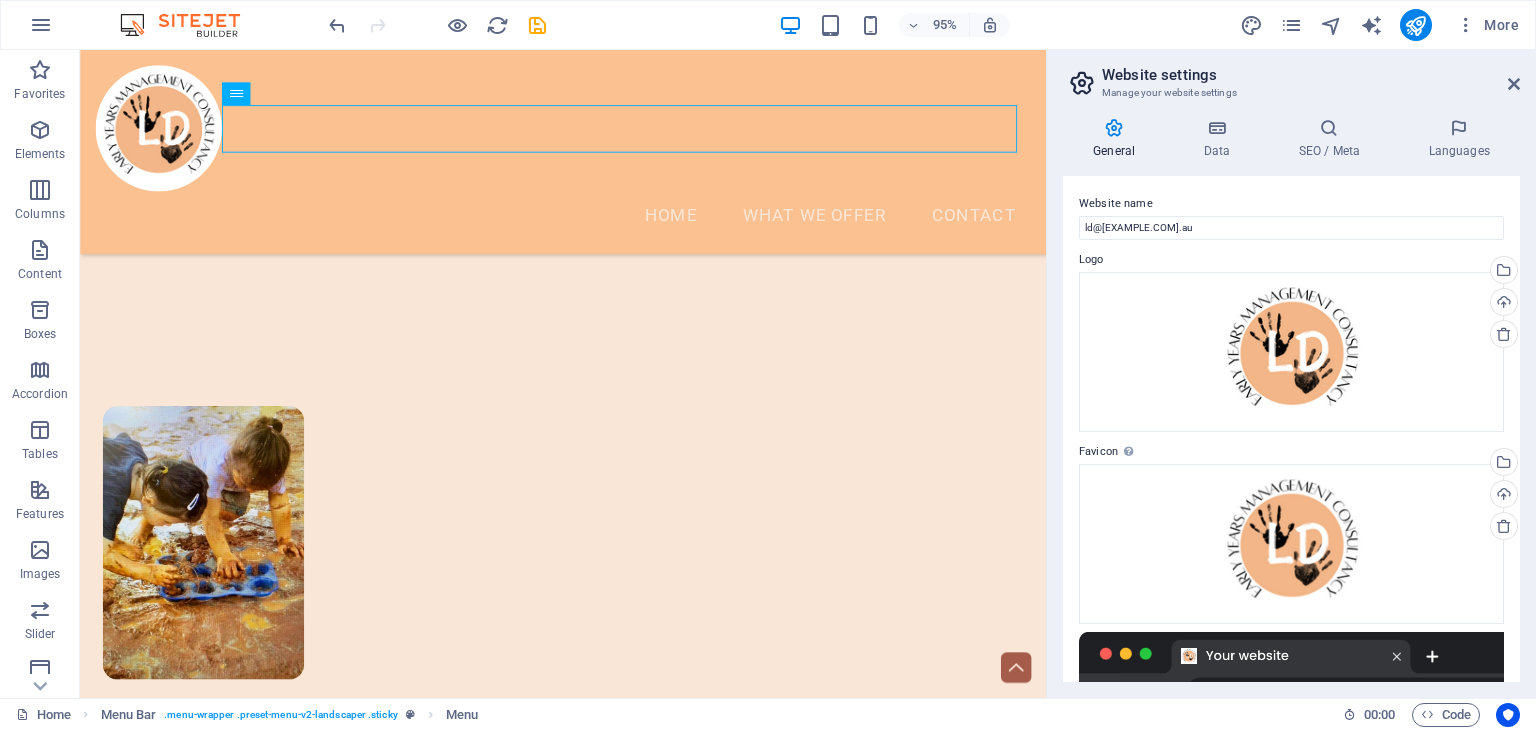 drag, startPoint x: 1512, startPoint y: 366, endPoint x: 1524, endPoint y: 449, distance: 83.86298 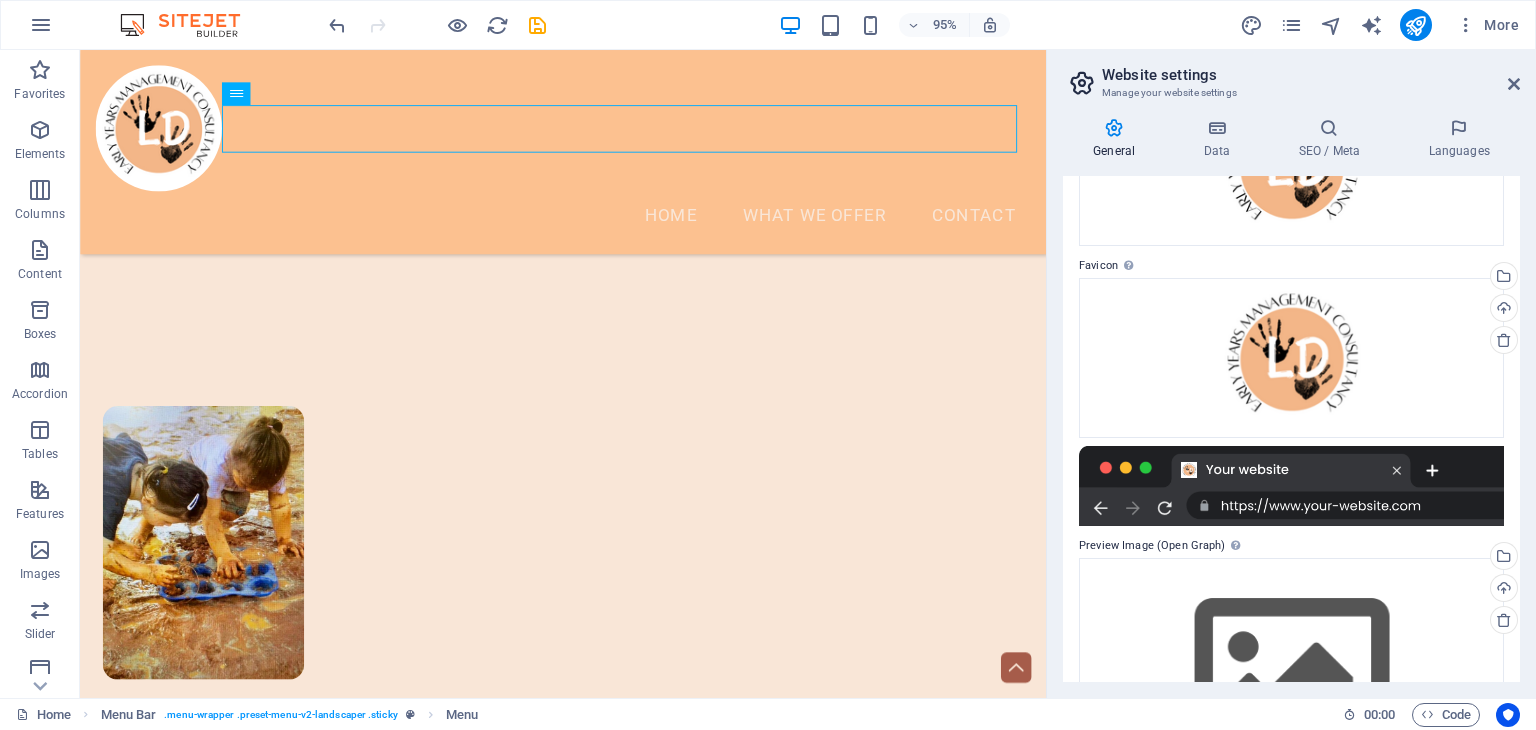 scroll, scrollTop: 307, scrollLeft: 0, axis: vertical 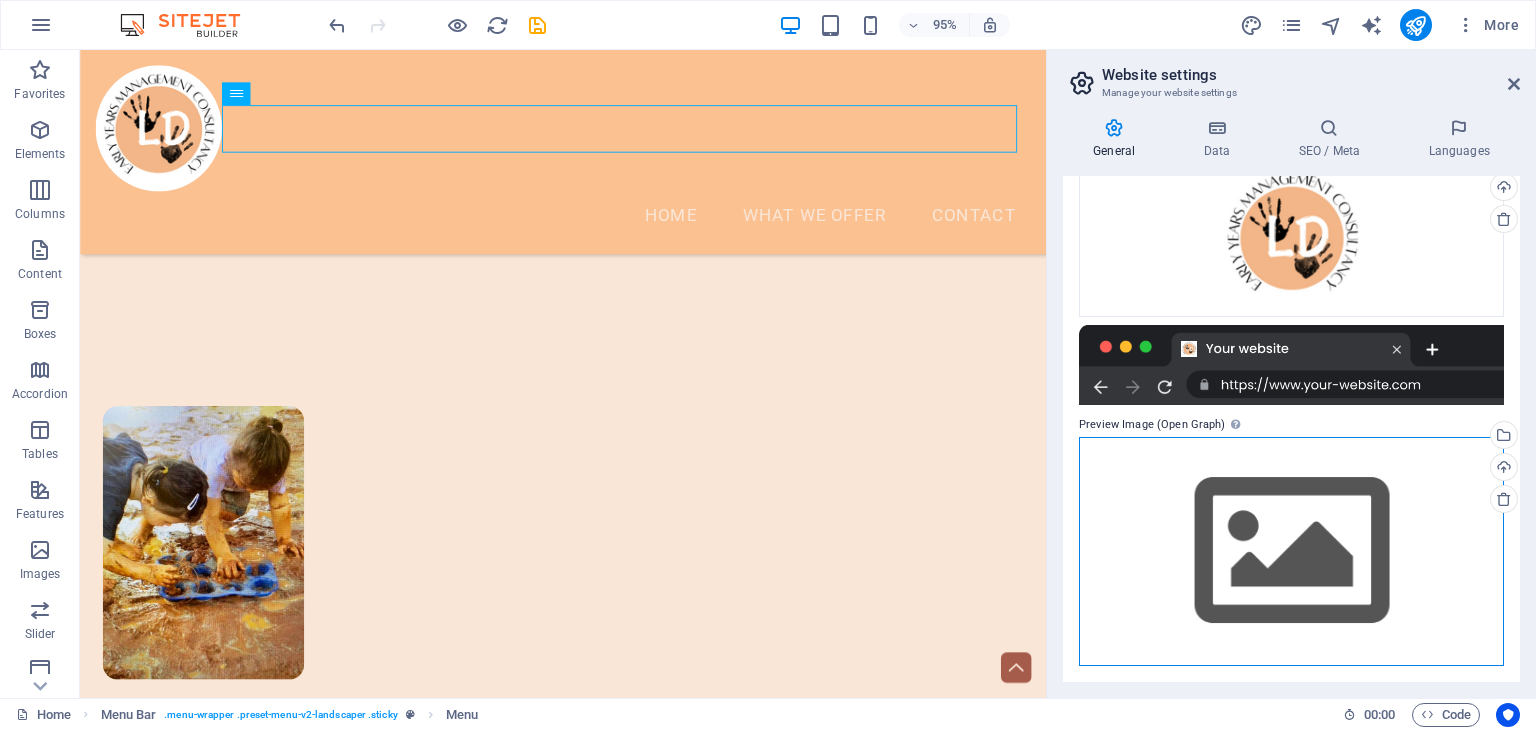 click on "Drag files here, click to choose files or select files from Files or our free stock photos & videos" at bounding box center [1291, 551] 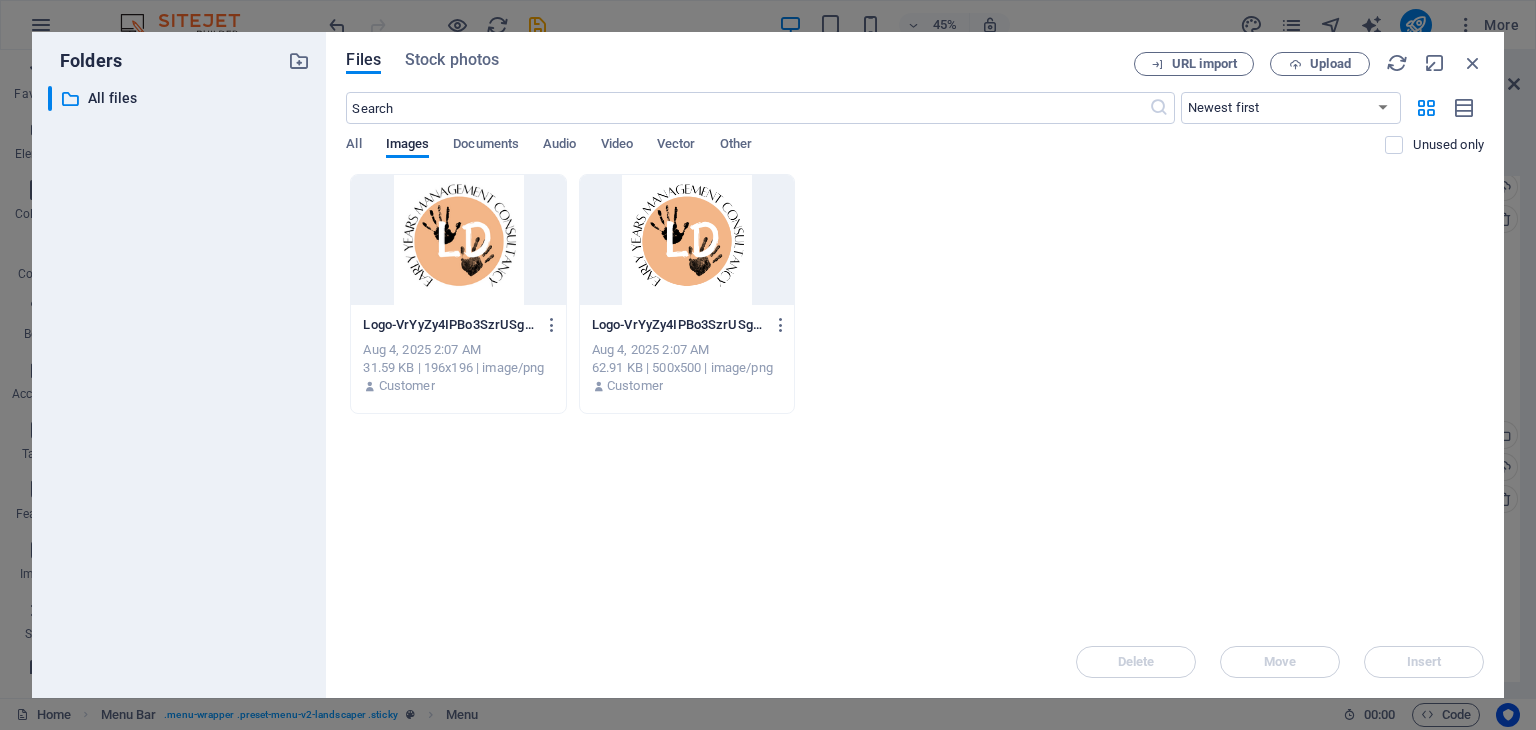 click at bounding box center (687, 240) 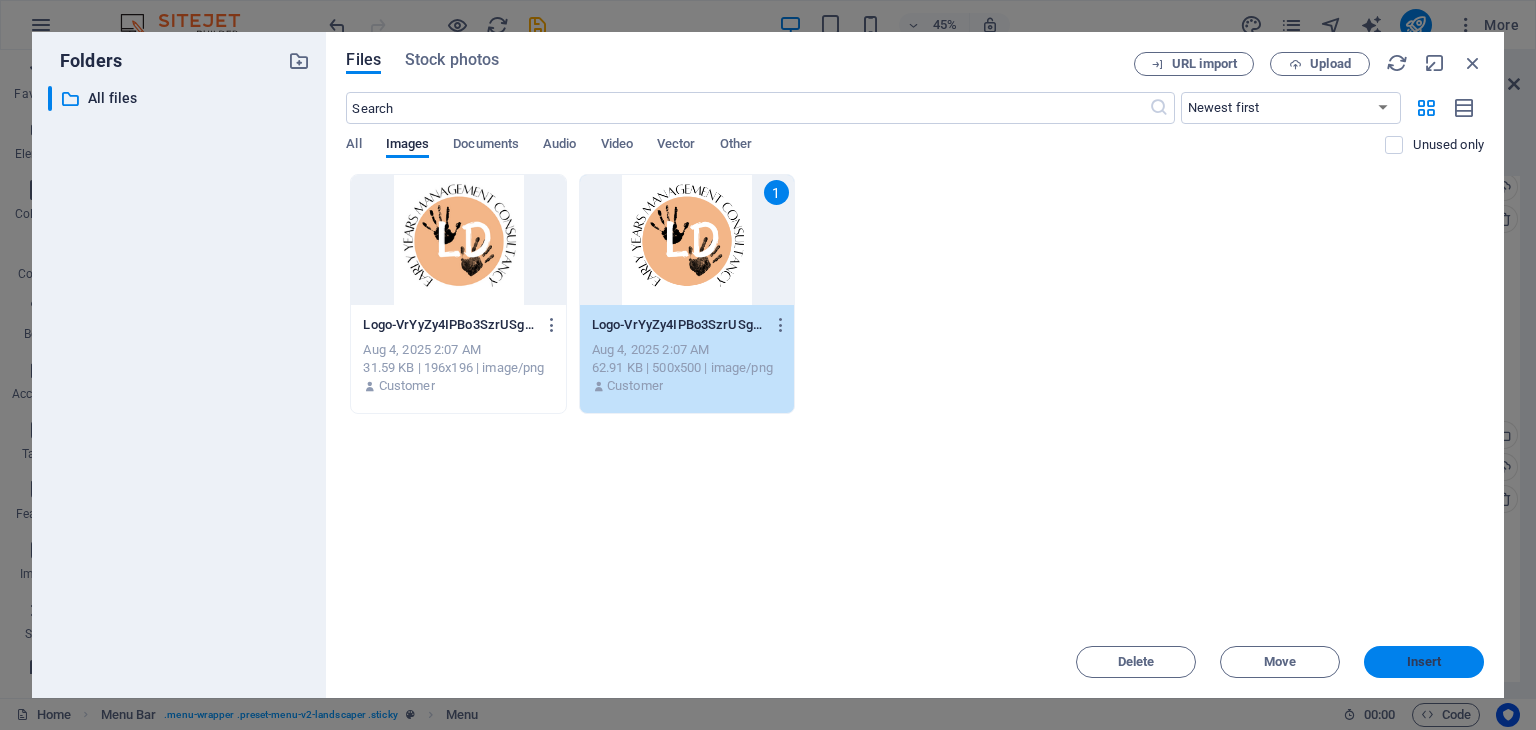 click on "Insert" at bounding box center [1424, 662] 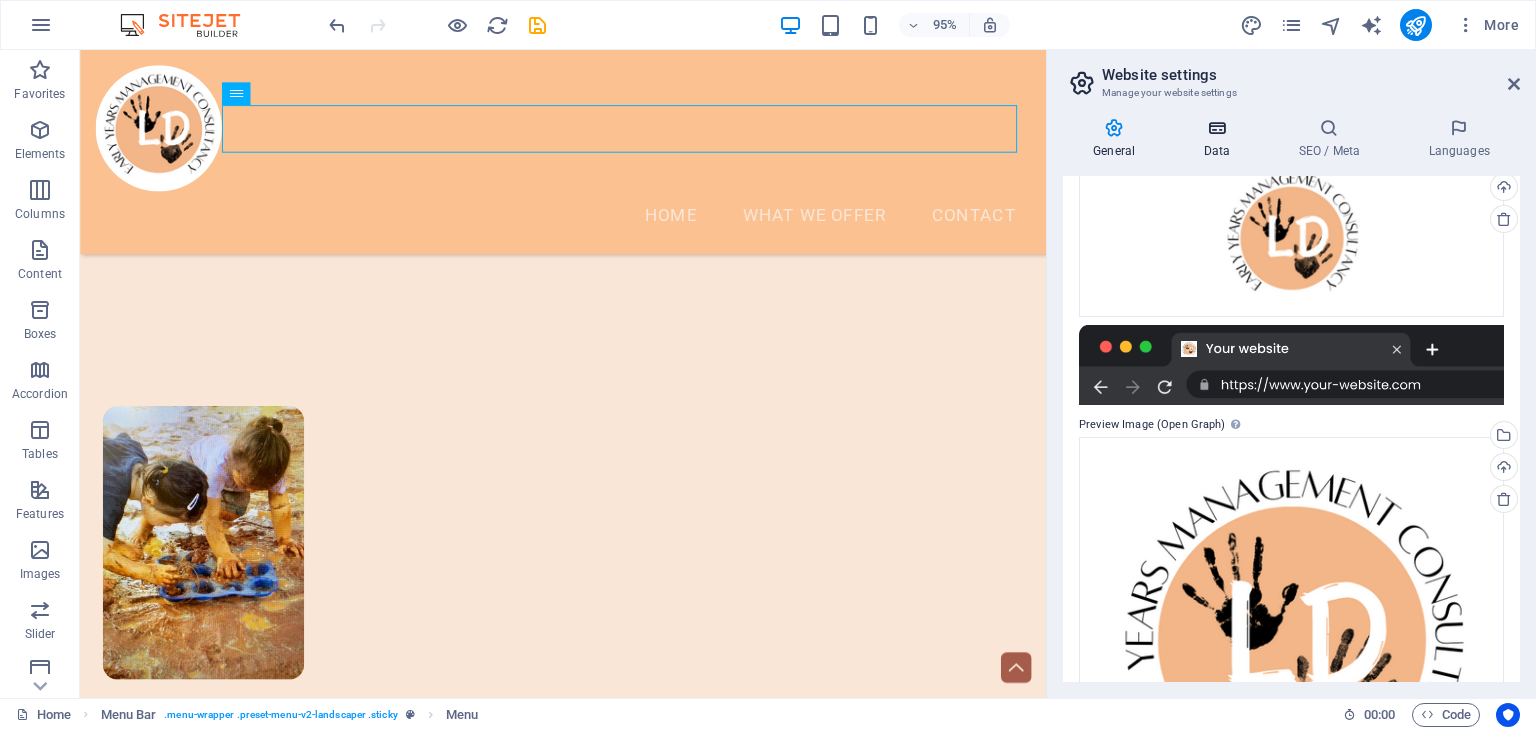 click on "Data" at bounding box center (1220, 139) 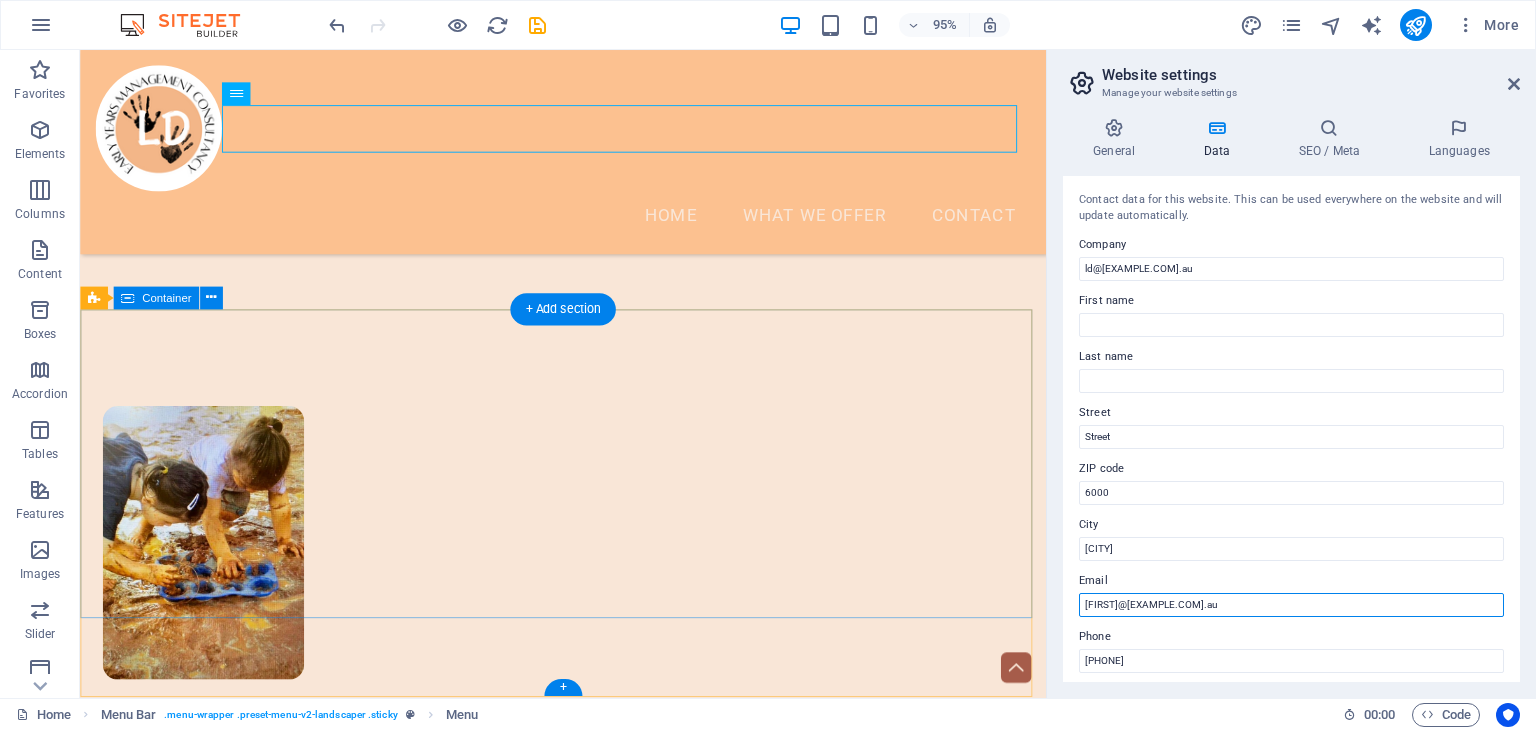 drag, startPoint x: 1423, startPoint y: 650, endPoint x: 986, endPoint y: 645, distance: 437.0286 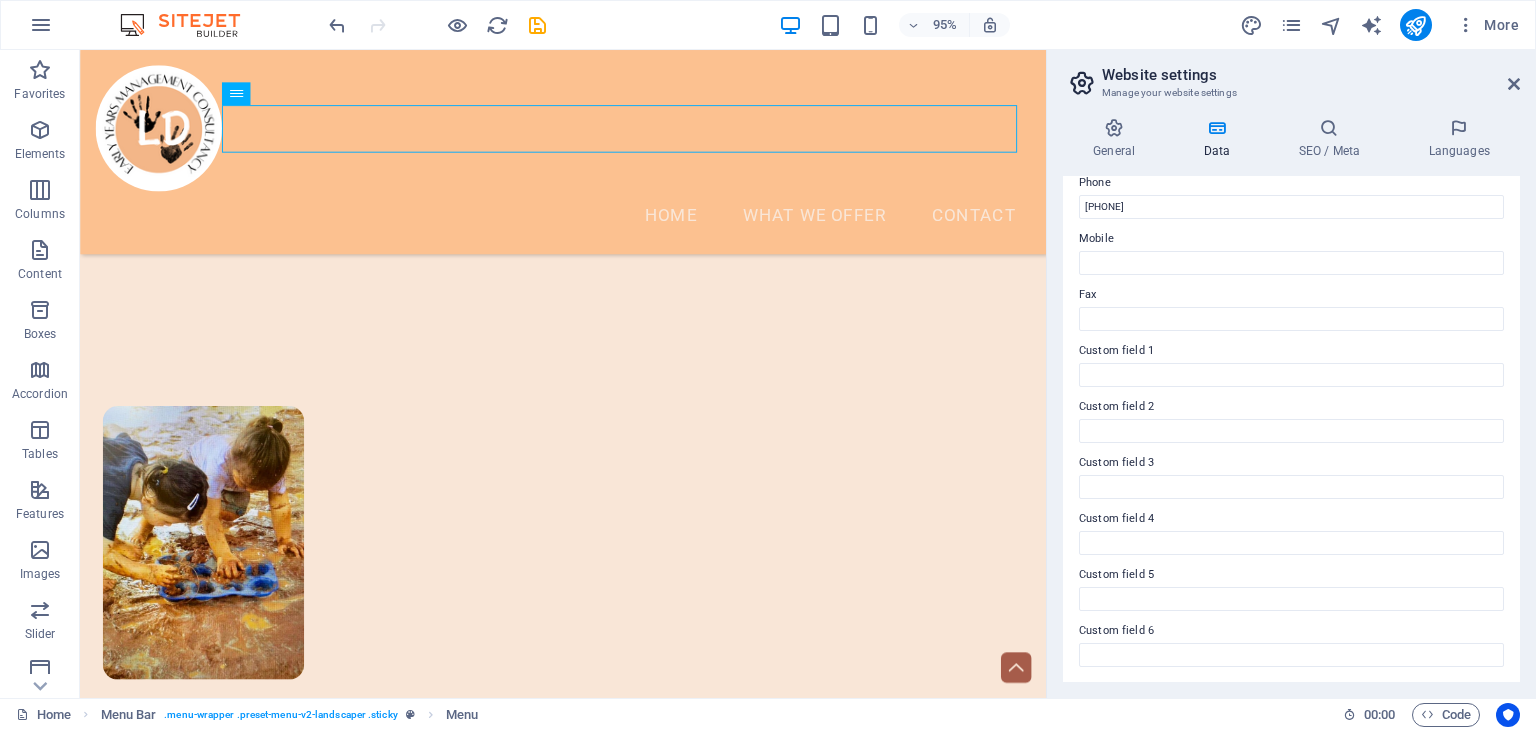 scroll, scrollTop: 0, scrollLeft: 0, axis: both 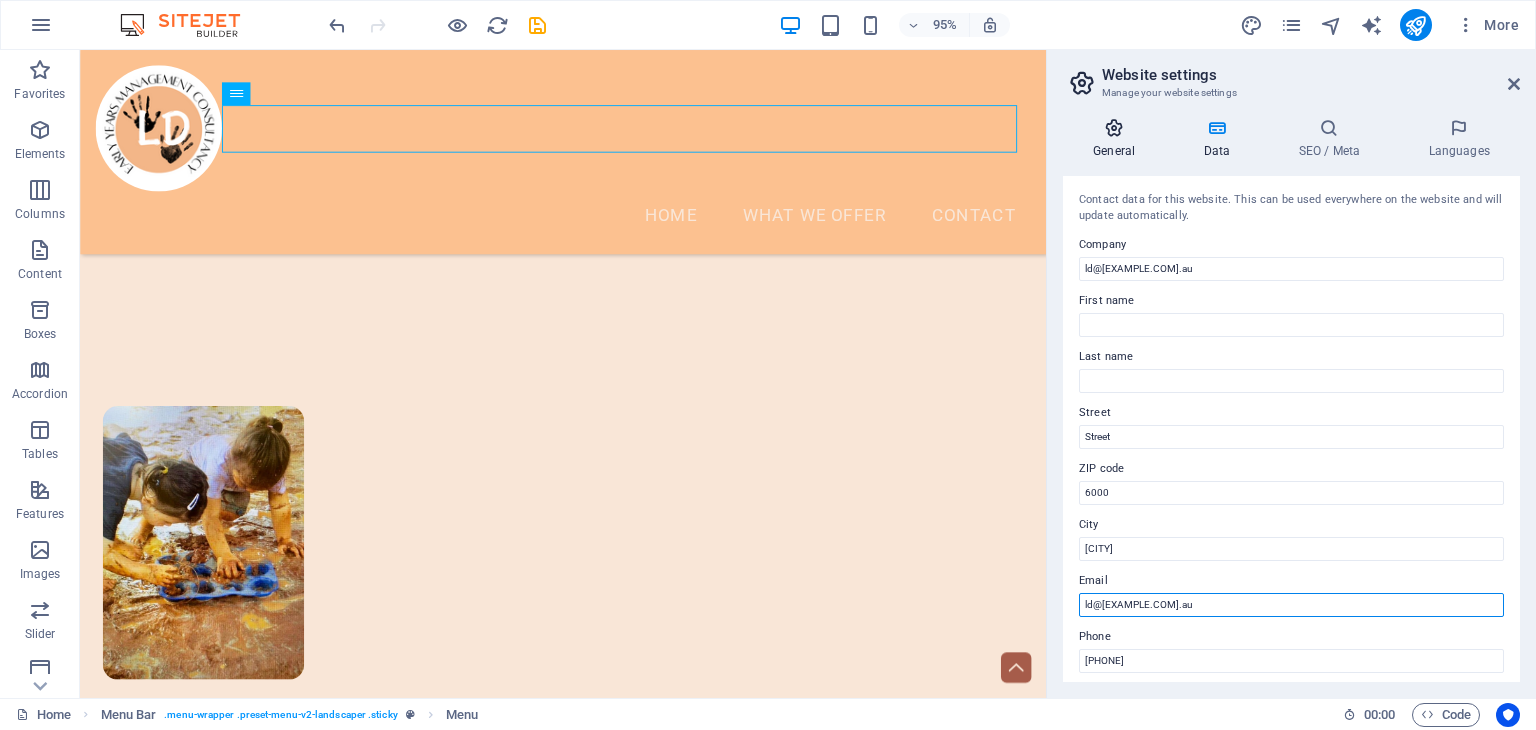type on "ld@ldeymc.com.au" 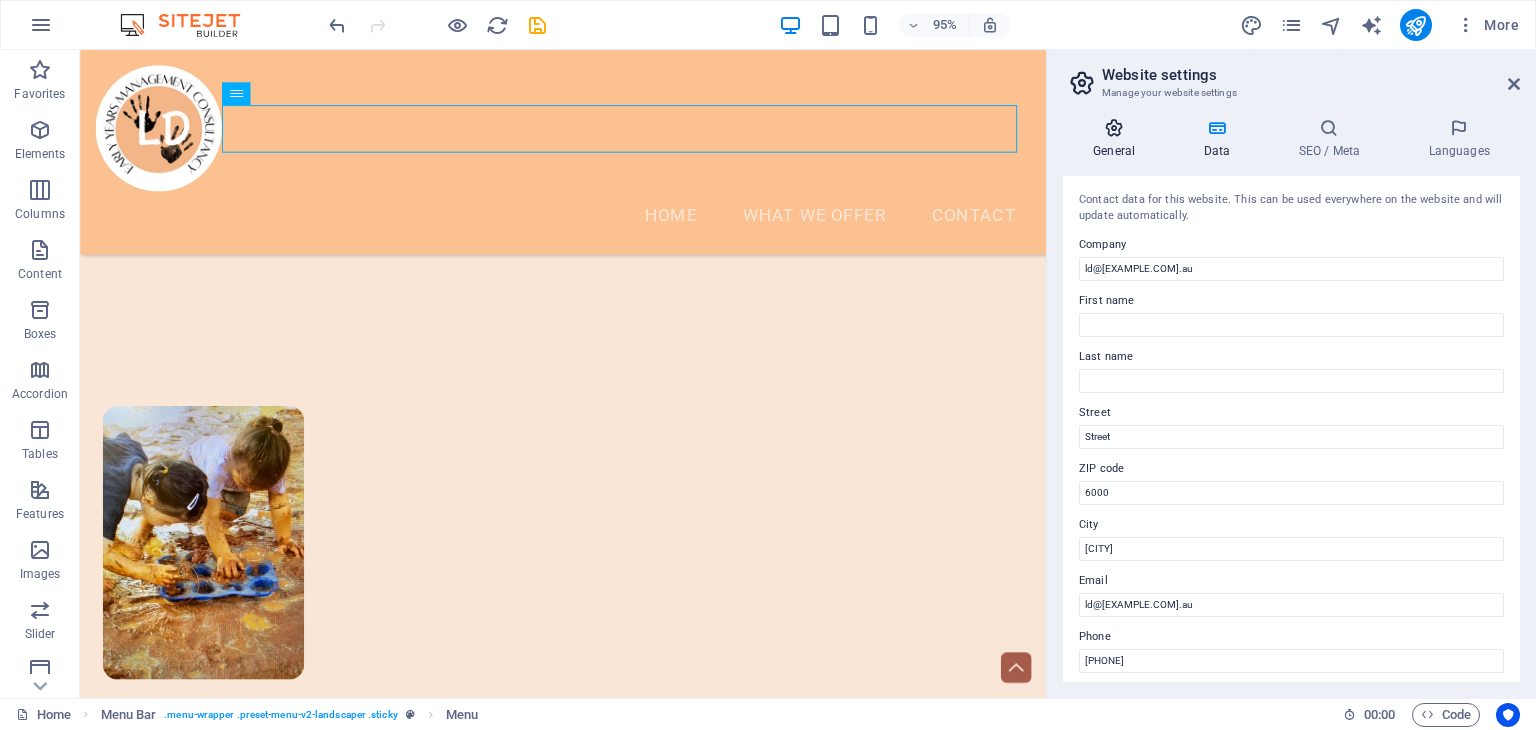 click on "General" at bounding box center (1118, 139) 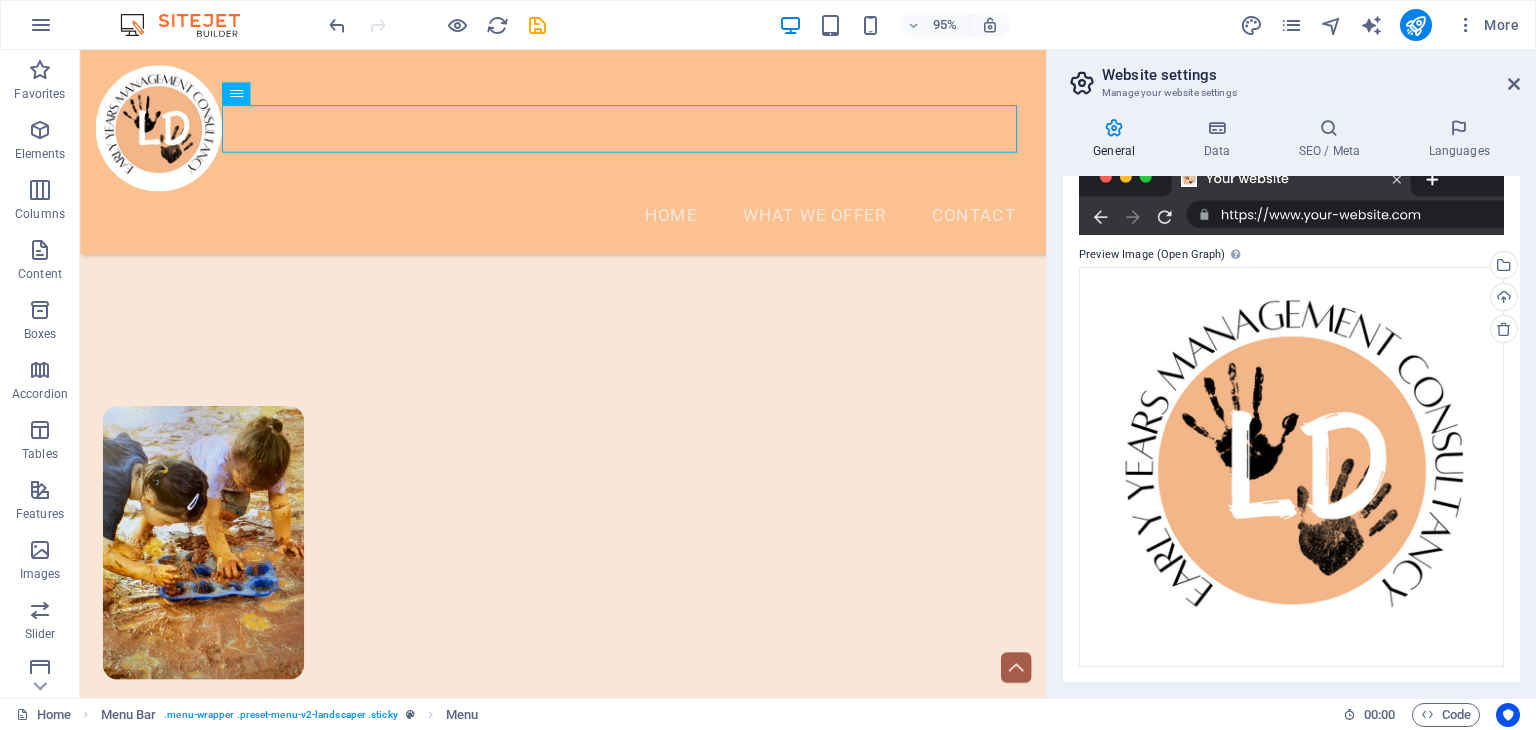 scroll, scrollTop: 0, scrollLeft: 0, axis: both 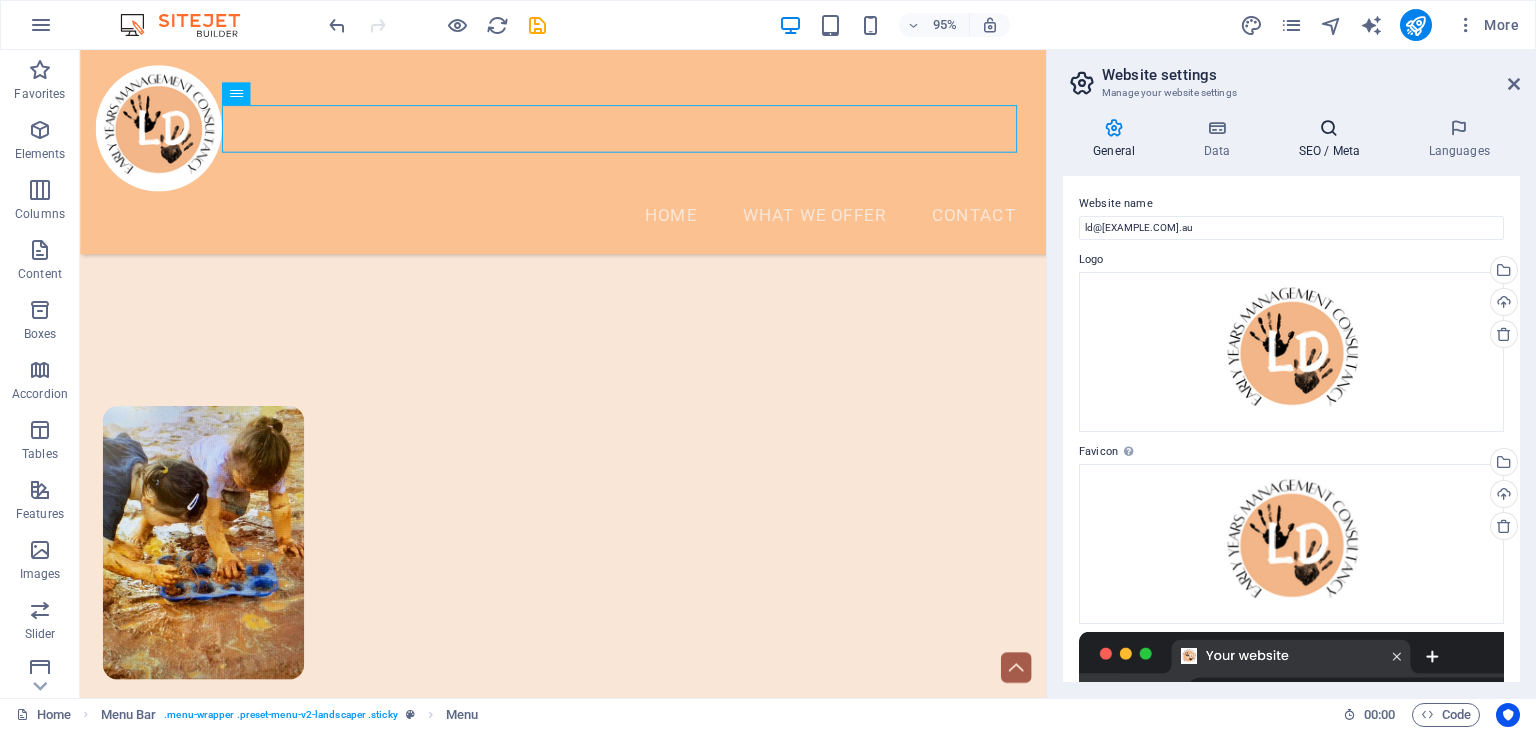click at bounding box center (1329, 128) 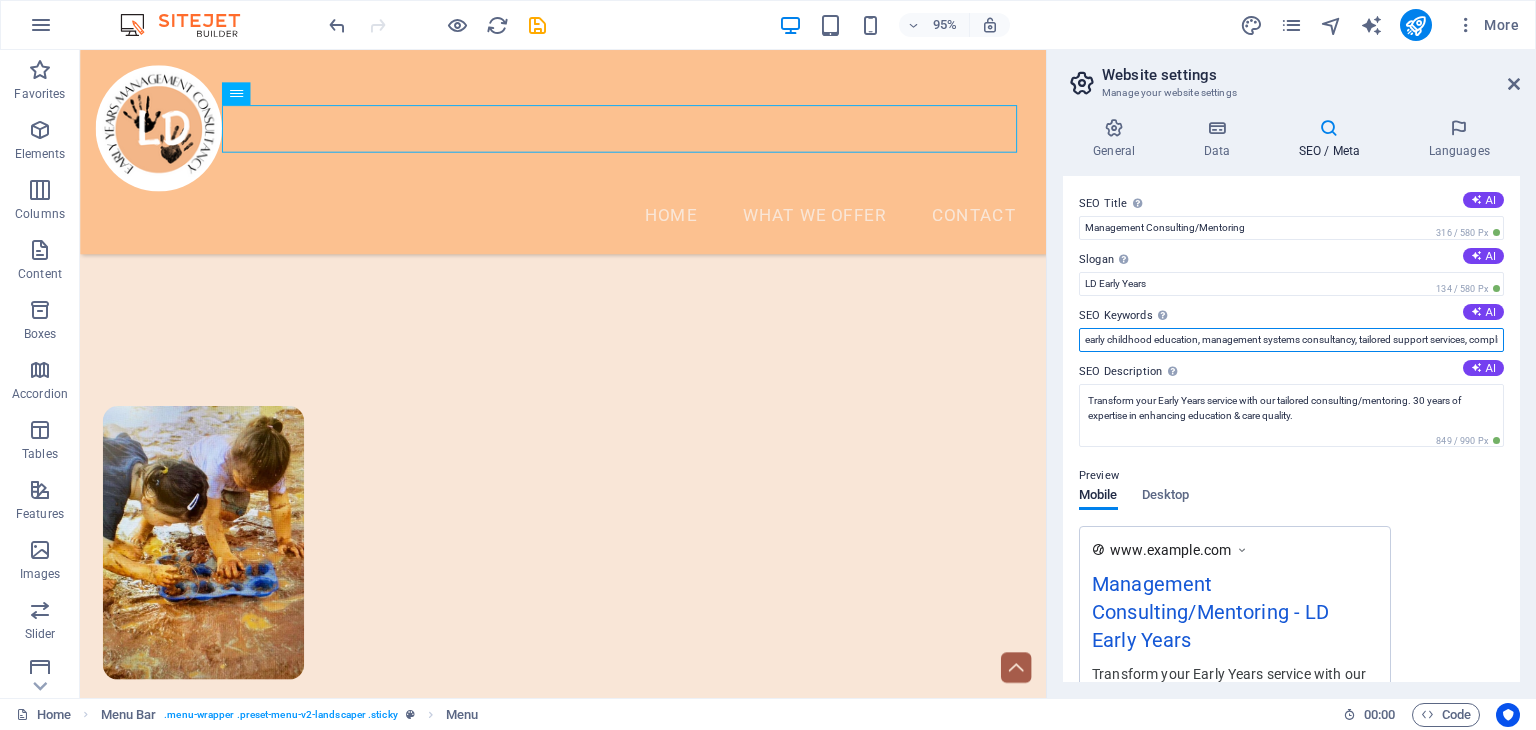 click on "early childhood education, management systems consultancy, tailored support services, compliance in early learning, optimizing care and education, early years services experts" at bounding box center (1291, 340) 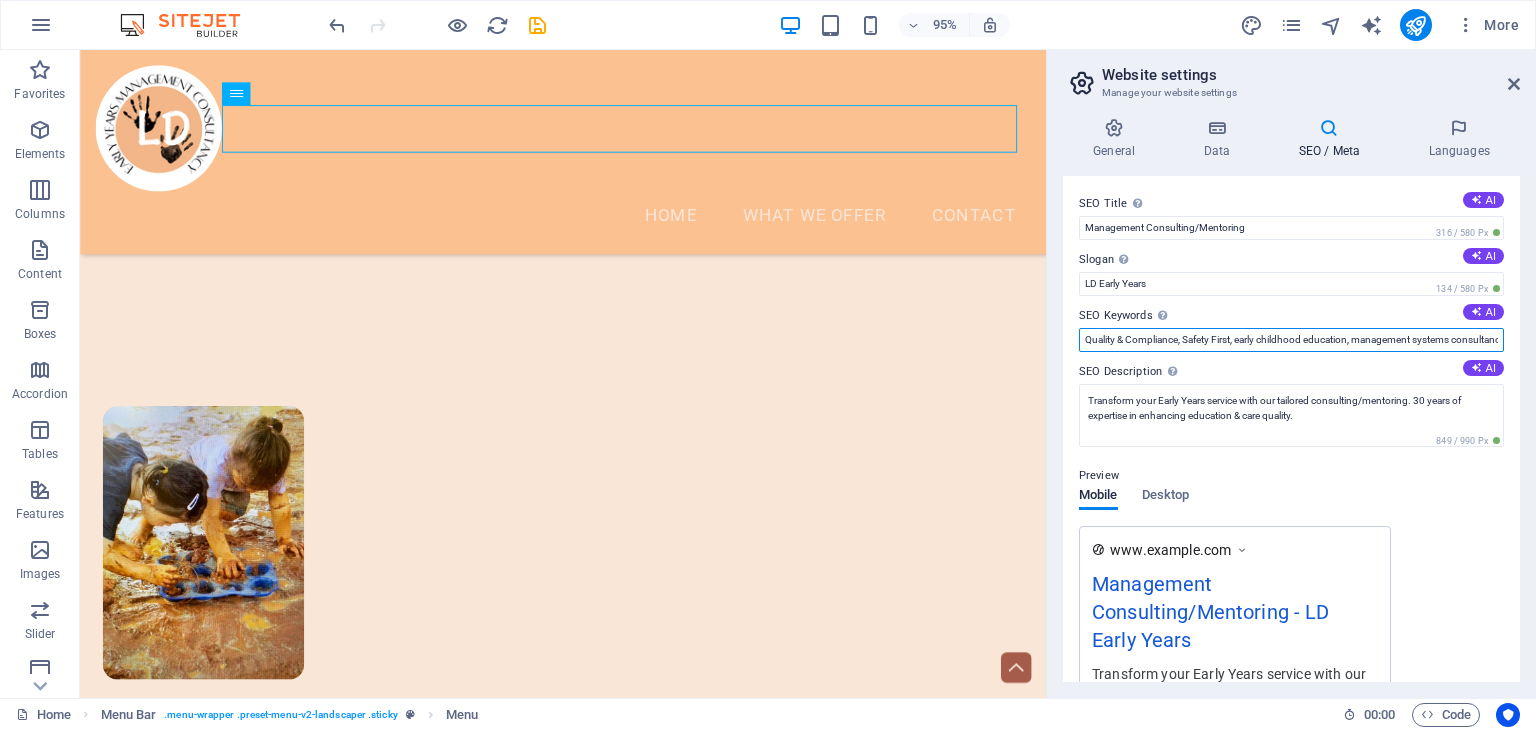 type on "Quality & Compliance, Safety First, early childhood education, management systems consultancy, tailored support services, compliance in early learning, optimizing care and education, early years services experts" 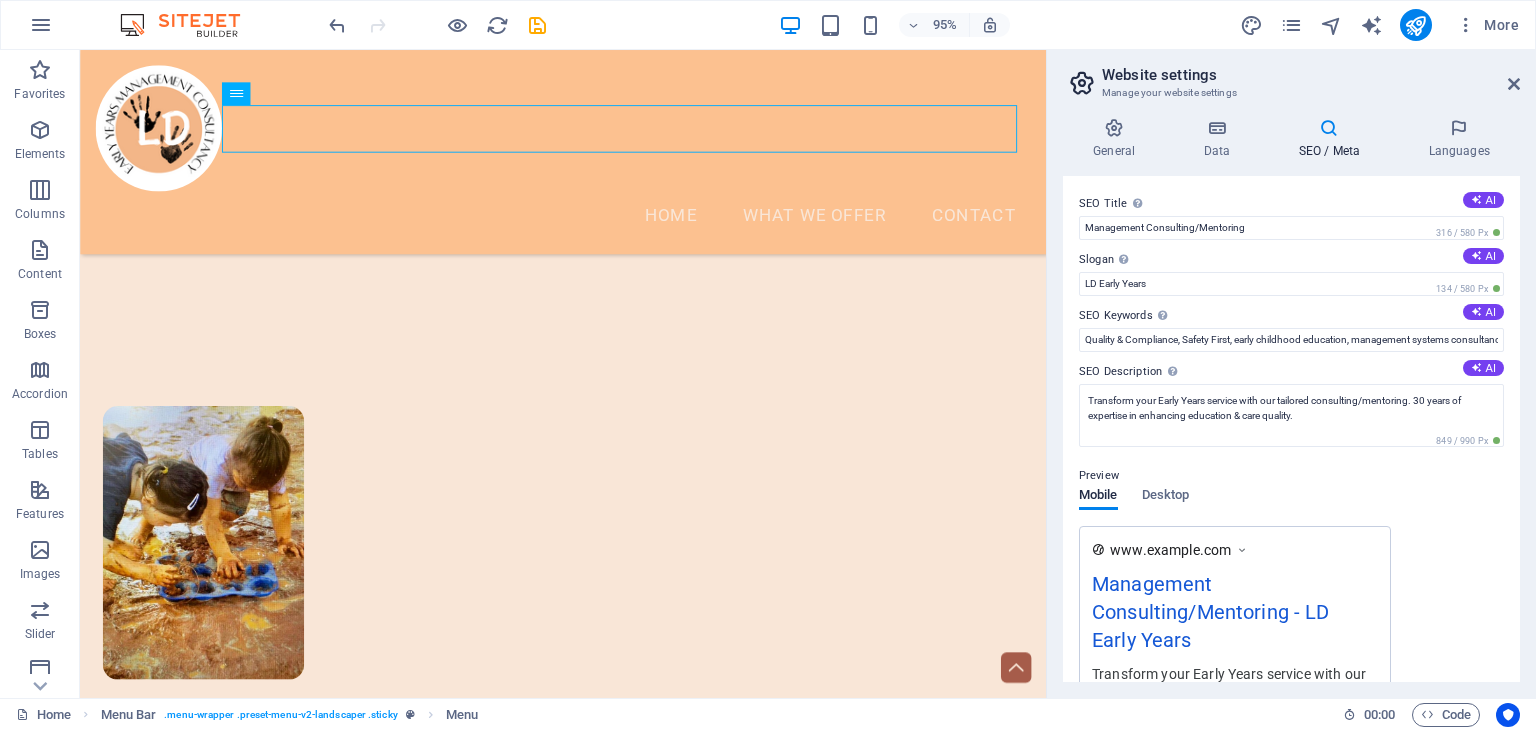 drag, startPoint x: 1519, startPoint y: 433, endPoint x: 1524, endPoint y: 490, distance: 57.21888 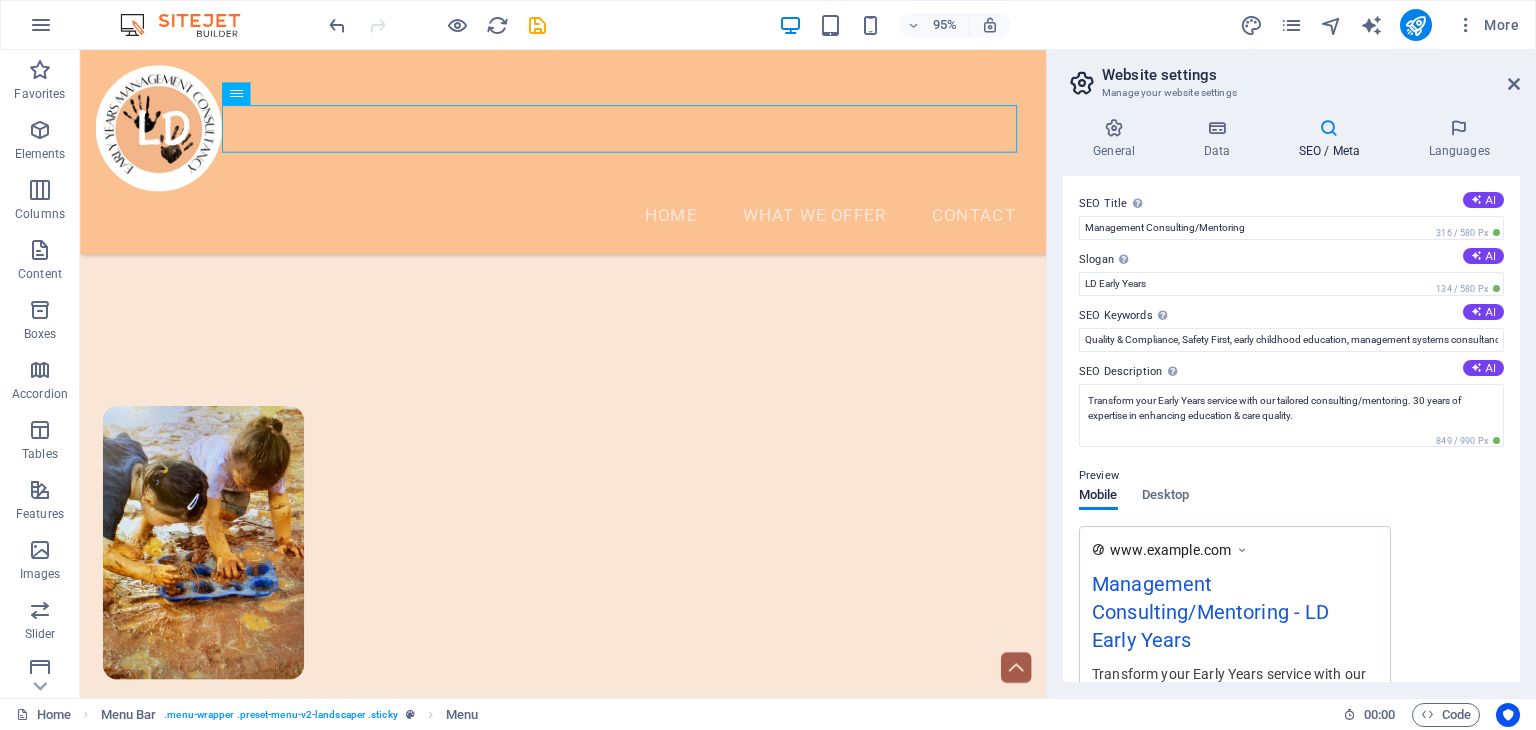 click on "General  Data  SEO / Meta  Languages Website name ldearlyyearsmanagementconsultancy.com.au Logo Drag files here, click to choose files or select files from Files or our free stock photos & videos Select files from the file manager, stock photos, or upload file(s) Upload Favicon Set the favicon of your website here. A favicon is a small icon shown in the browser tab next to your website title. It helps visitors identify your website. Drag files here, click to choose files or select files from Files or our free stock photos & videos Select files from the file manager, stock photos, or upload file(s) Upload Preview Image (Open Graph) This image will be shown when the website is shared on social networks Drag files here, click to choose files or select files from Files or our free stock photos & videos Select files from the file manager, stock photos, or upload file(s) Upload Contact data for this website. This can be used everywhere on the website and will update automatically. Company First name Last name 6000" at bounding box center (1291, 400) 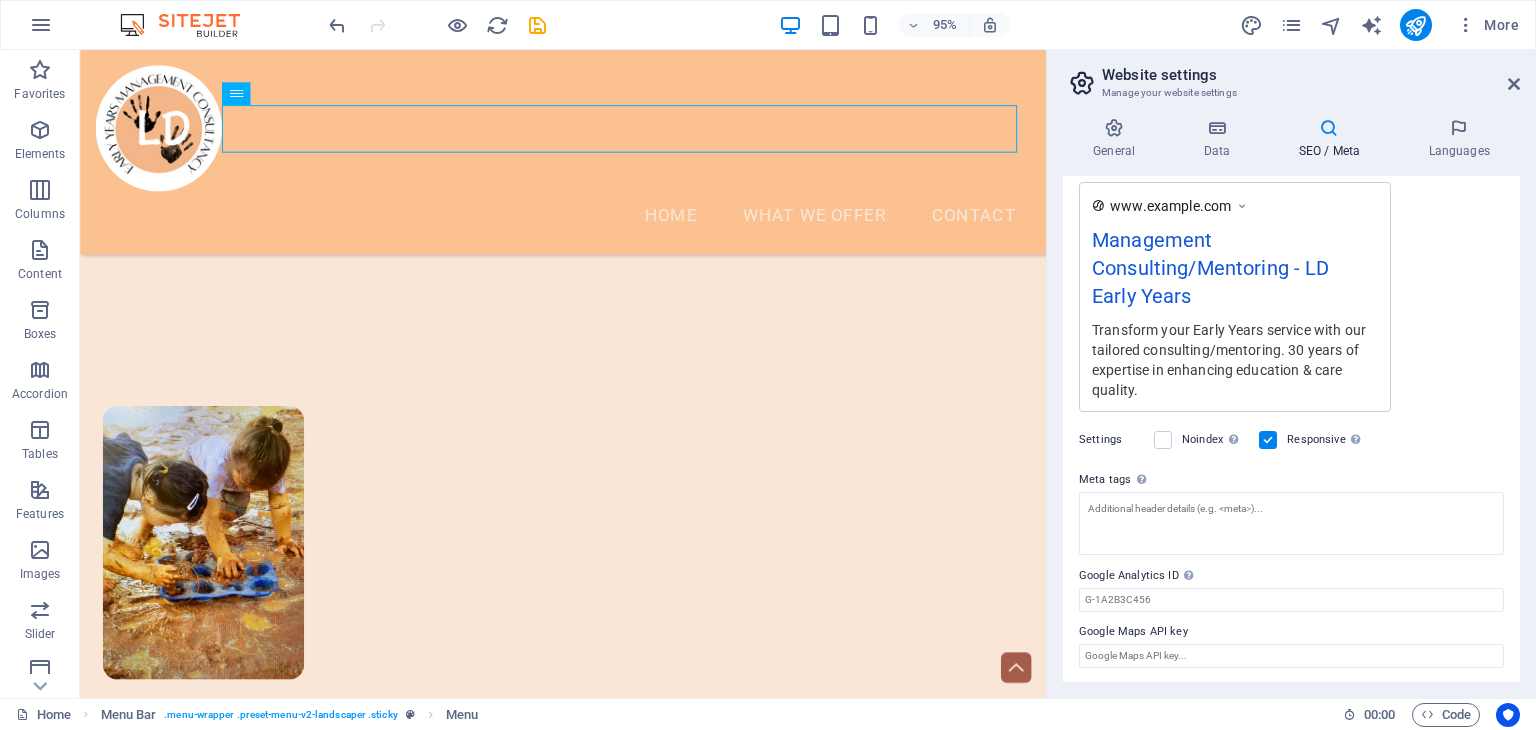 scroll, scrollTop: 0, scrollLeft: 0, axis: both 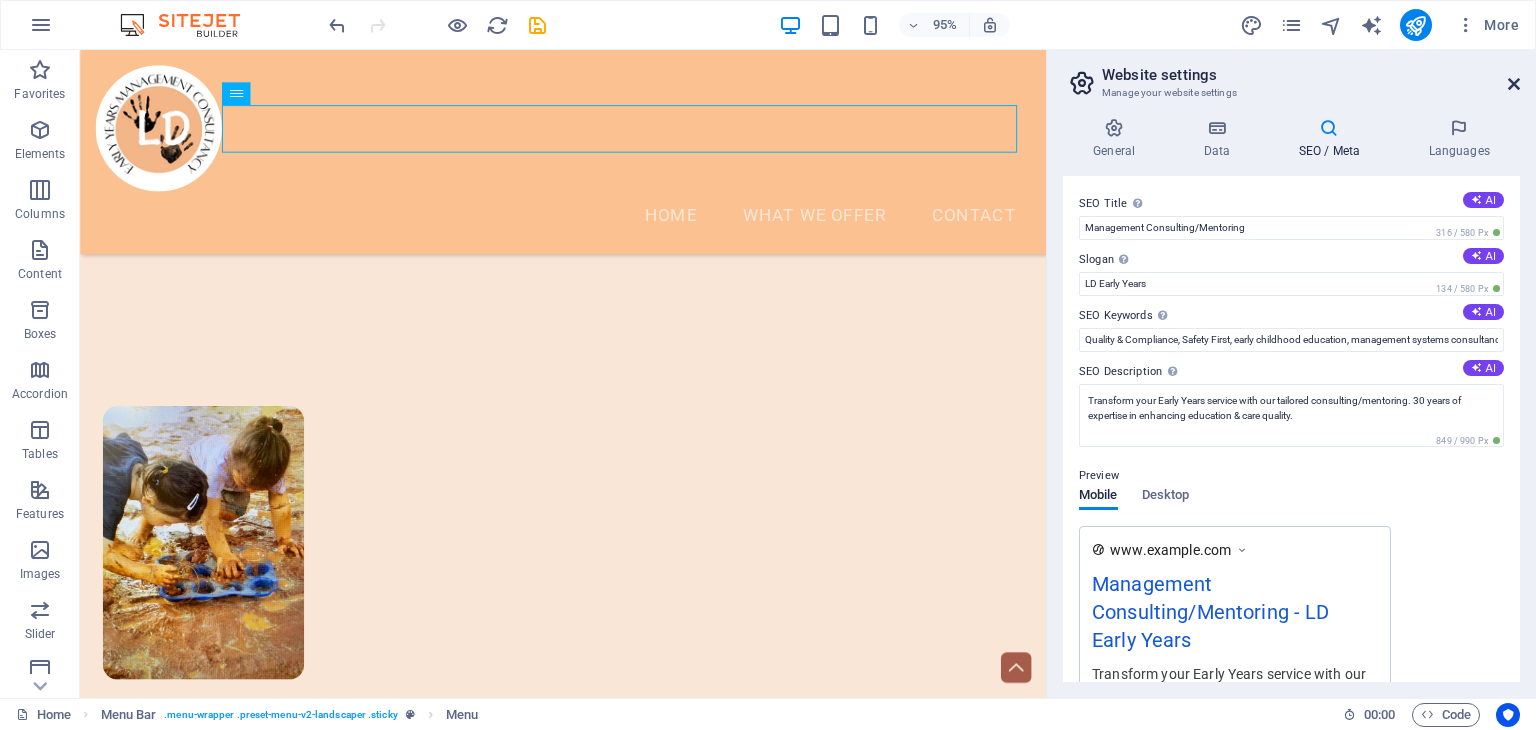 click at bounding box center (1514, 84) 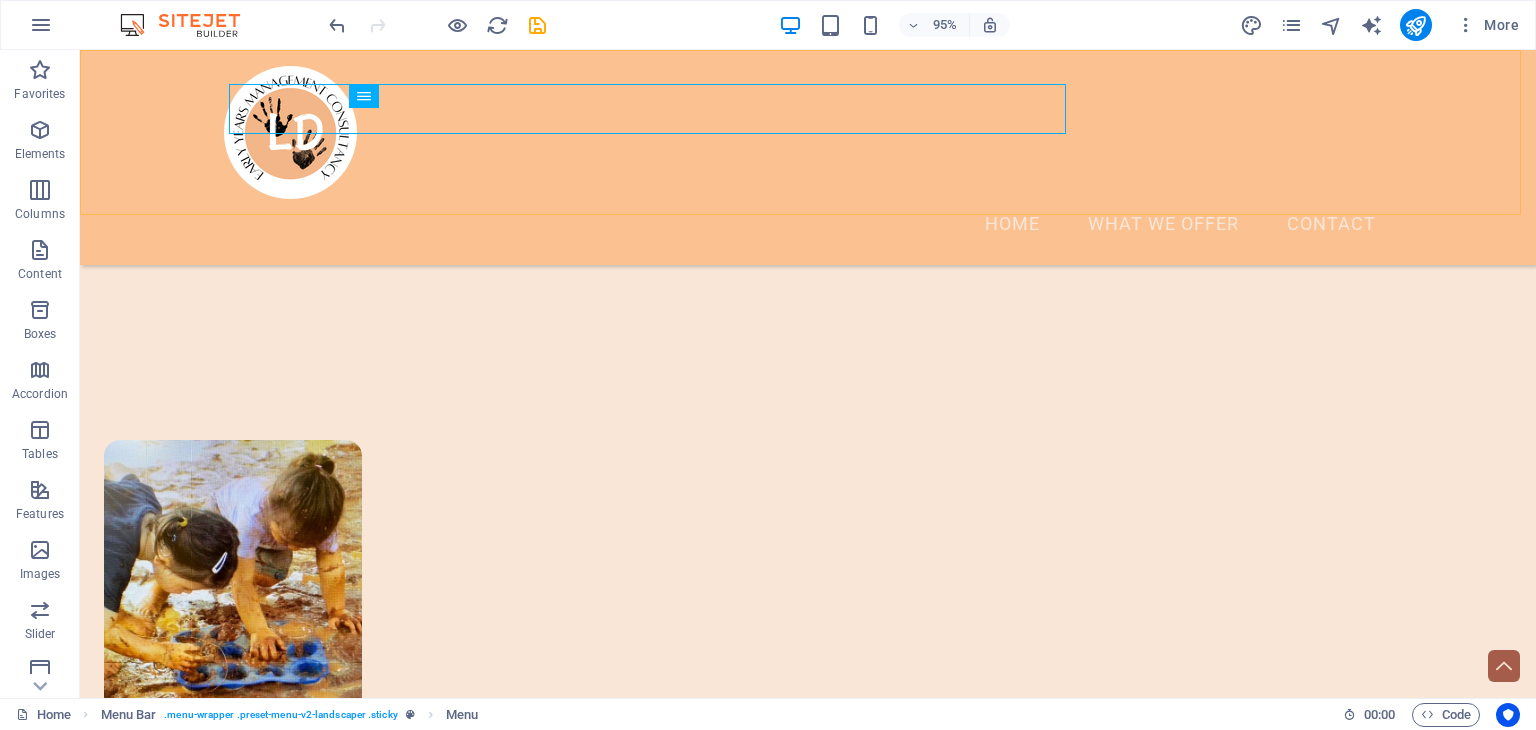 scroll, scrollTop: 1149, scrollLeft: 0, axis: vertical 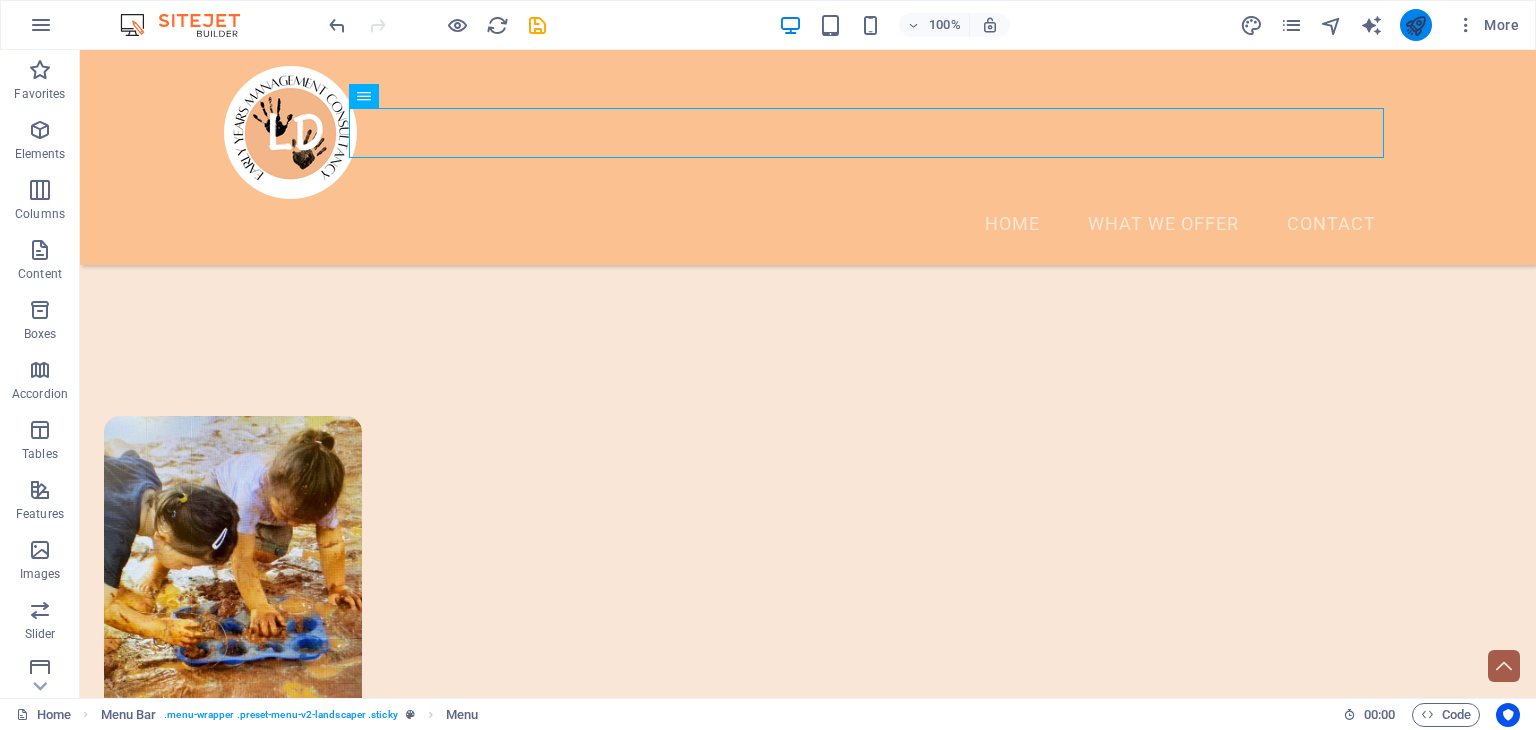click at bounding box center (1416, 25) 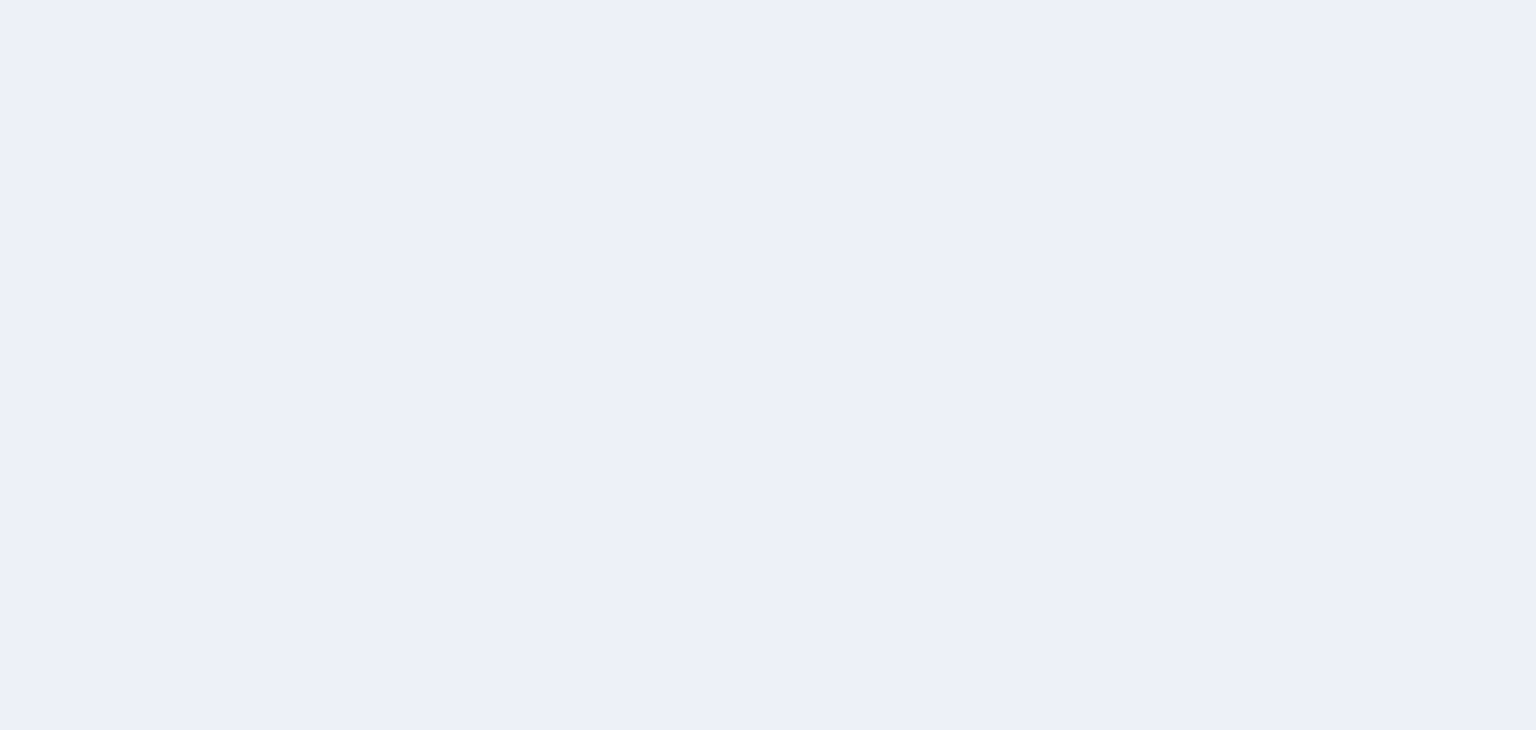 scroll, scrollTop: 0, scrollLeft: 0, axis: both 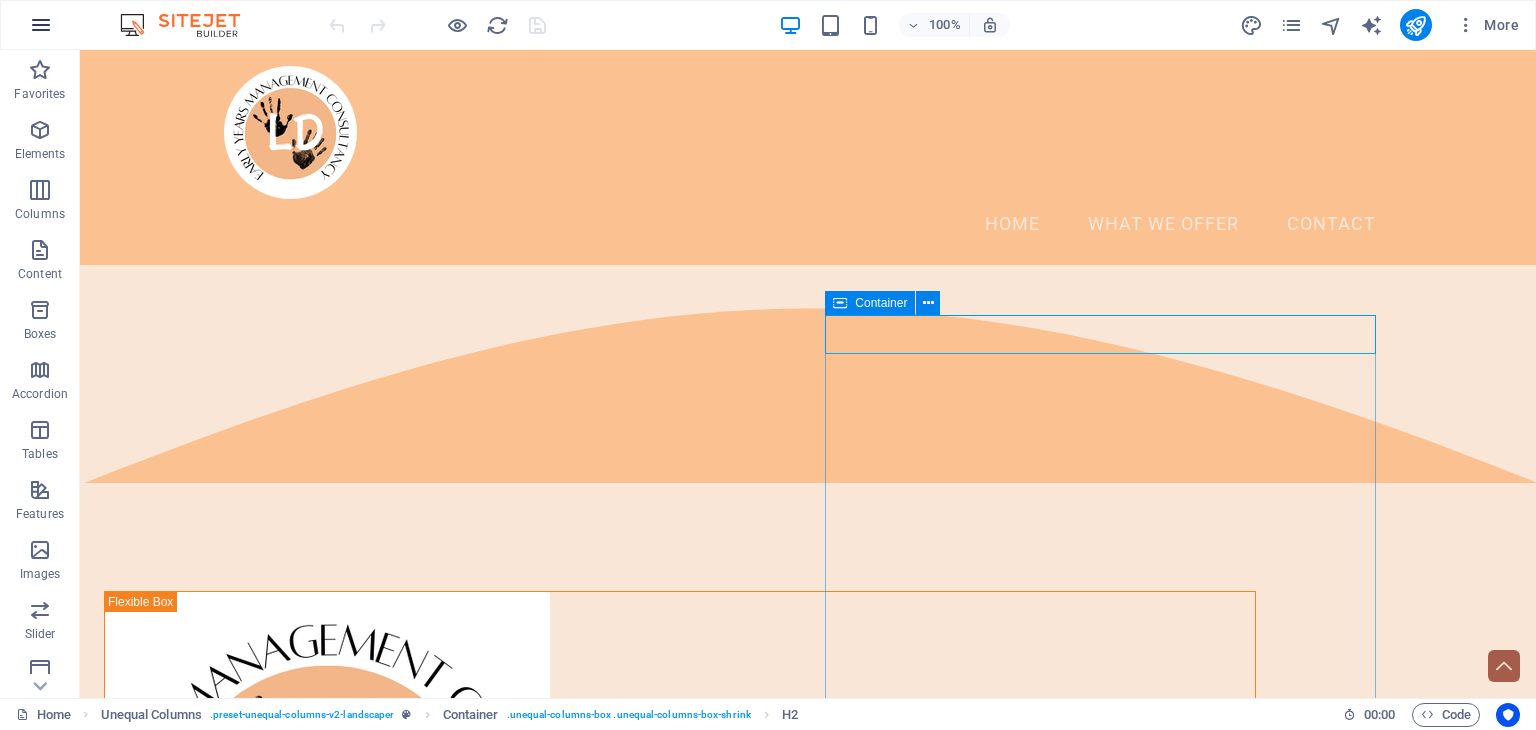 click at bounding box center [41, 25] 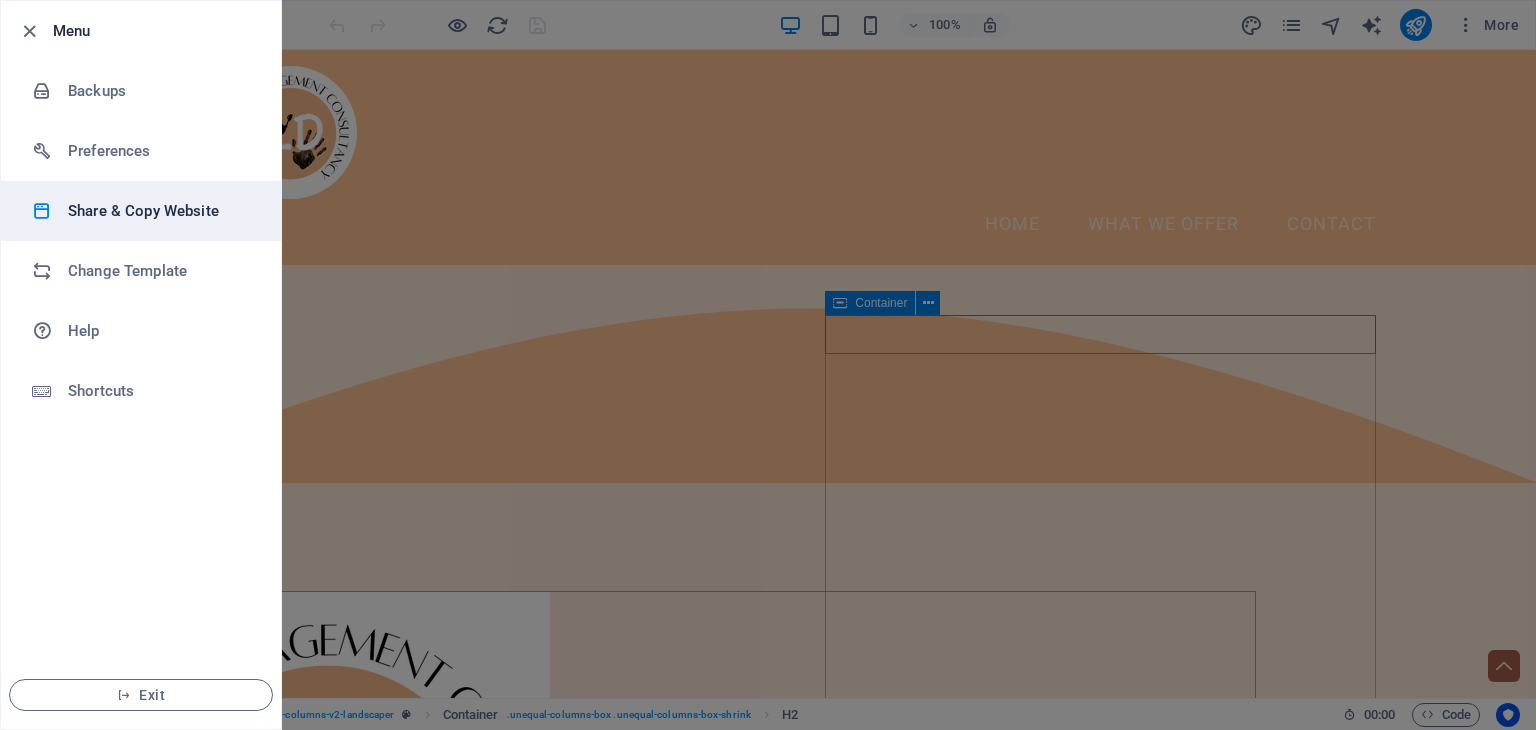 click on "Share & Copy Website" at bounding box center (160, 211) 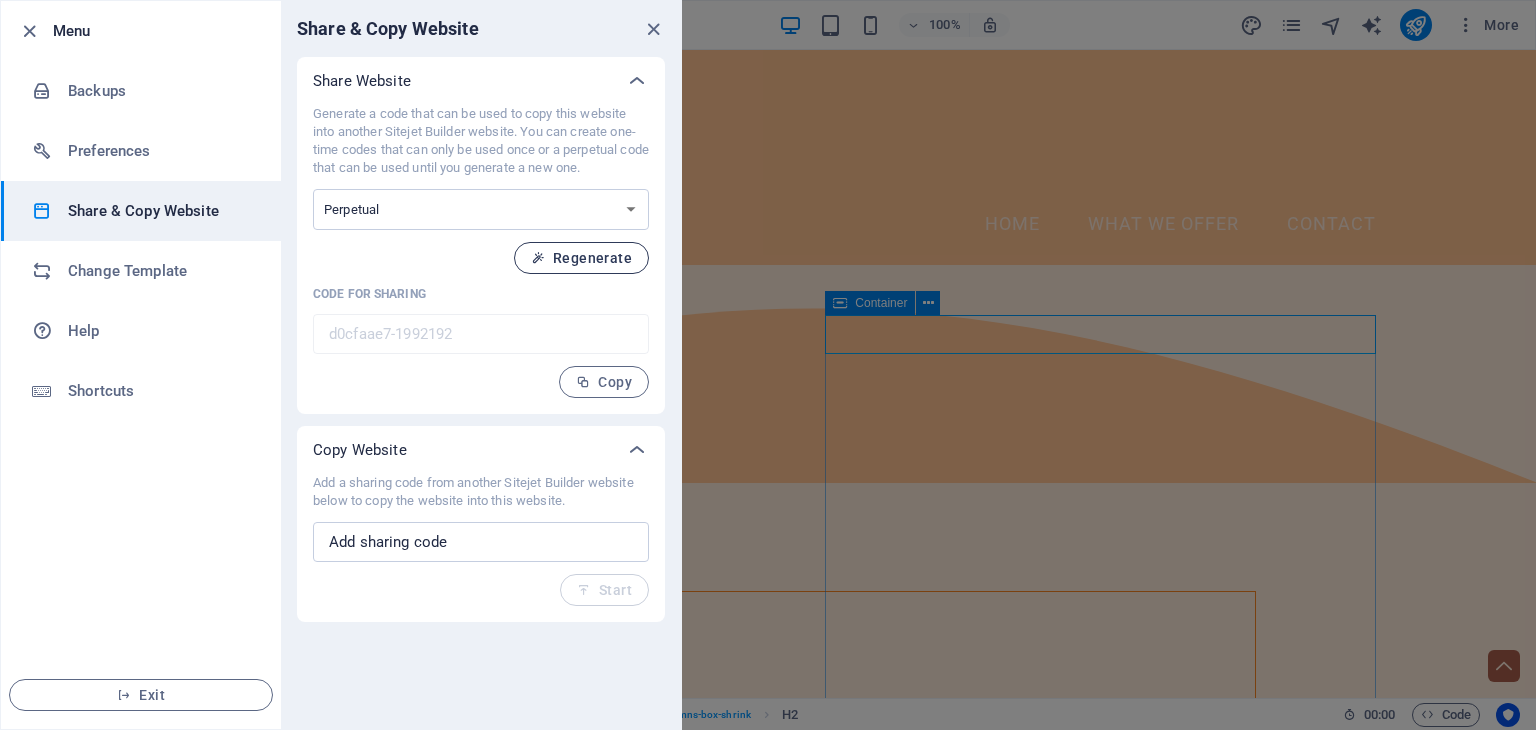 click on "Regenerate" at bounding box center [581, 258] 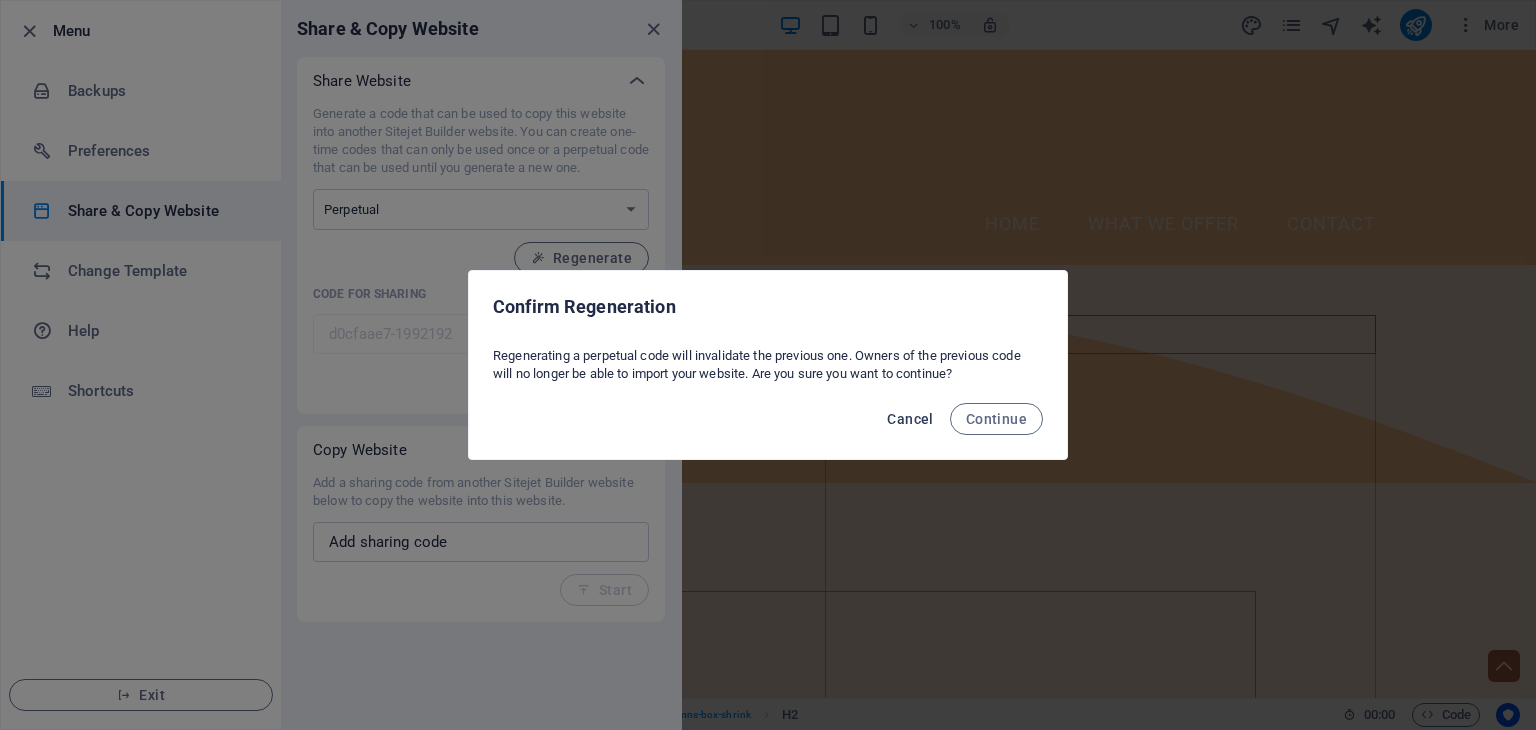 click on "Cancel" at bounding box center [910, 419] 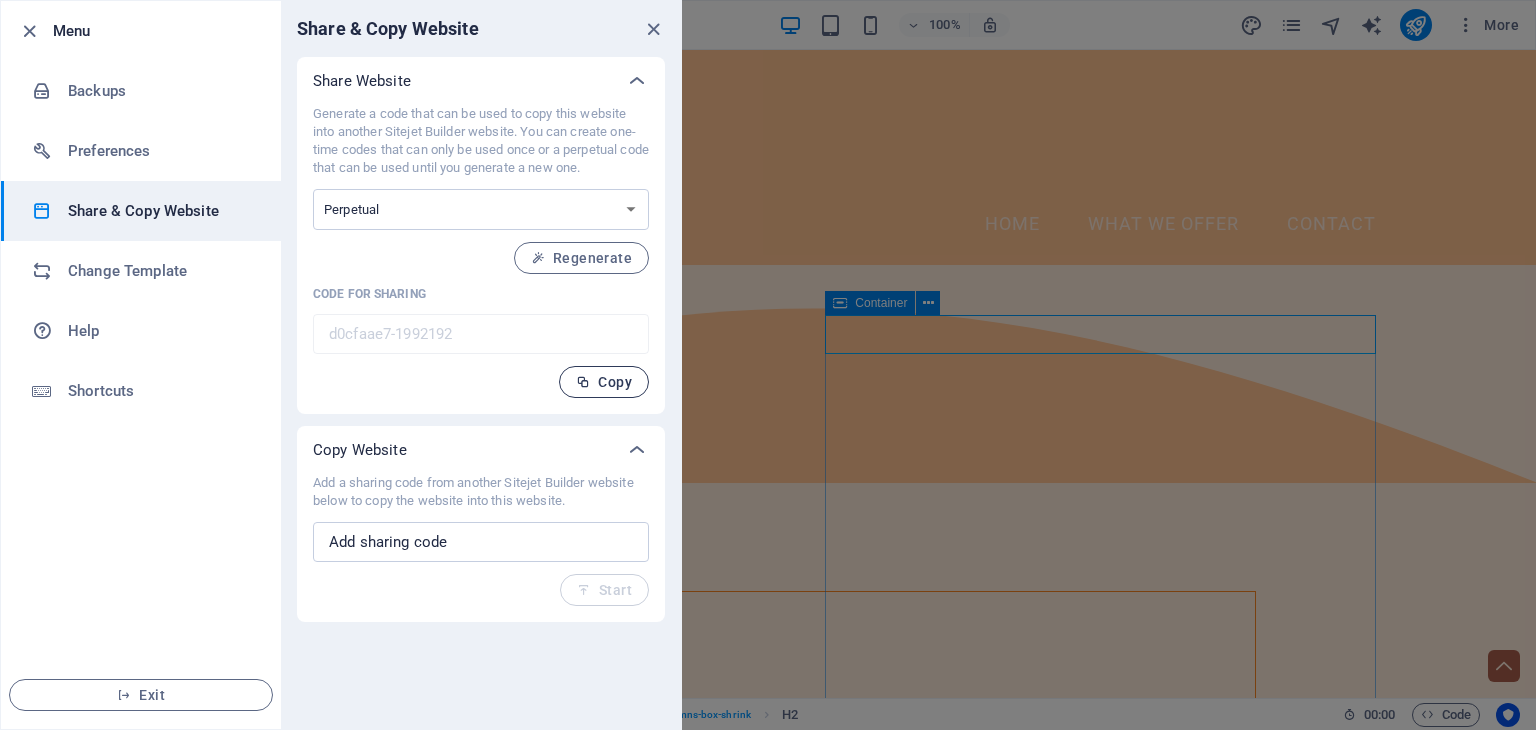 click on "Copy" at bounding box center (604, 382) 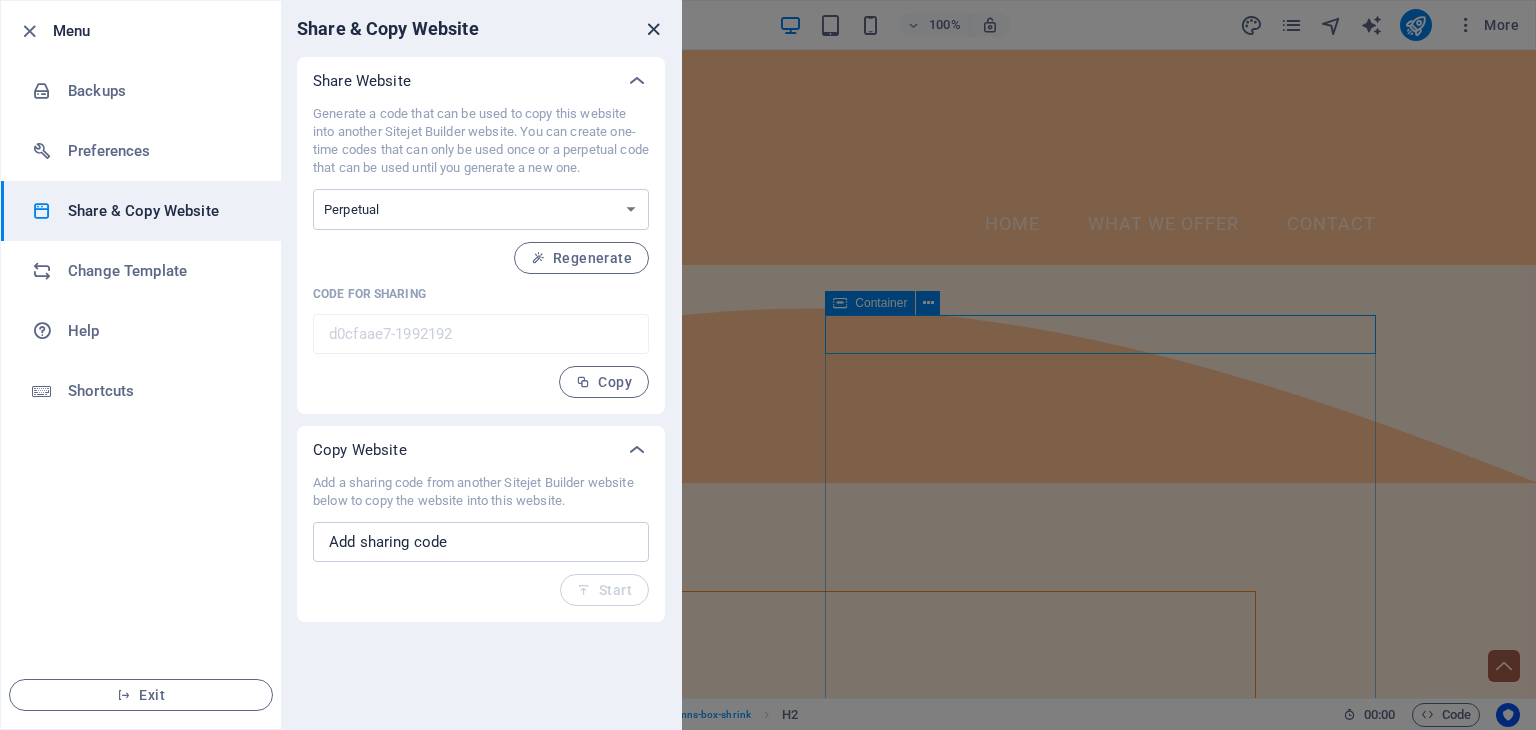 click at bounding box center (653, 29) 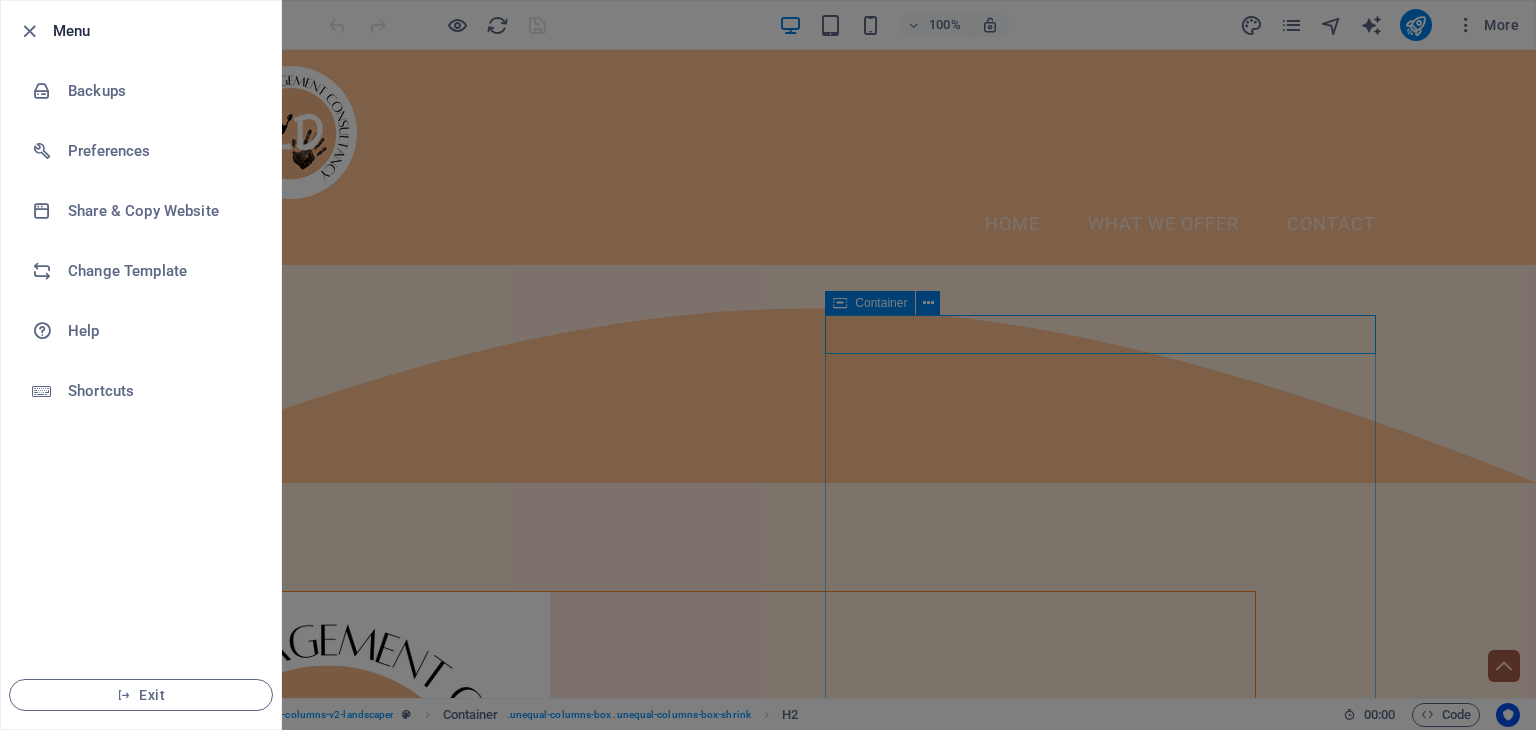 click at bounding box center (768, 365) 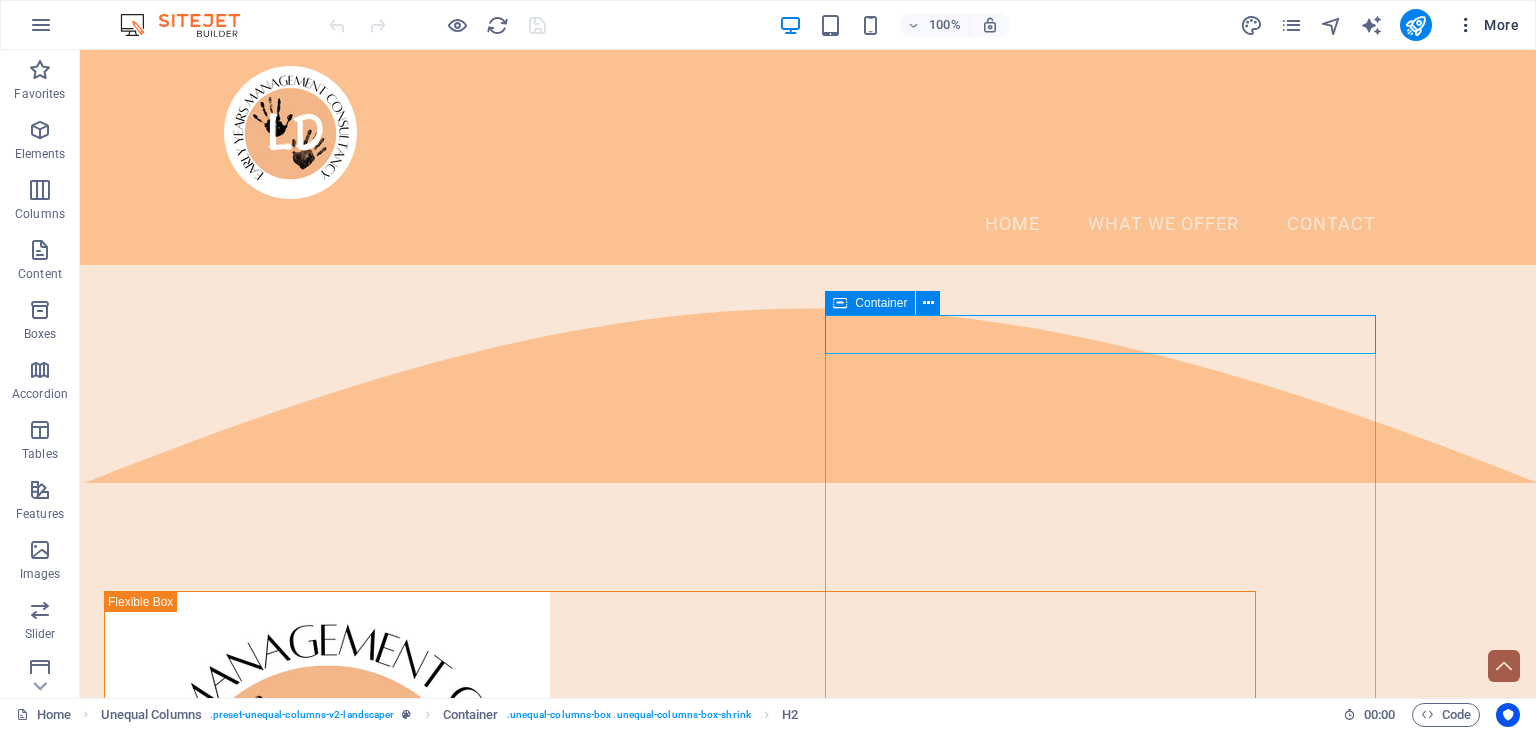 click at bounding box center (1466, 25) 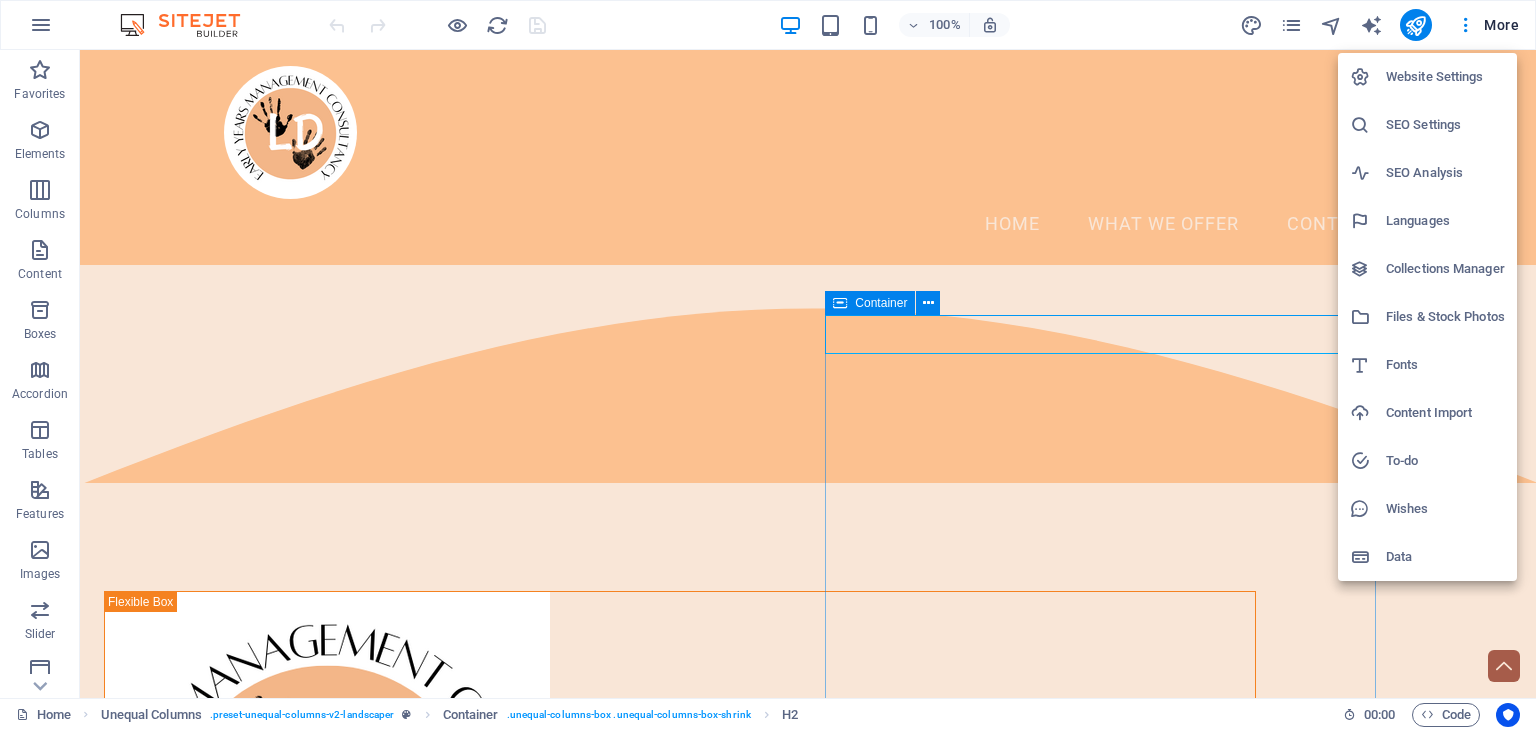 click on "Website Settings" at bounding box center (1445, 77) 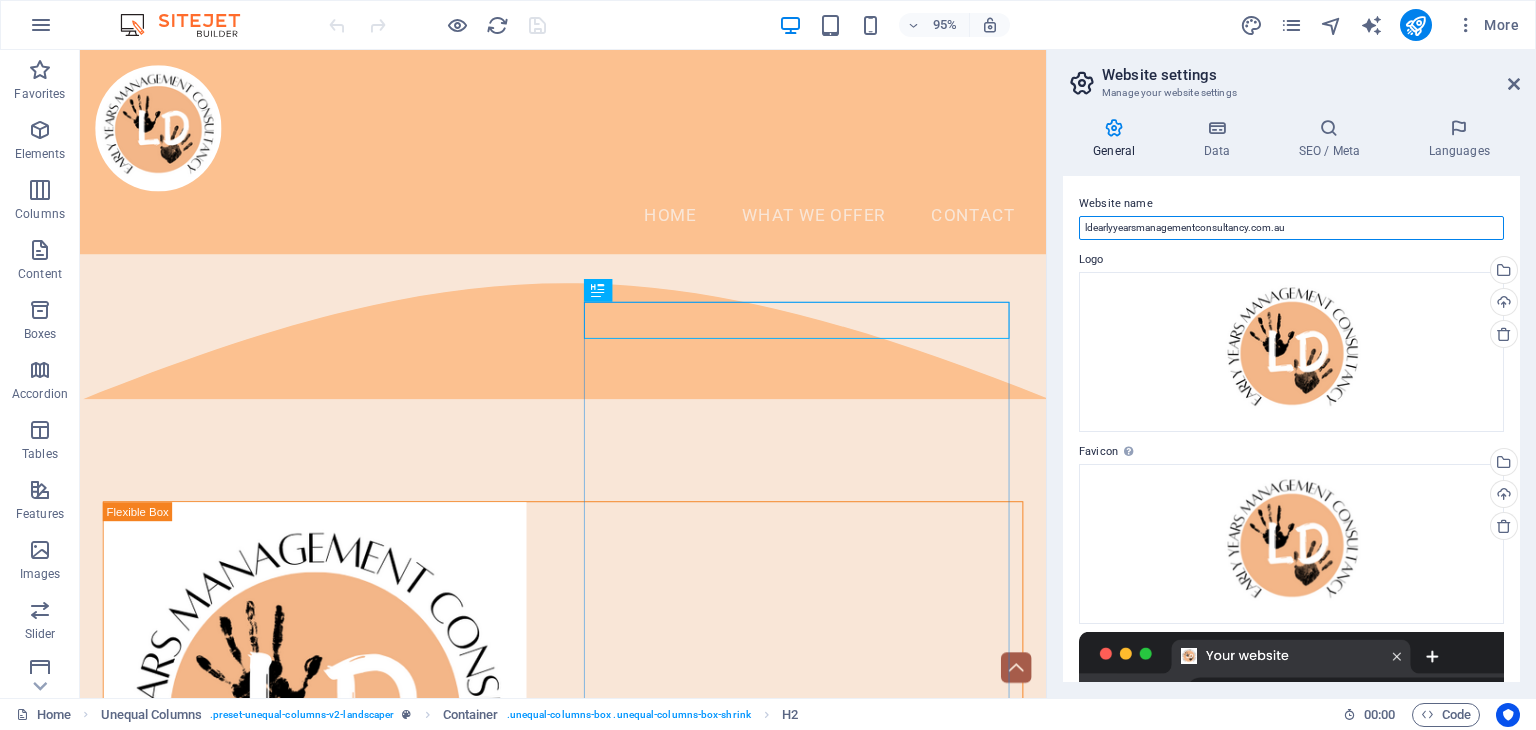 click on "ldearlyyearsmanagementconsultancy.com.au" at bounding box center [1291, 228] 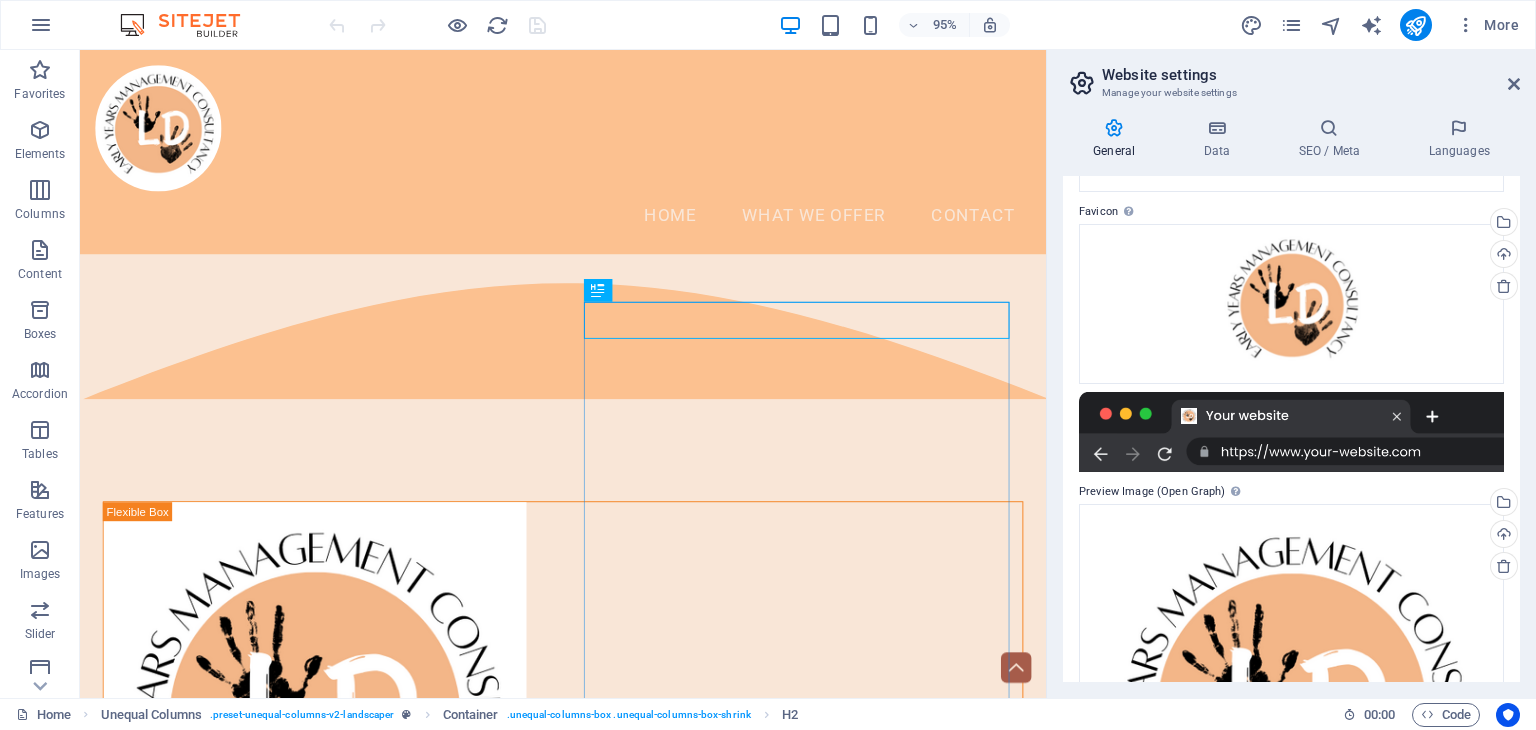 scroll, scrollTop: 0, scrollLeft: 0, axis: both 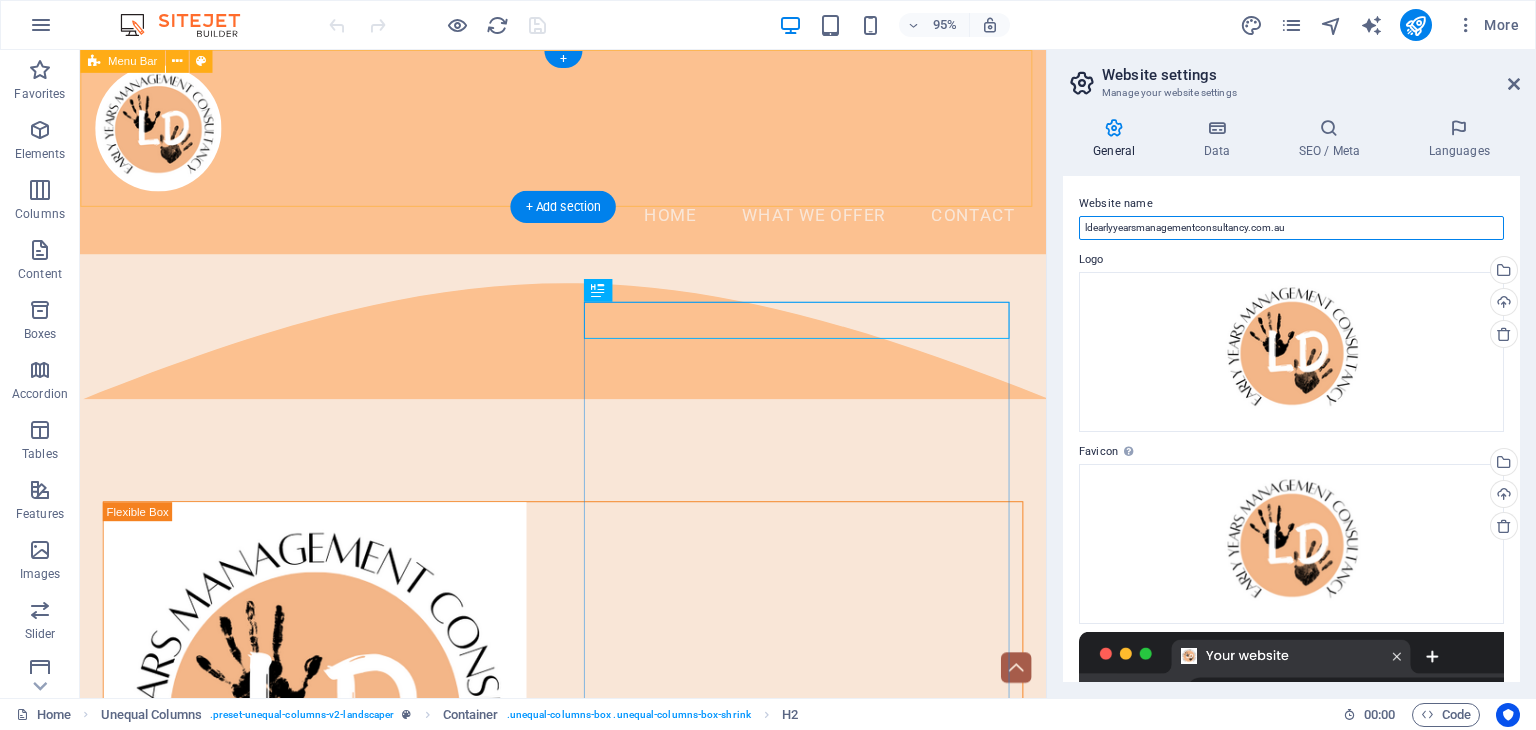 drag, startPoint x: 1388, startPoint y: 279, endPoint x: 990, endPoint y: 207, distance: 404.46014 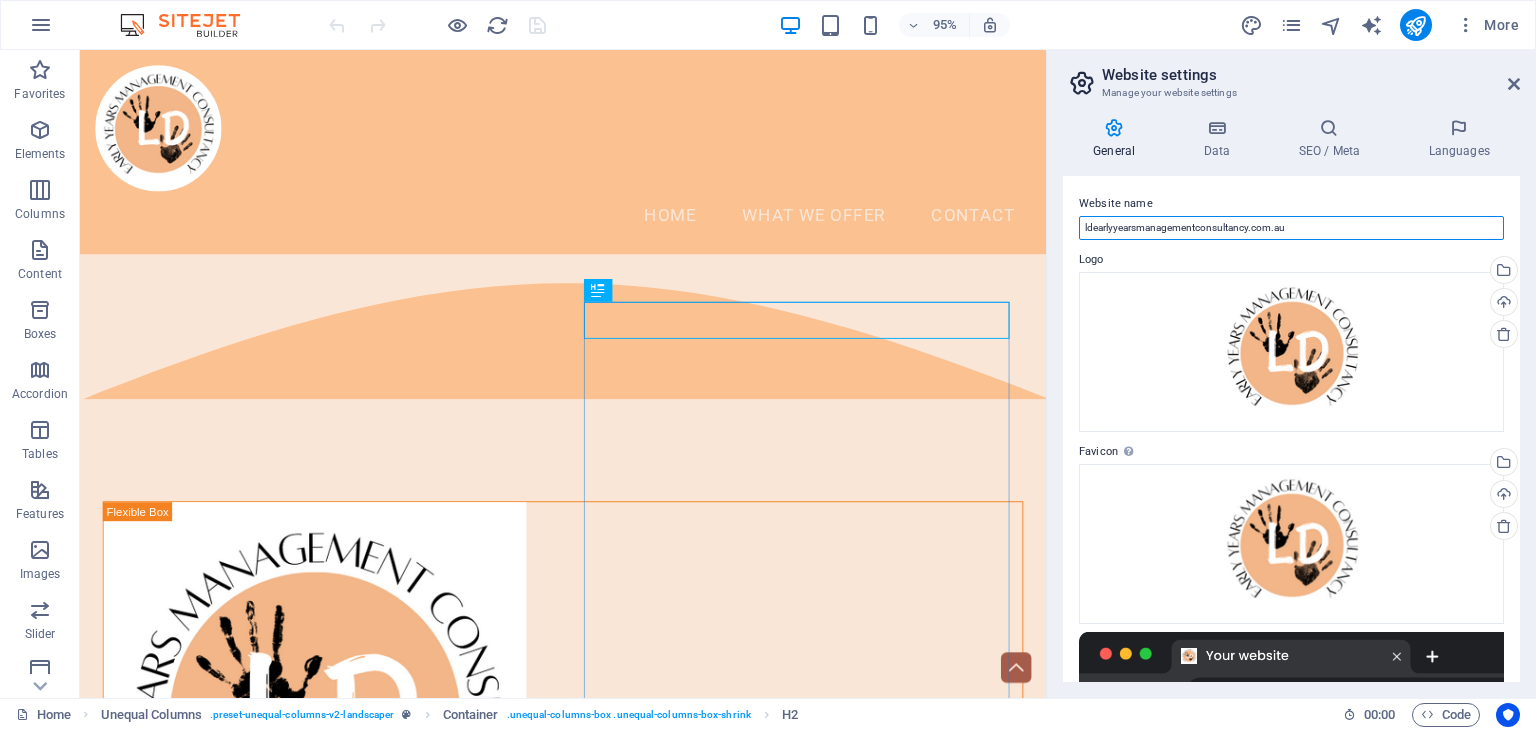 click on "ldearlyyearsmanagementconsultancy.com.au" at bounding box center (1291, 228) 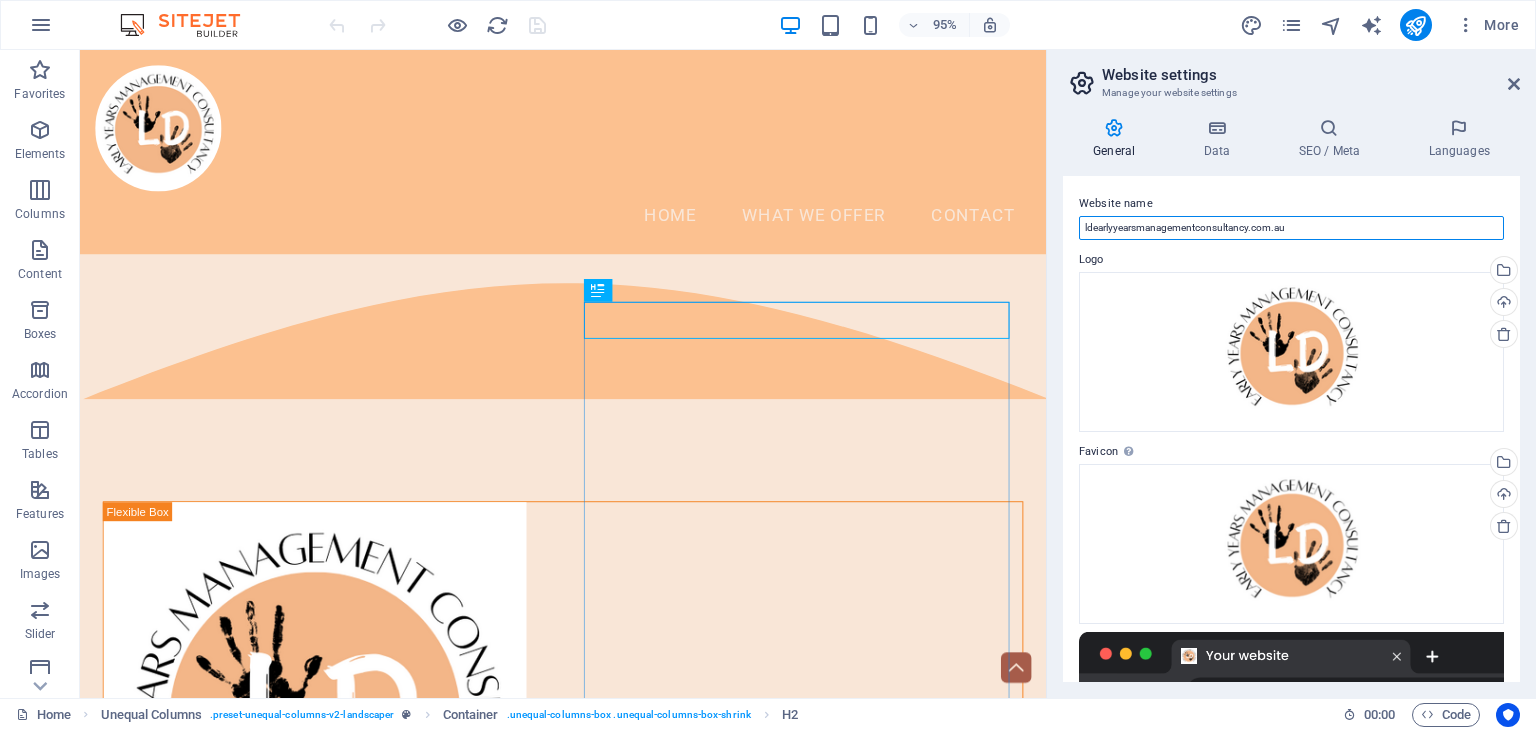 drag, startPoint x: 1292, startPoint y: 228, endPoint x: 1070, endPoint y: 207, distance: 222.99103 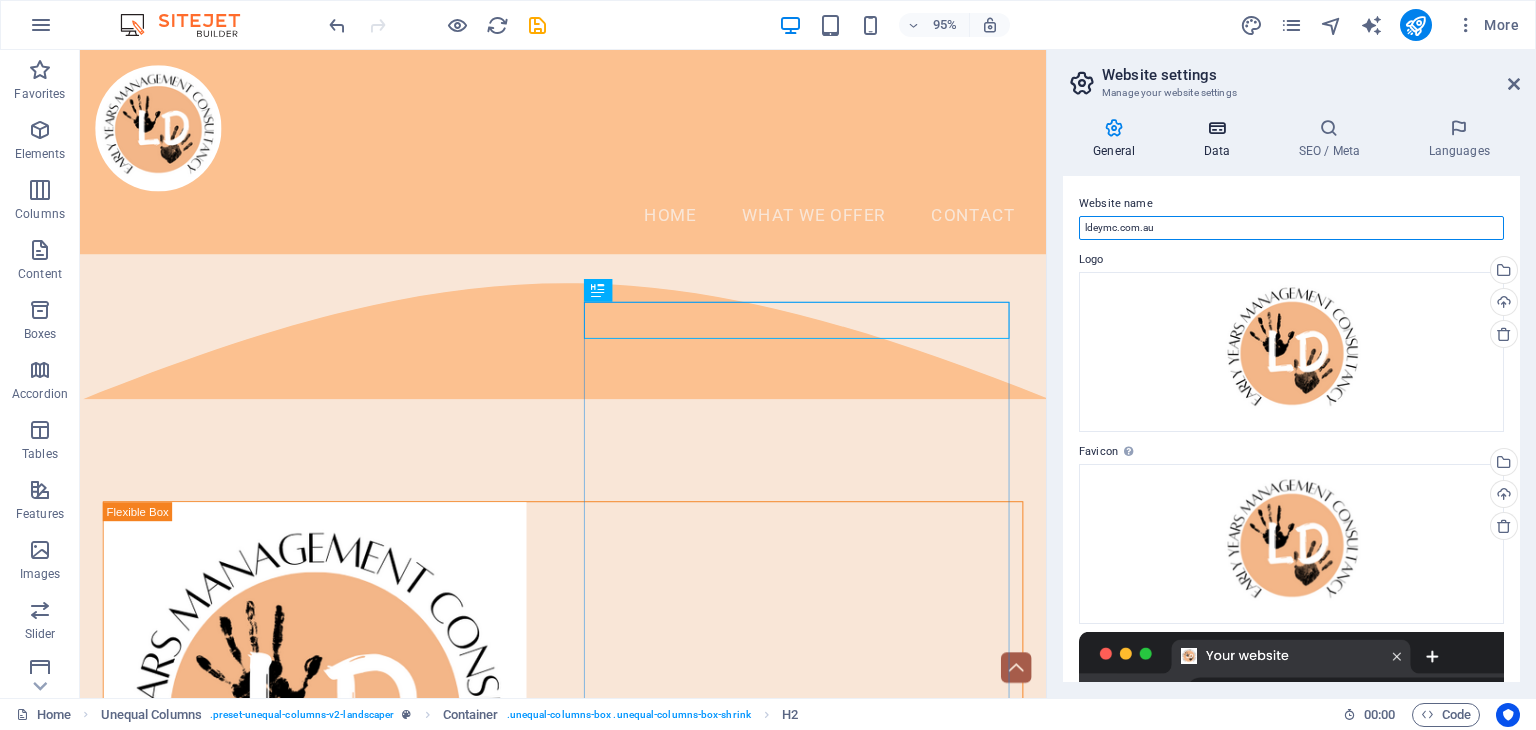 type on "ldeymc.com.au" 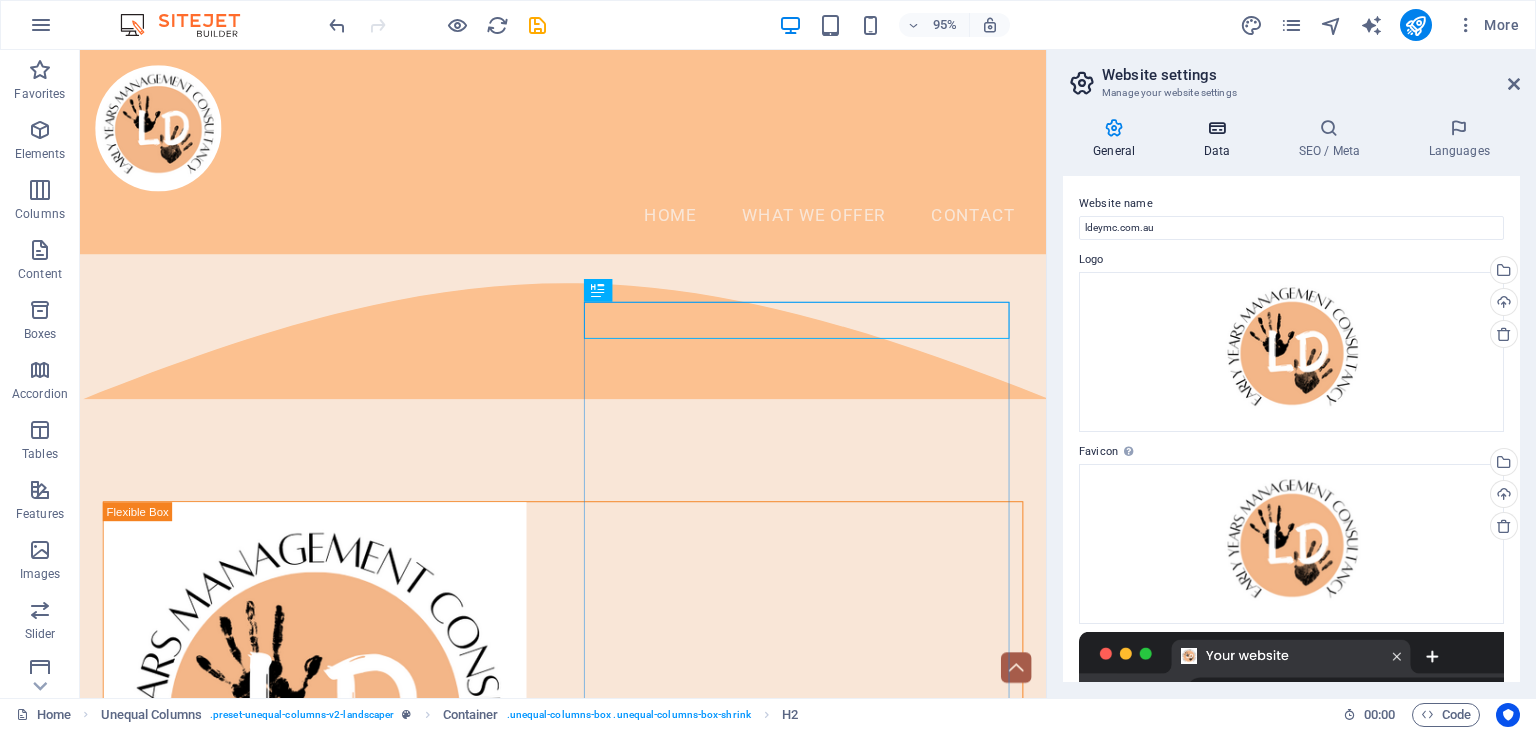click on "Data" at bounding box center [1220, 139] 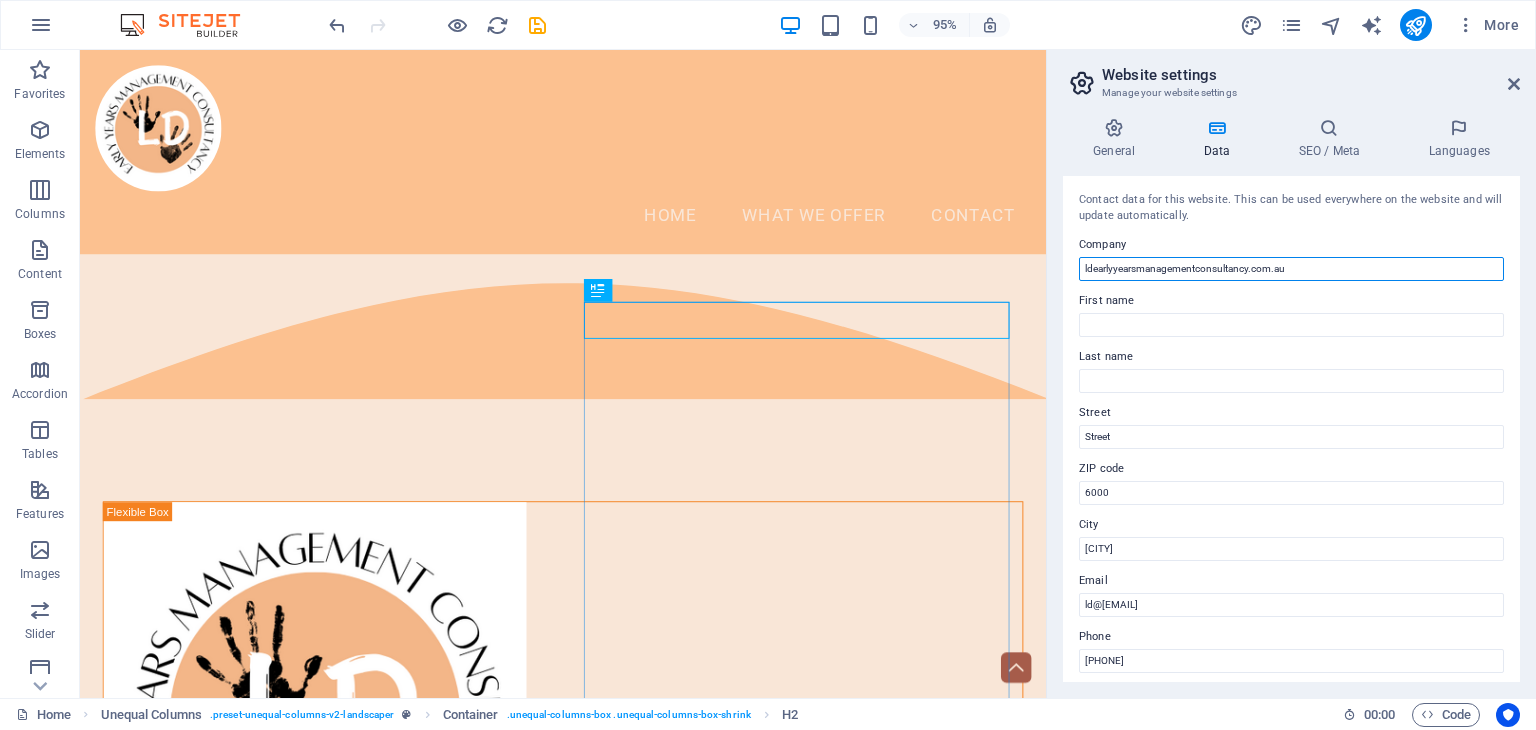 drag, startPoint x: 1345, startPoint y: 266, endPoint x: 1062, endPoint y: 269, distance: 283.0159 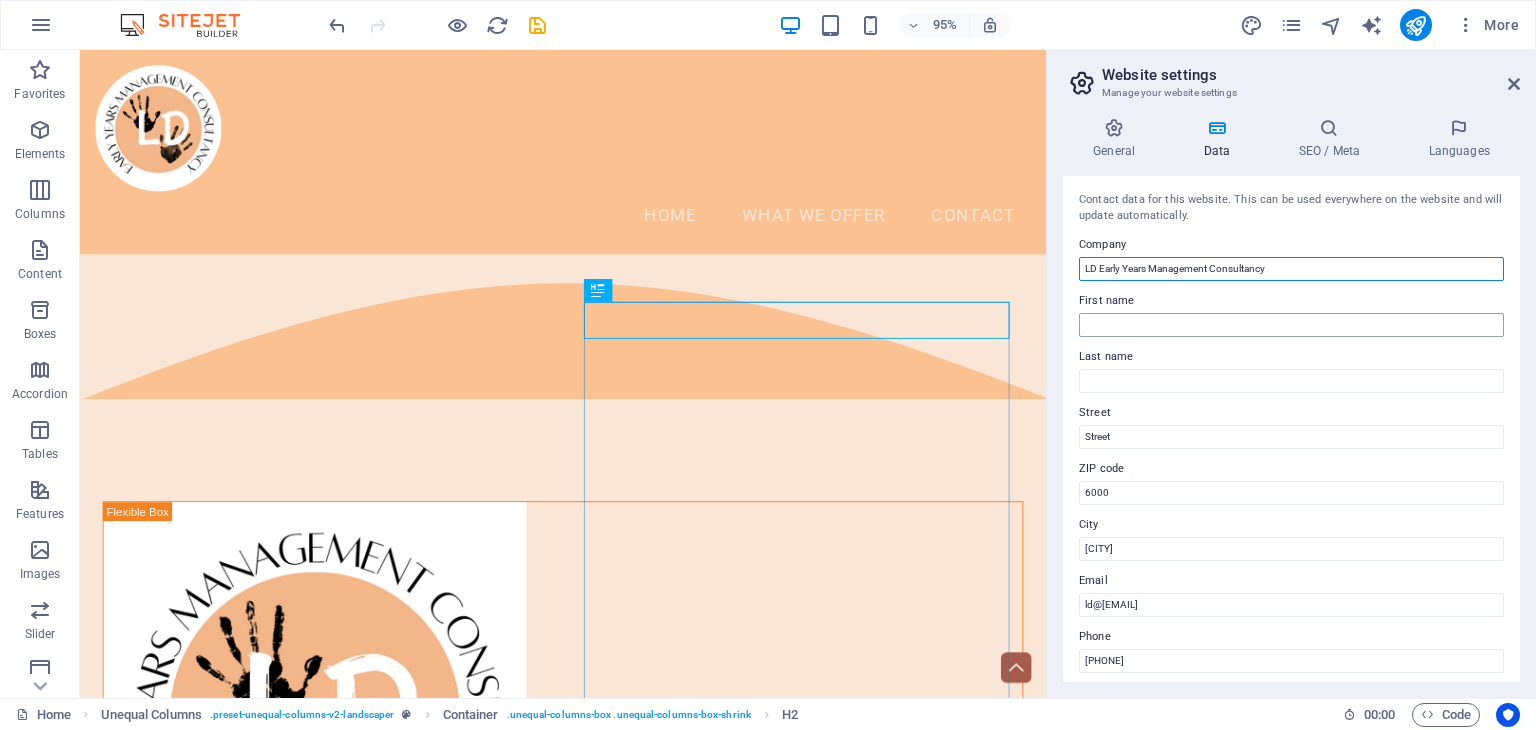 type on "LD Early Years Management Consultancy" 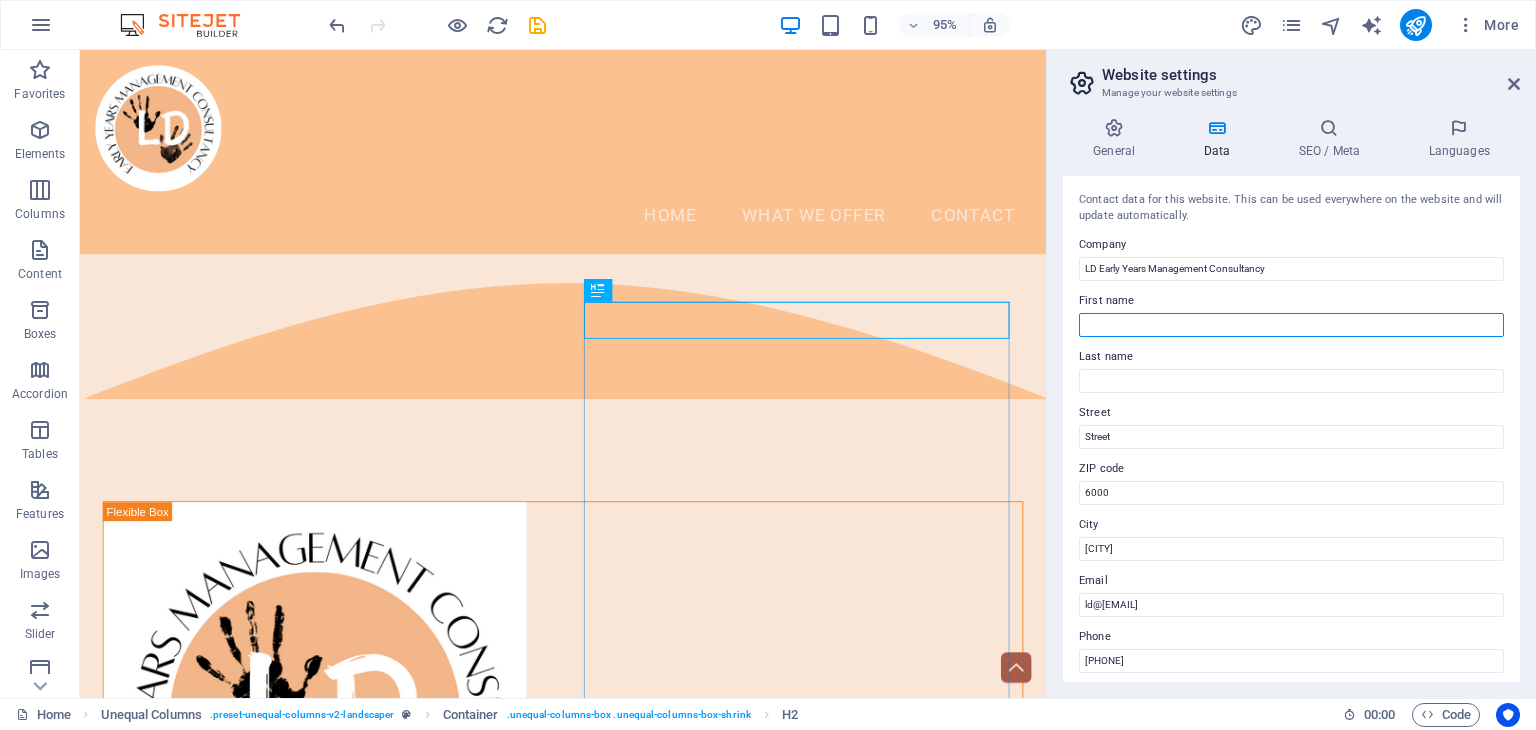 click on "First name" at bounding box center (1291, 325) 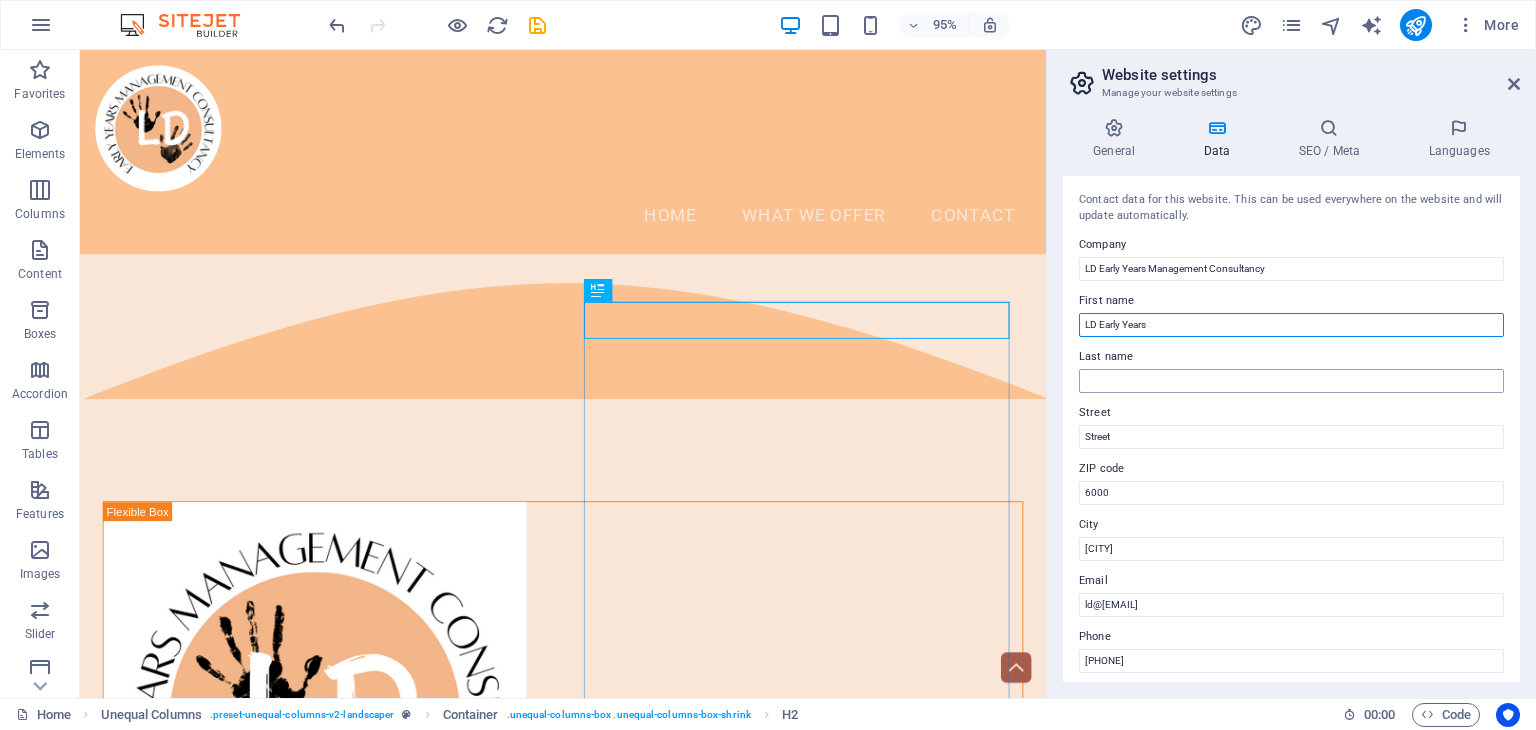 type on "LD Early Years" 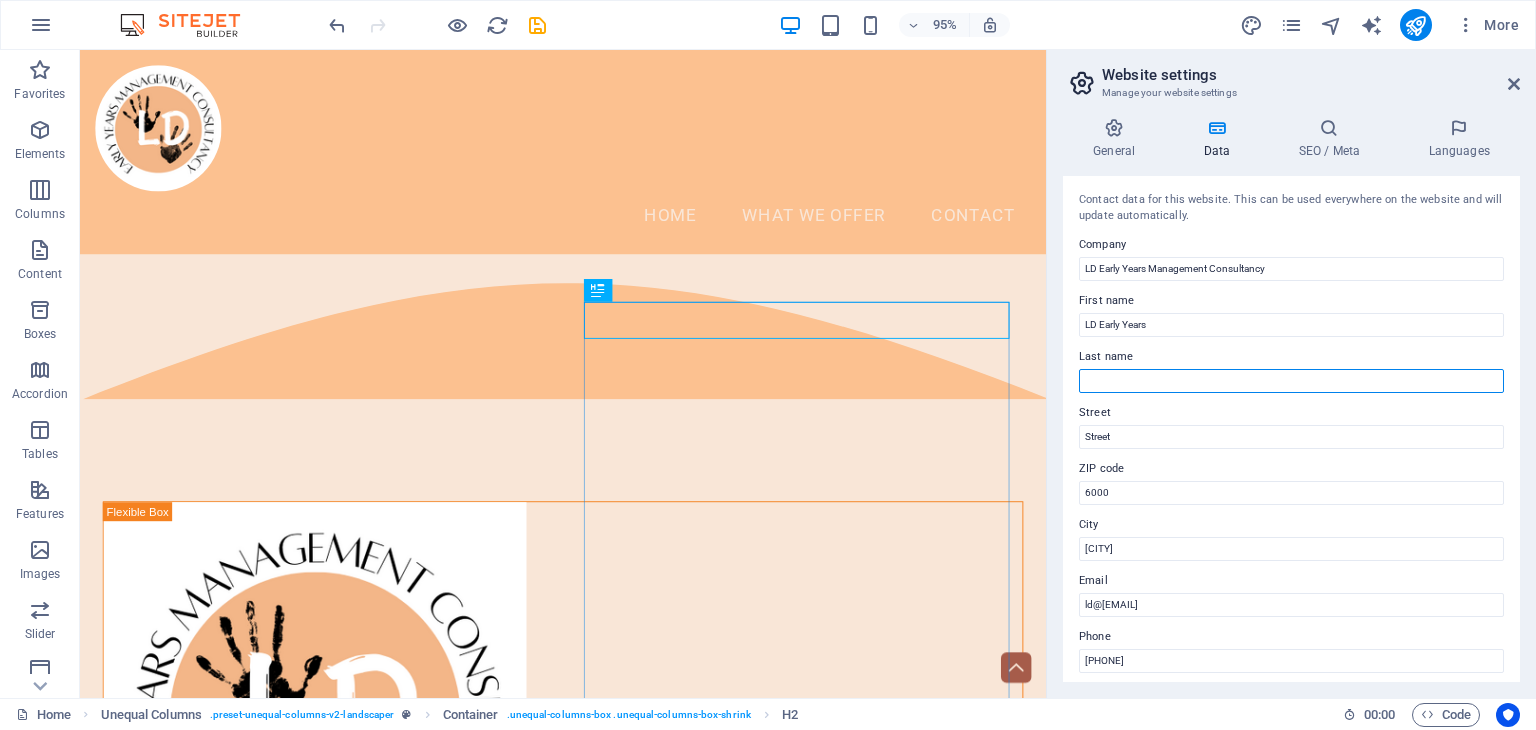 click on "Last name" at bounding box center [1291, 381] 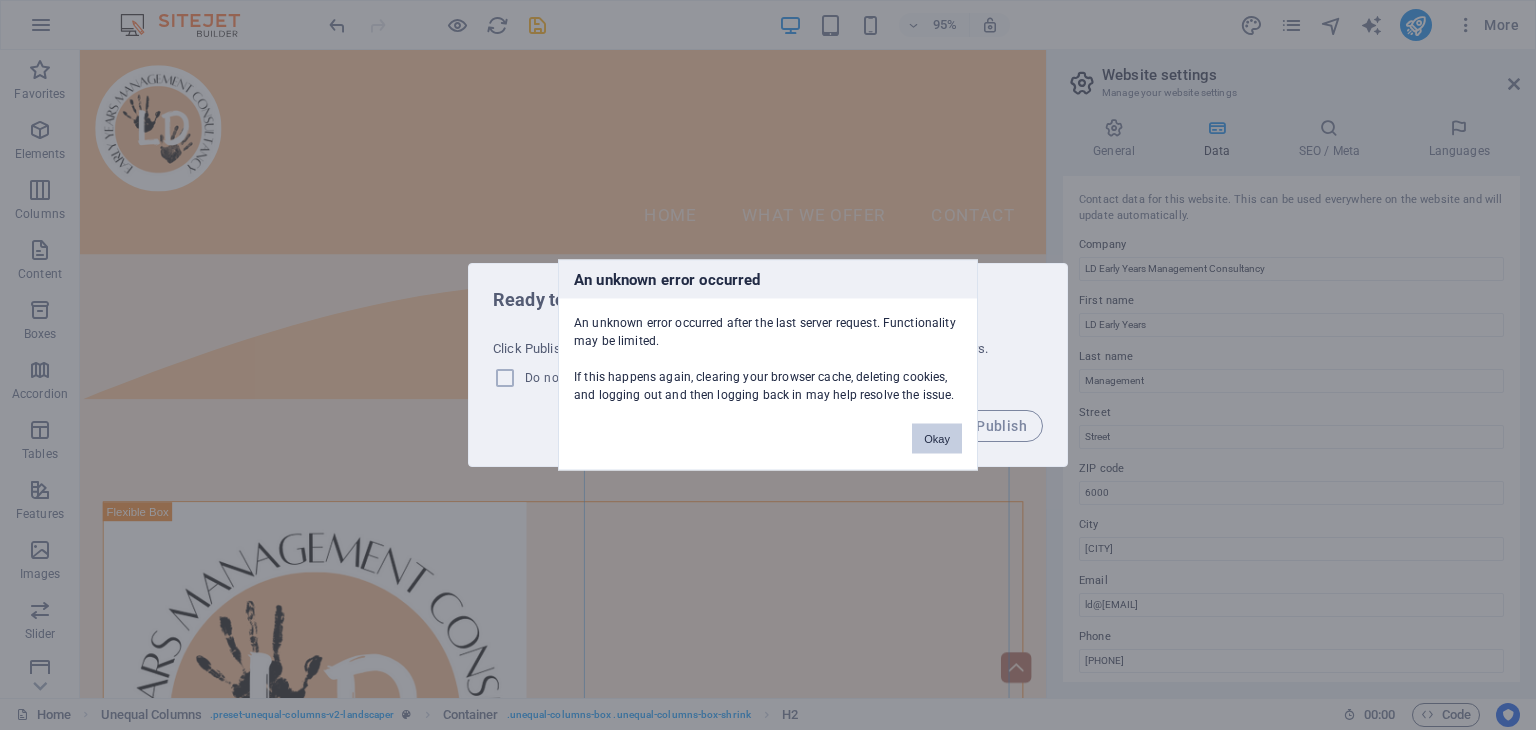 click on "Okay" at bounding box center (937, 439) 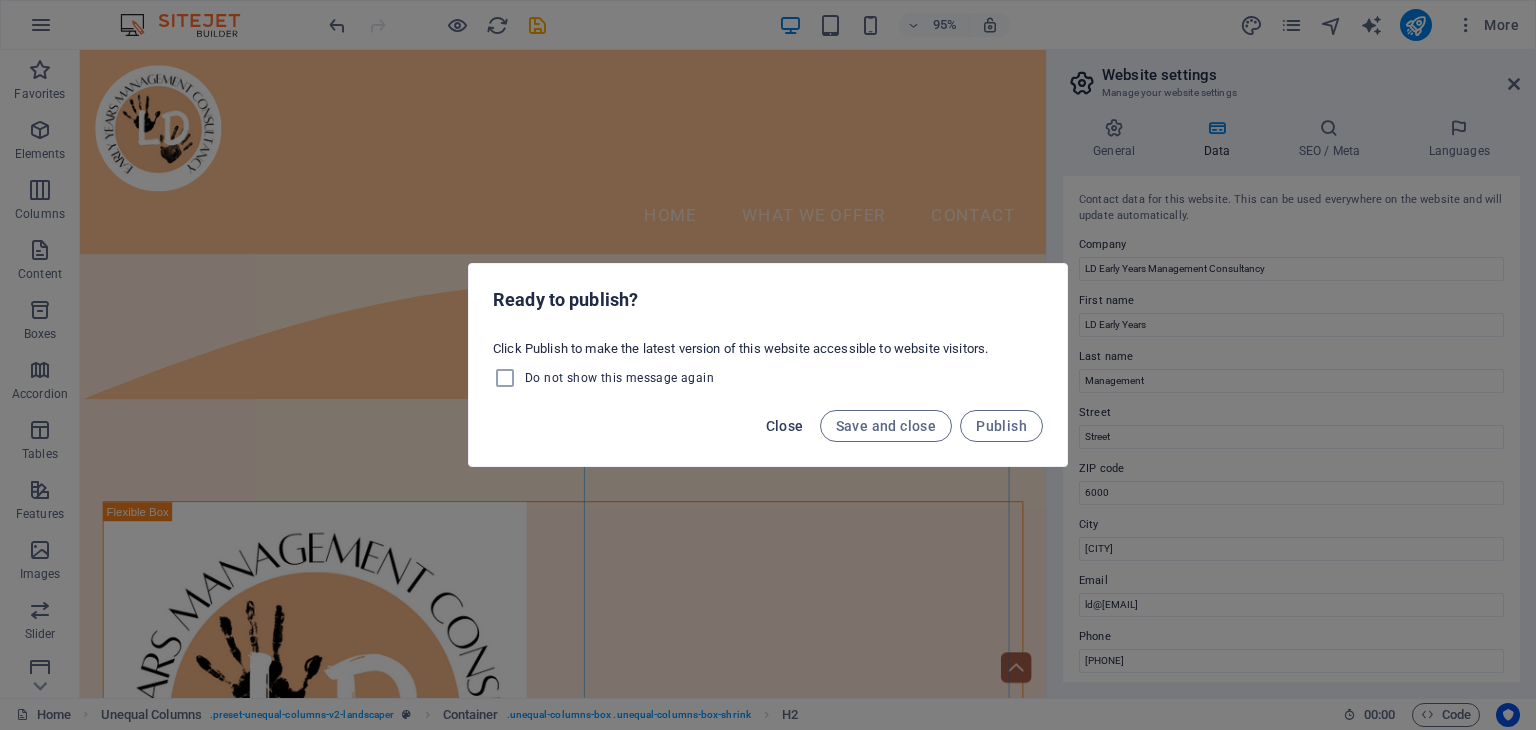 click on "Close" at bounding box center (785, 426) 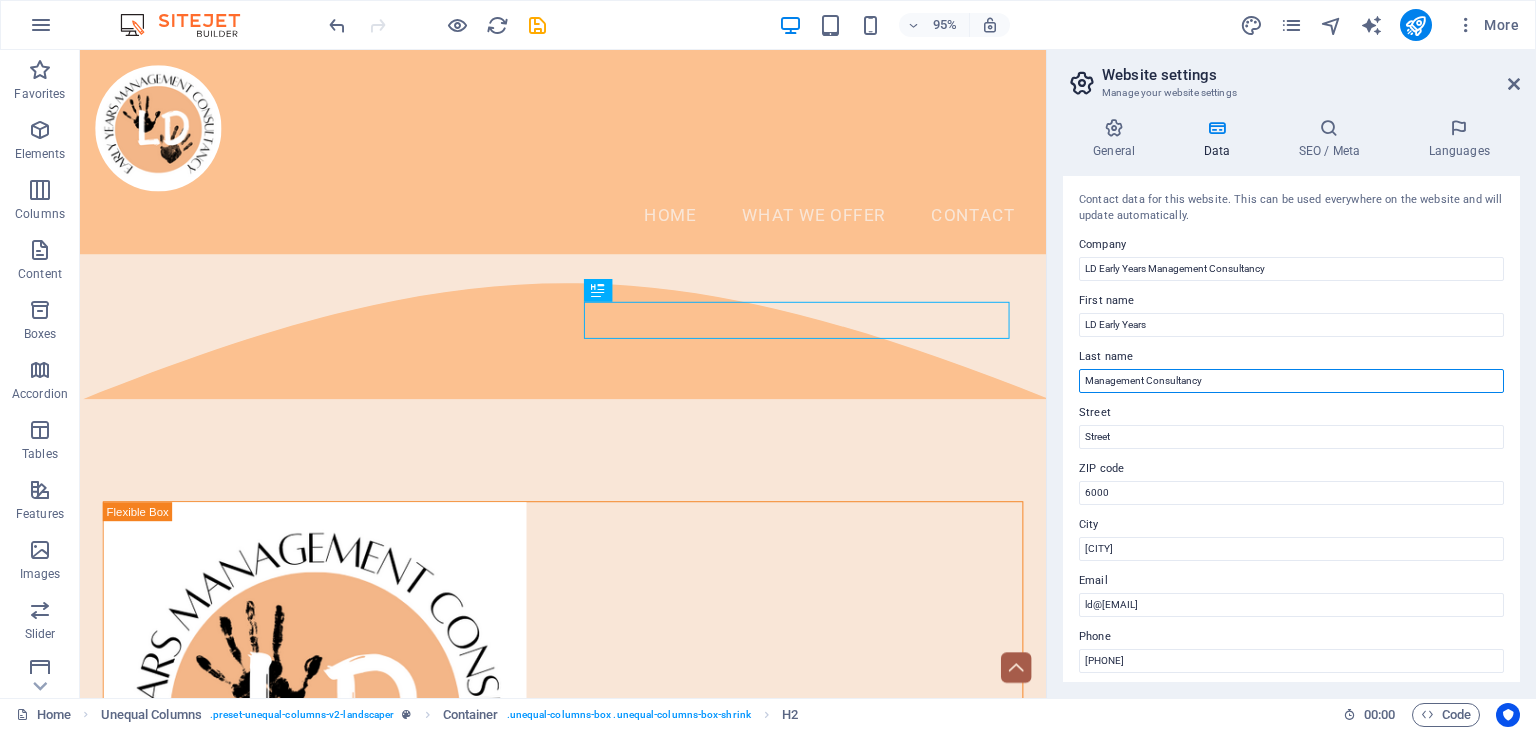 type on "Management Consultancy" 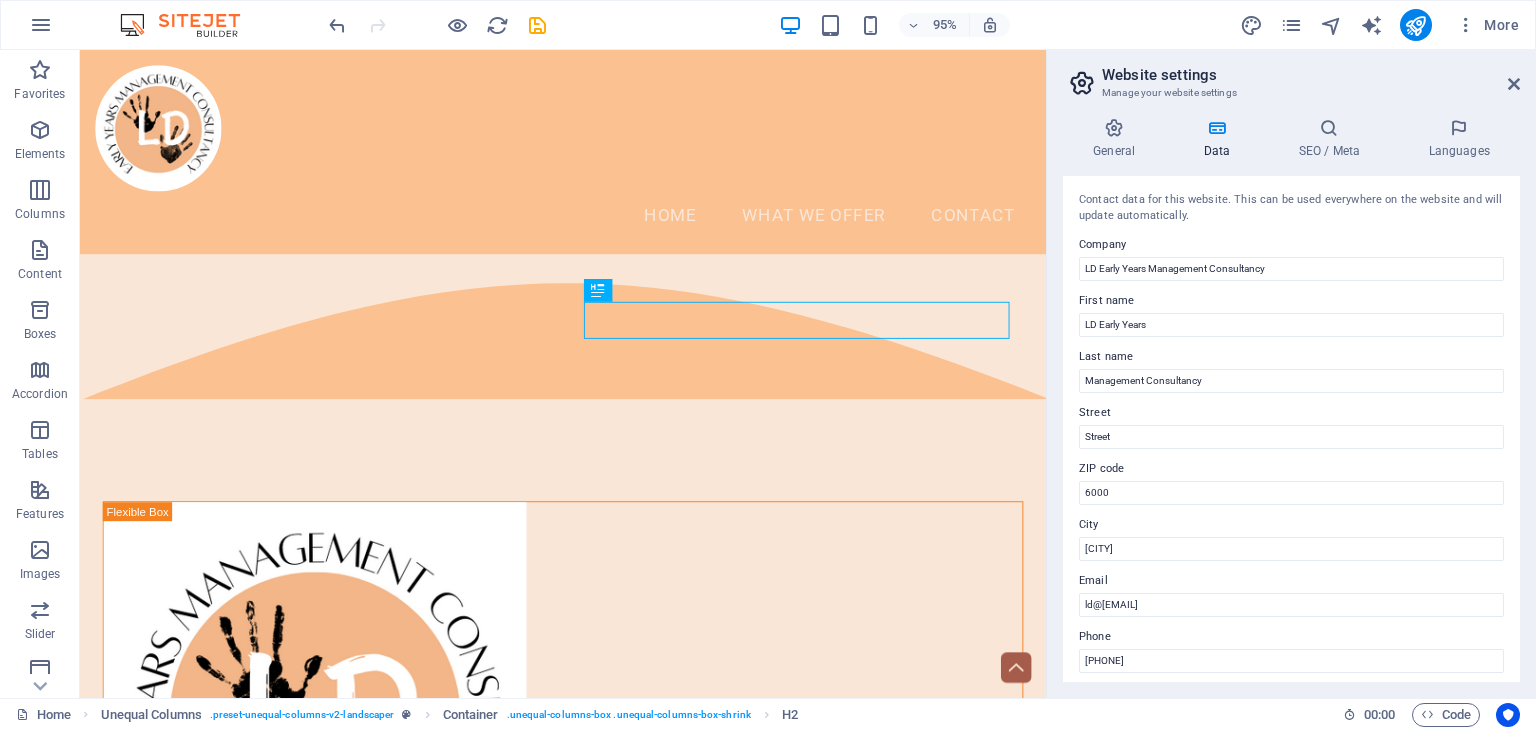 drag, startPoint x: 1520, startPoint y: 300, endPoint x: 1535, endPoint y: 346, distance: 48.38388 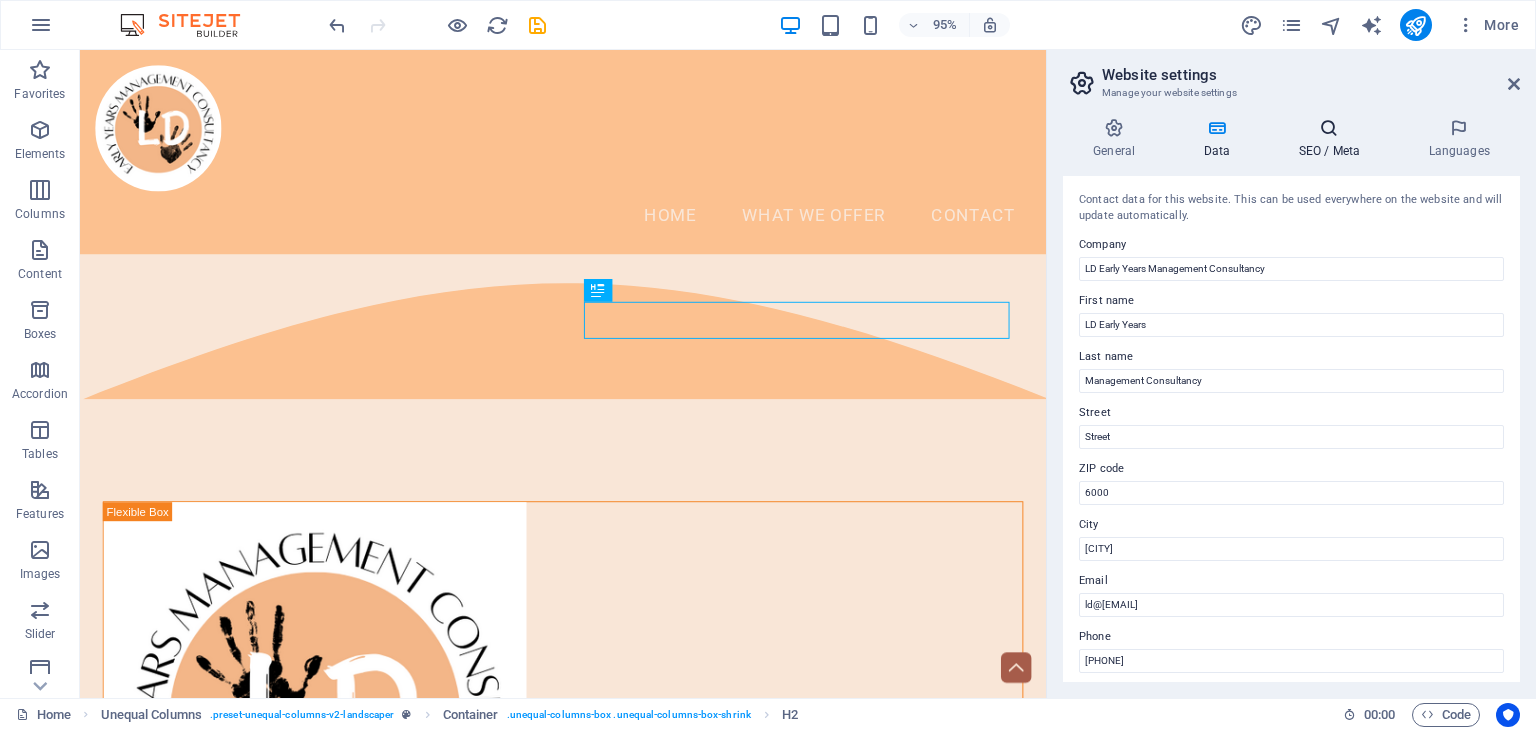 click on "SEO / Meta" at bounding box center [1333, 139] 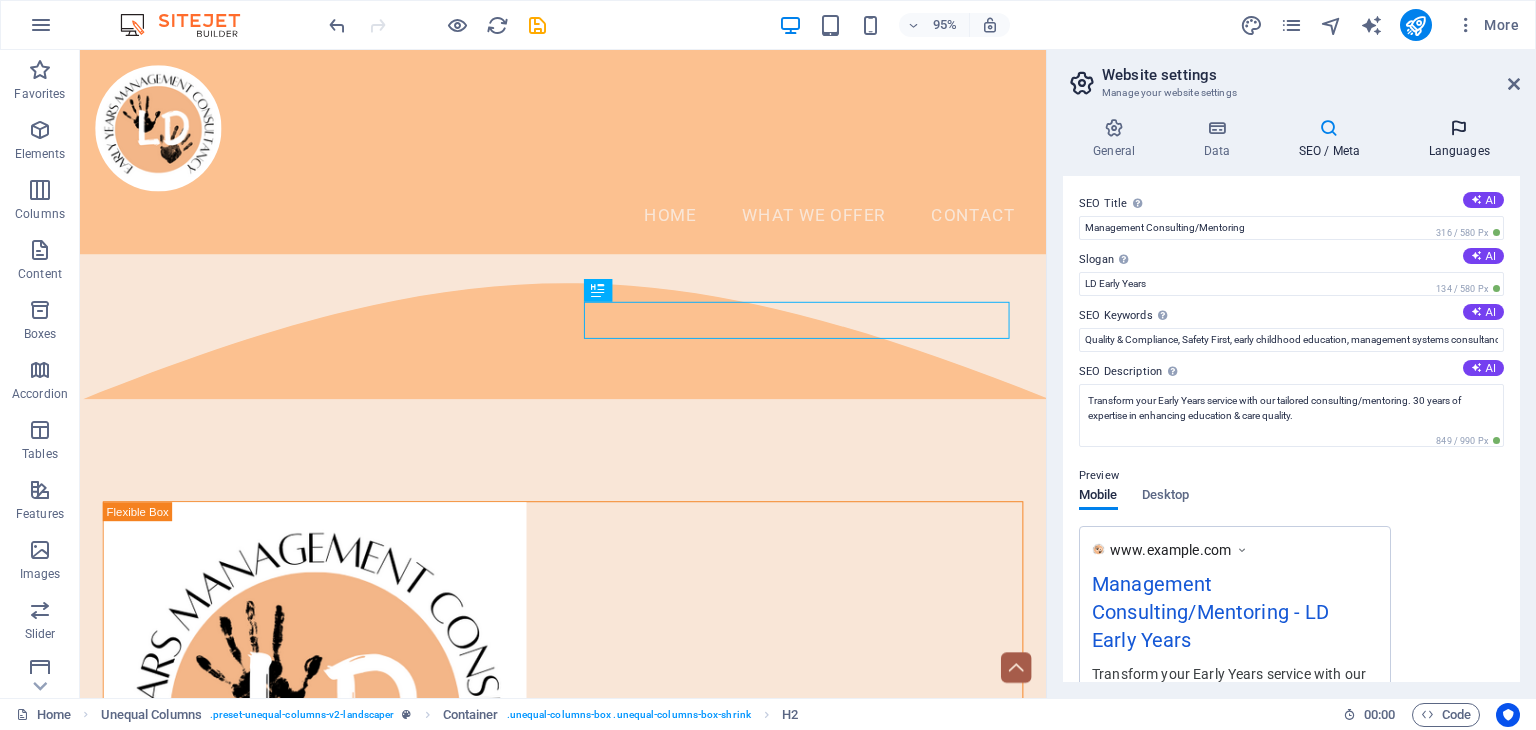 click on "Languages" at bounding box center [1459, 139] 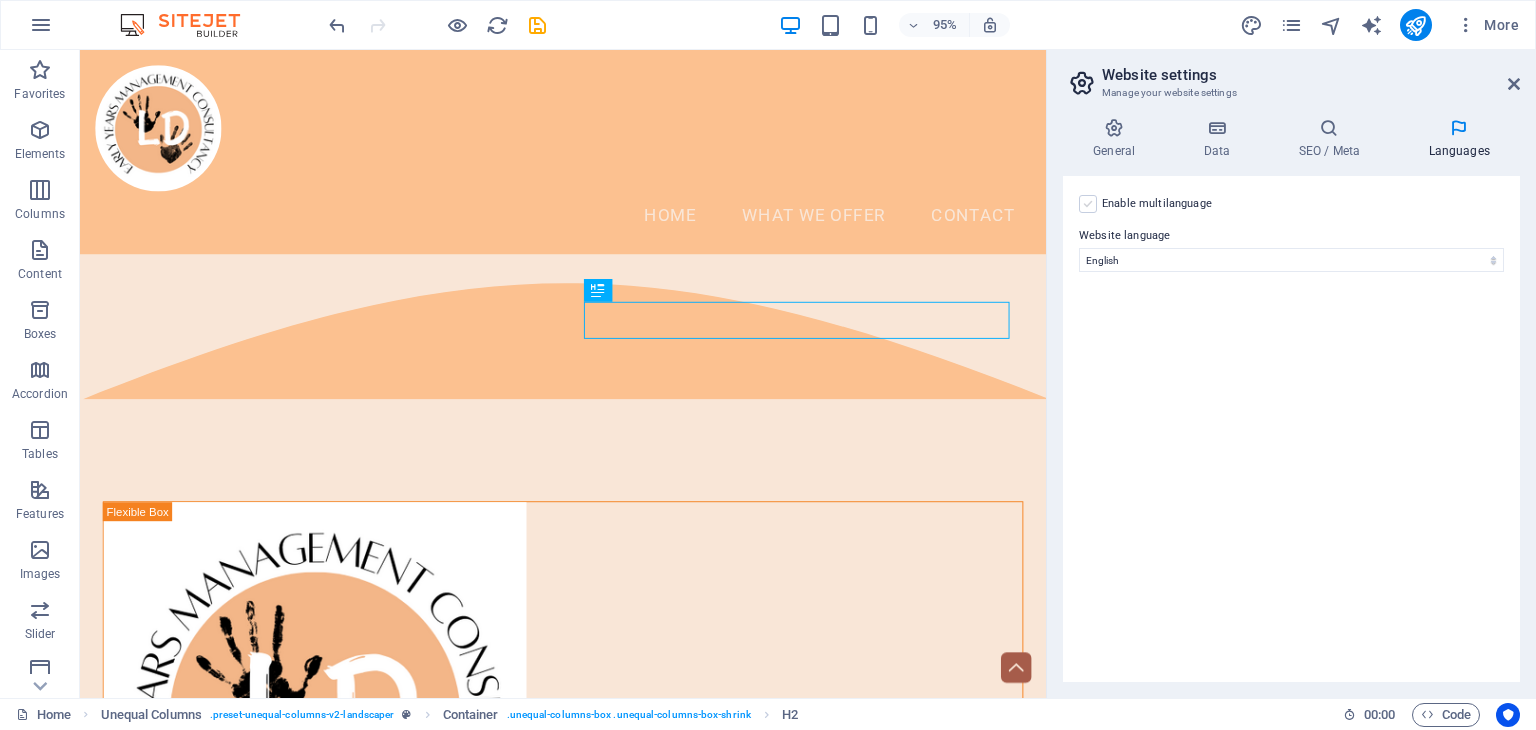click at bounding box center [1088, 204] 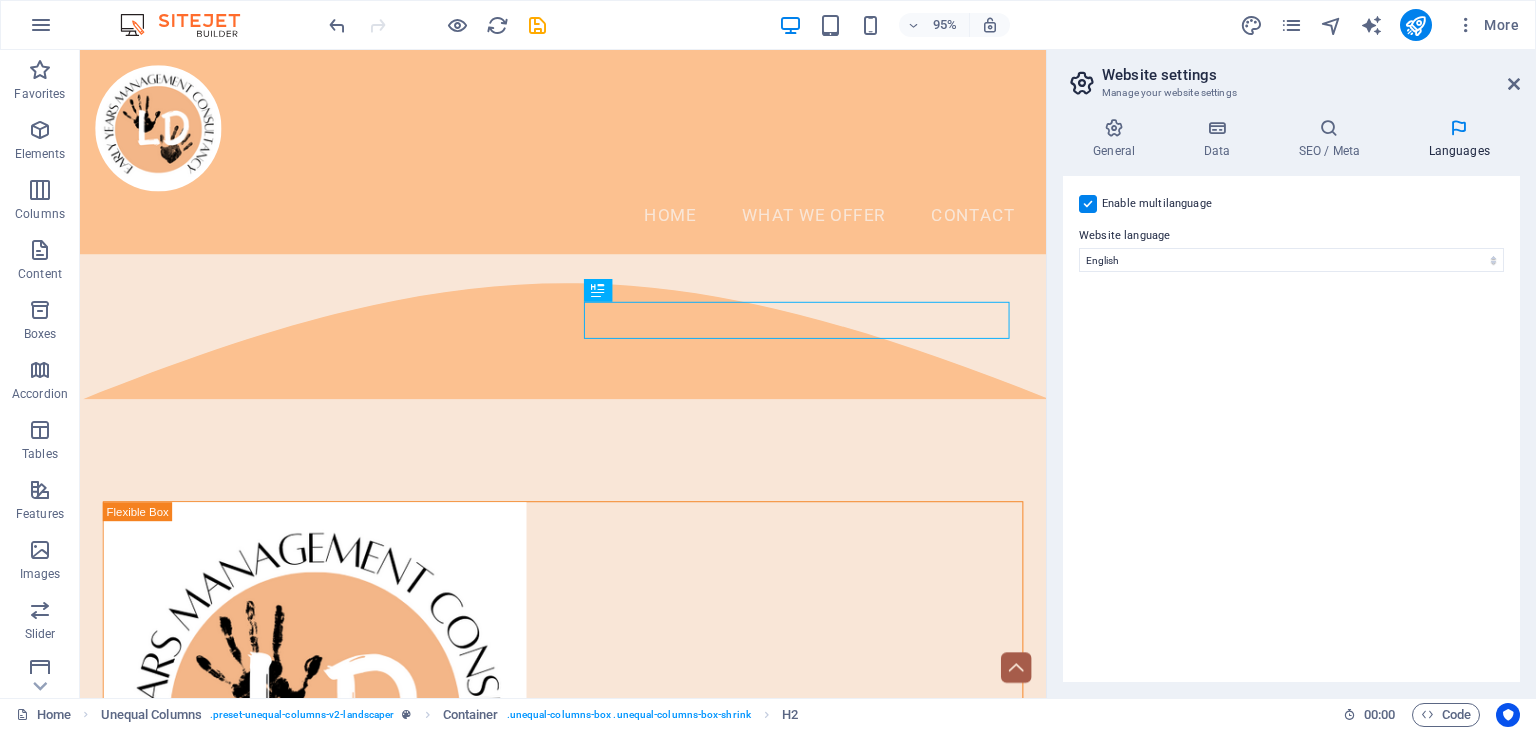 select 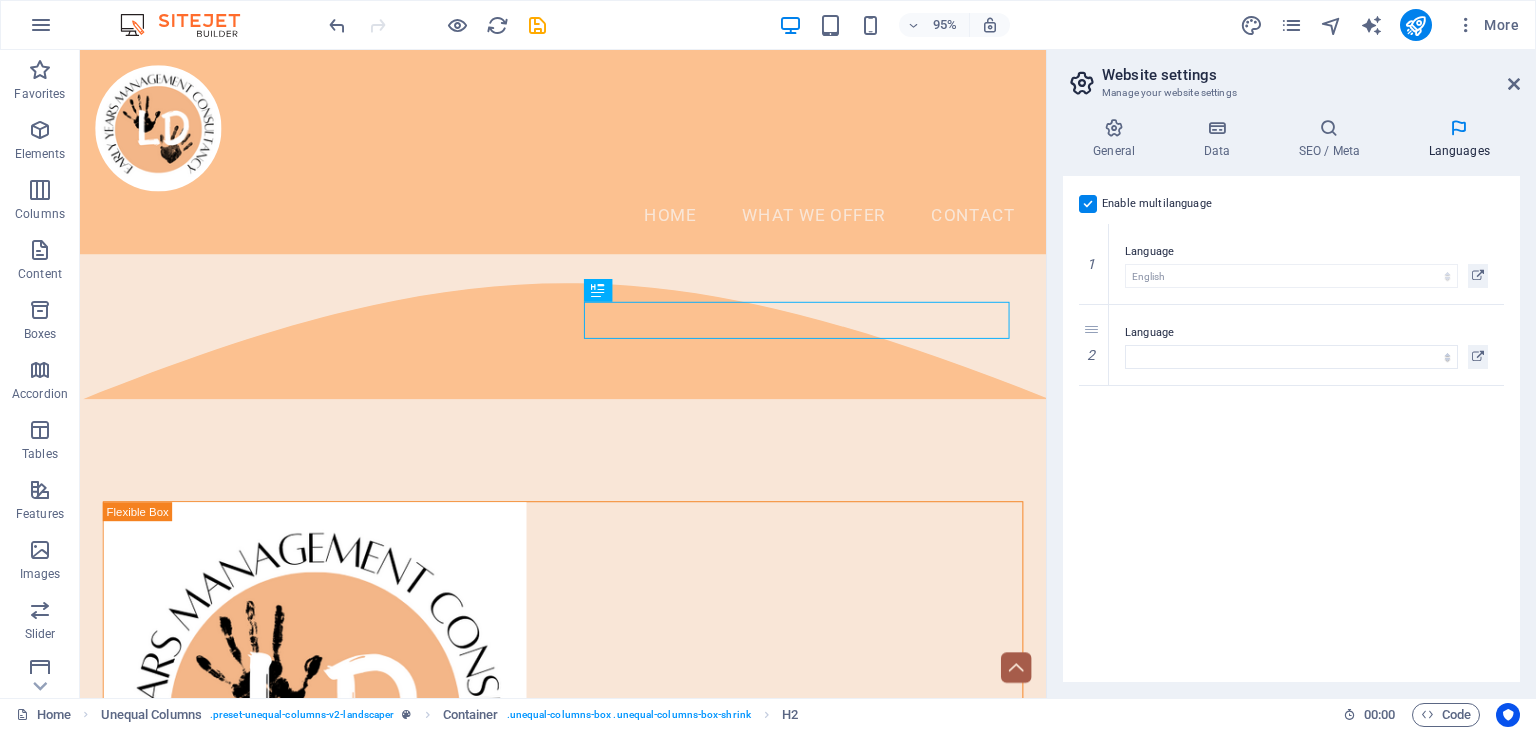 click at bounding box center [1088, 204] 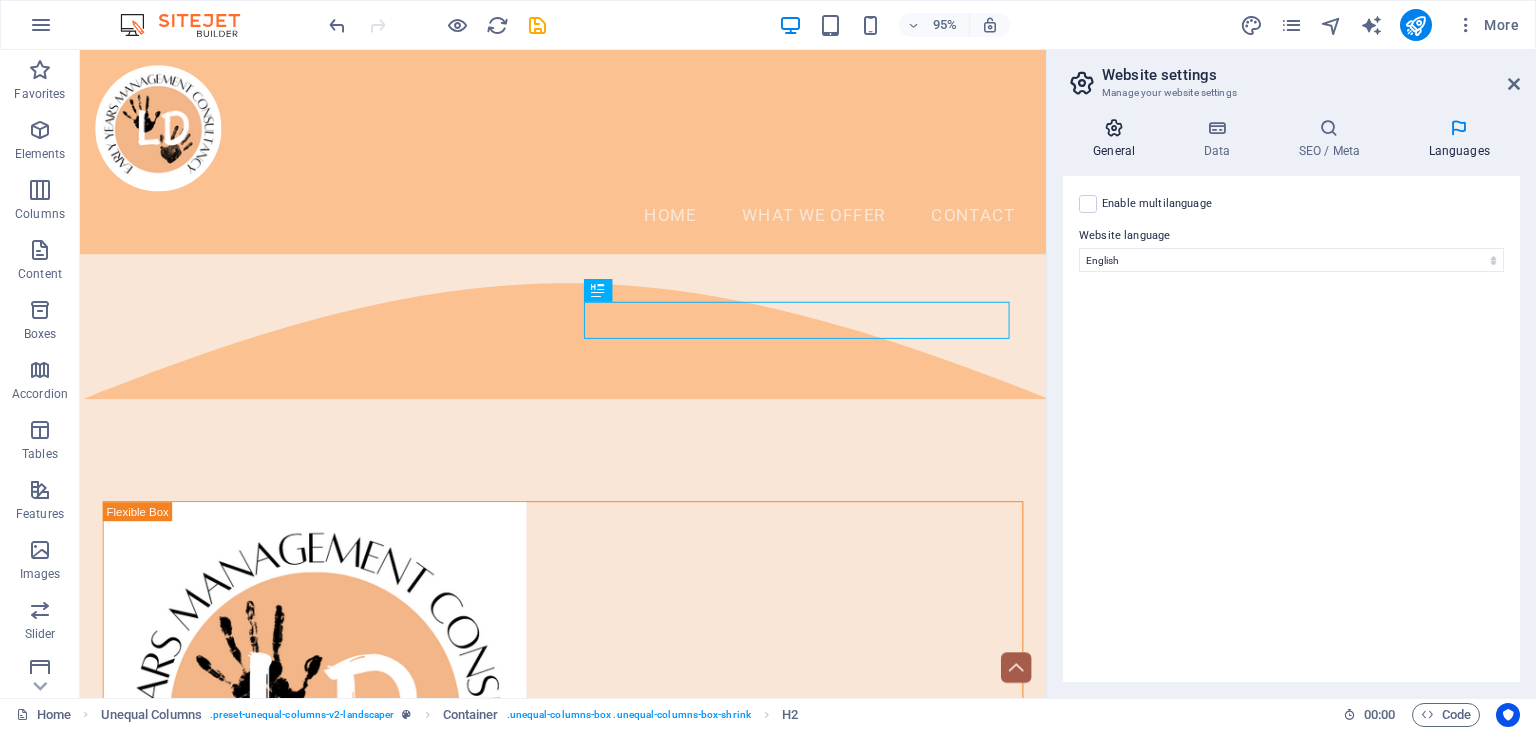 click on "General" at bounding box center (1118, 139) 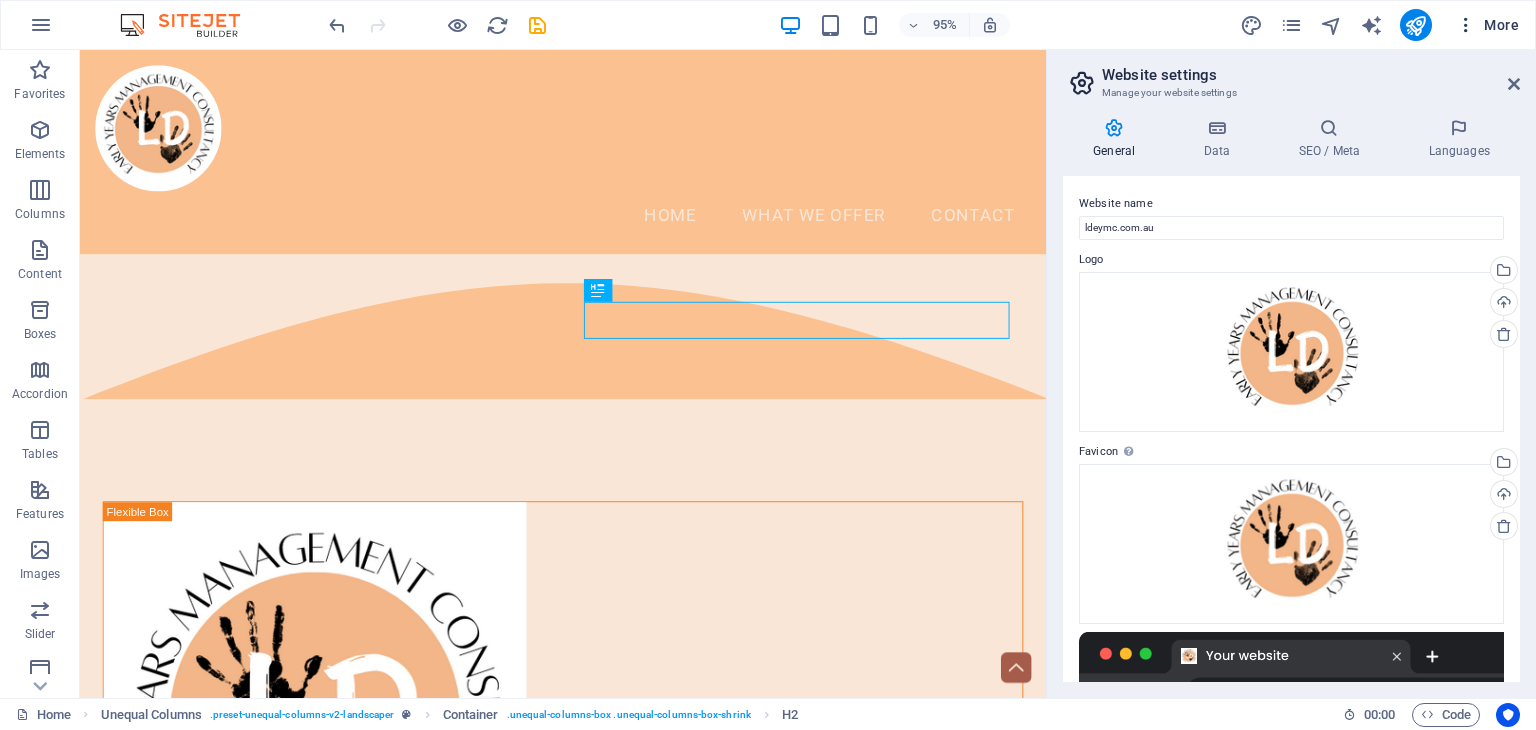 click on "More" at bounding box center (1487, 25) 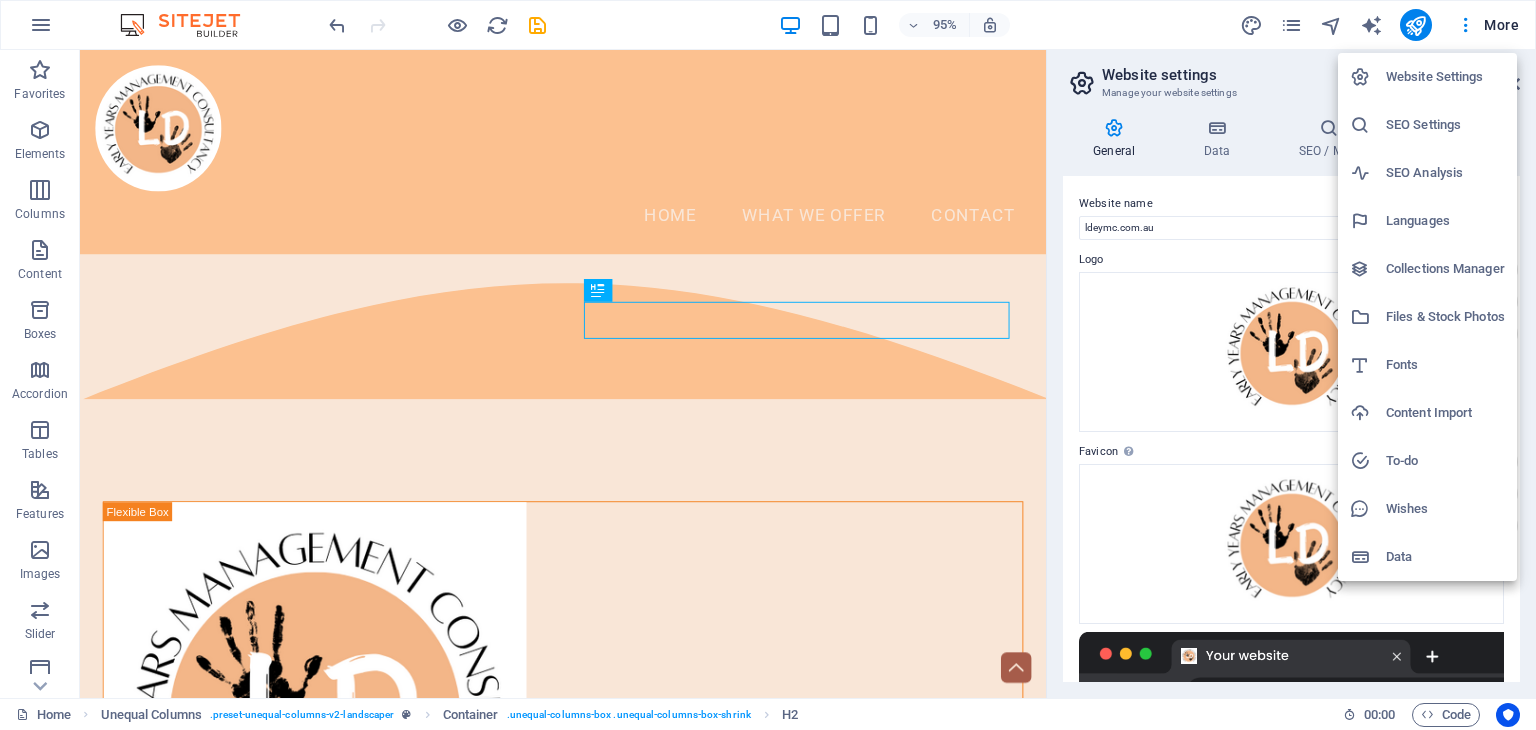 click on "Data" at bounding box center [1445, 557] 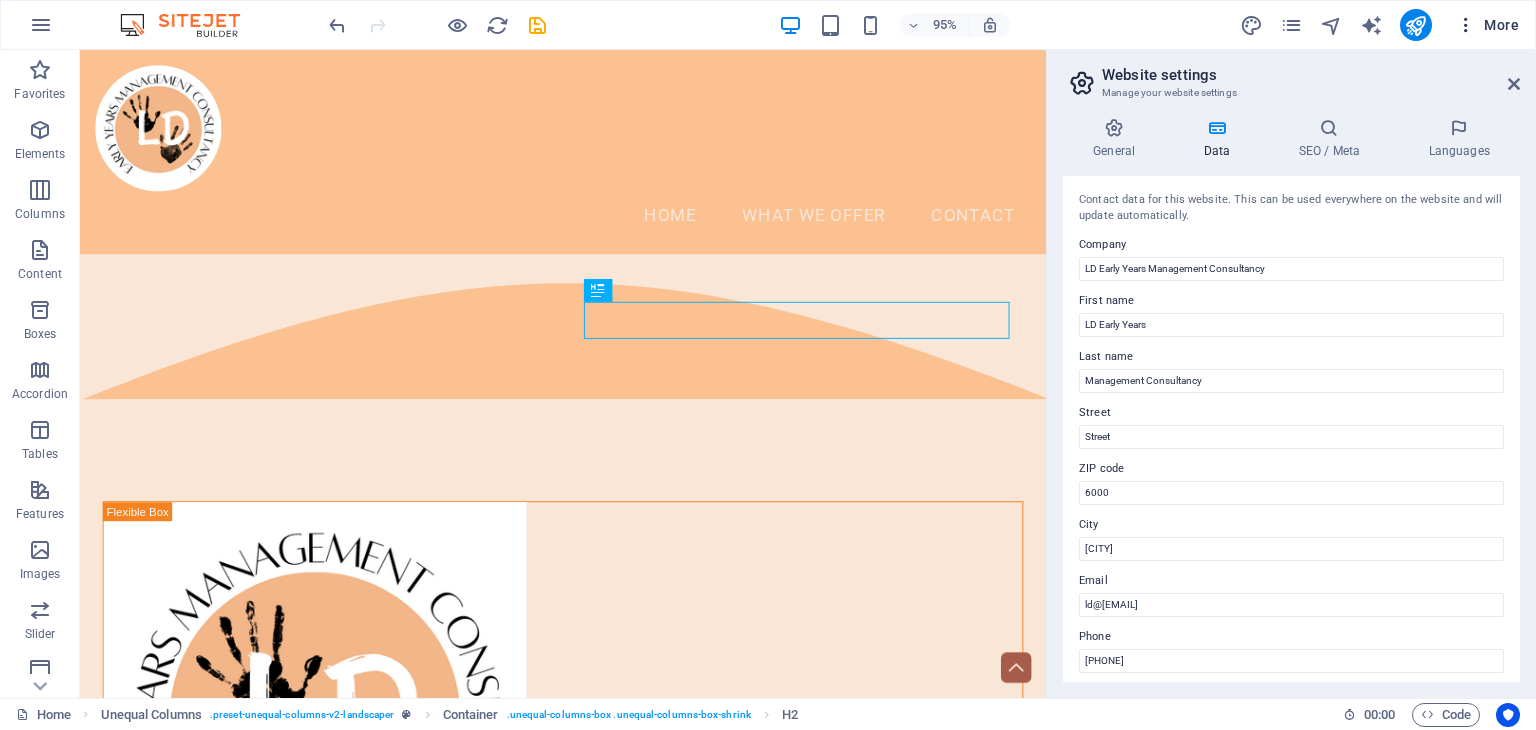 click on "More" at bounding box center [1487, 25] 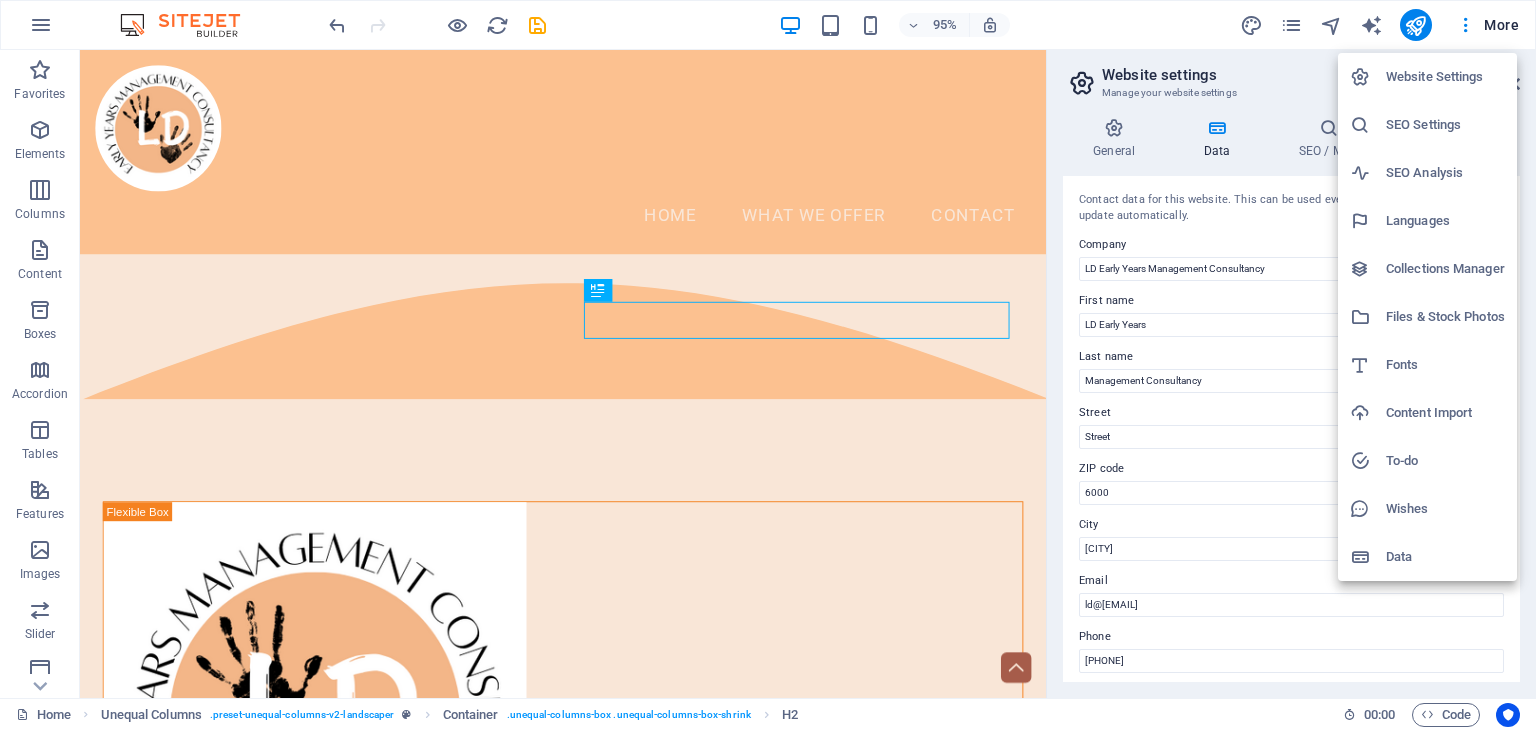click at bounding box center [768, 365] 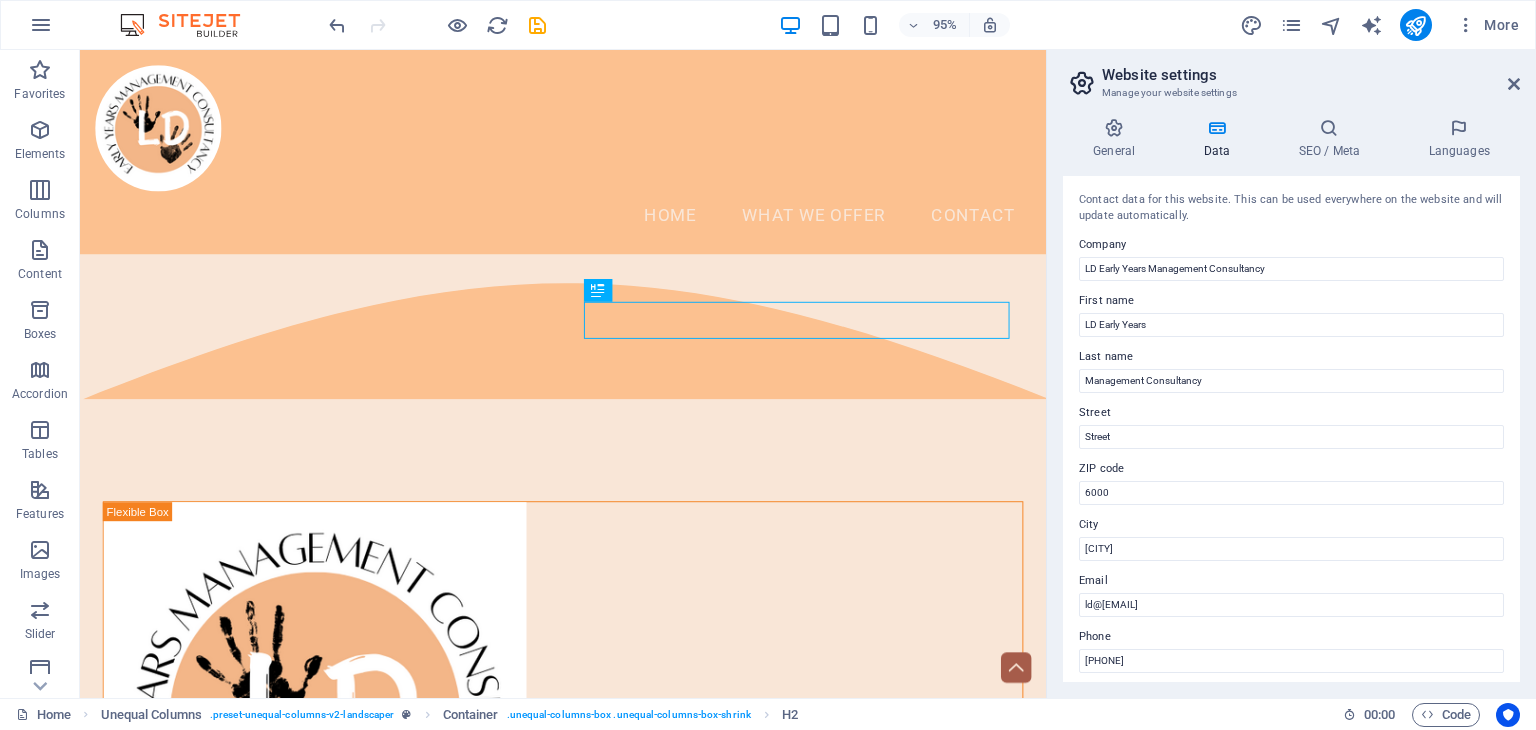 click at bounding box center [1466, 25] 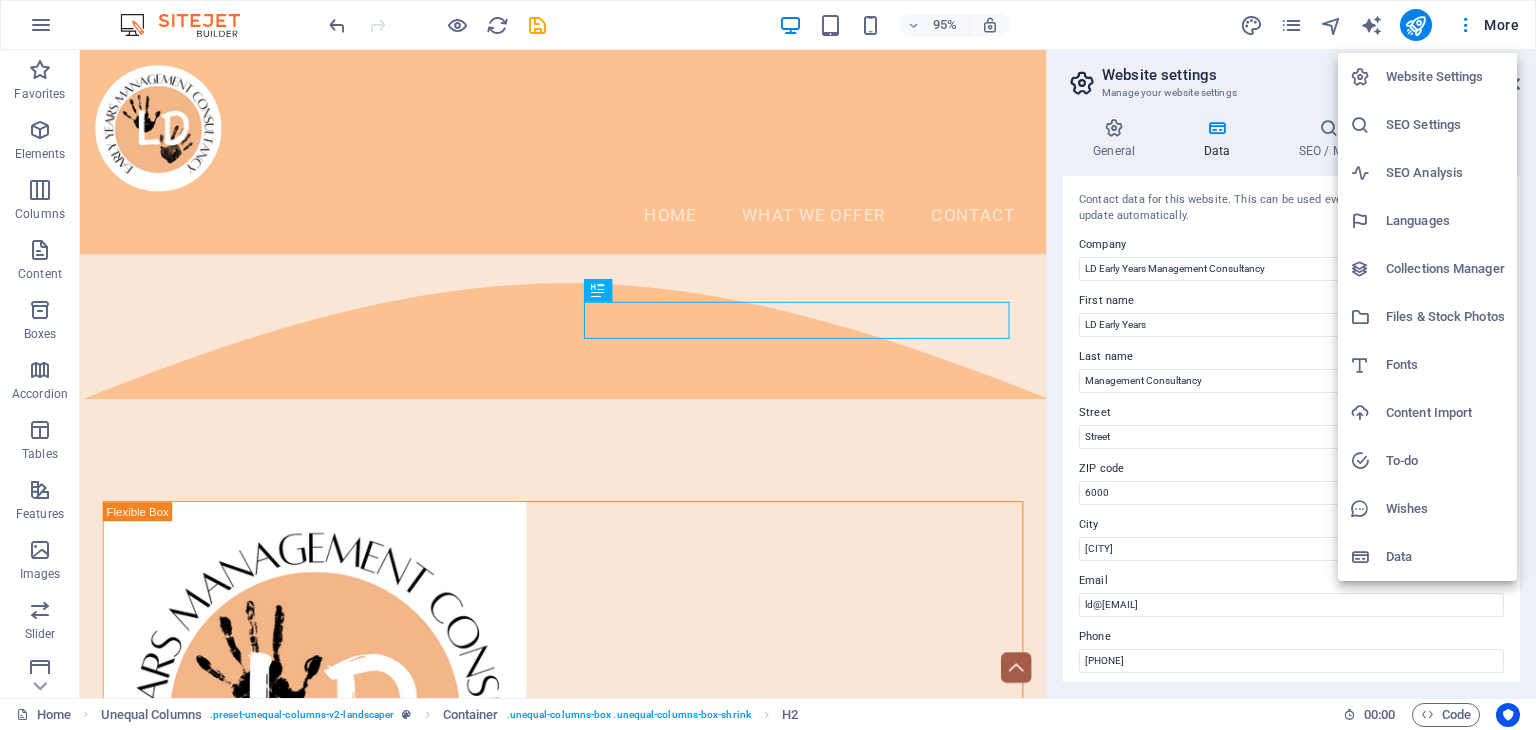 click at bounding box center (768, 365) 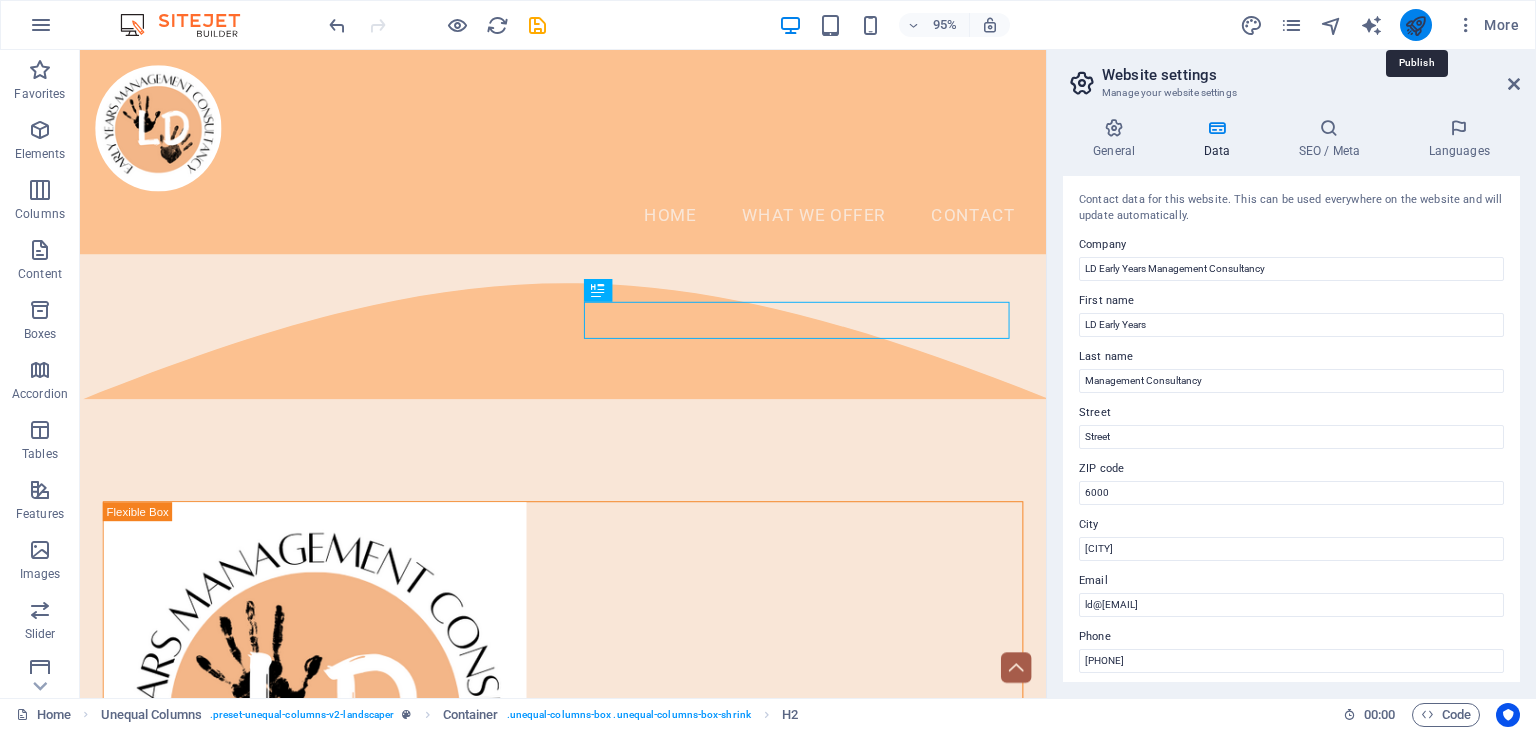 click at bounding box center (1415, 25) 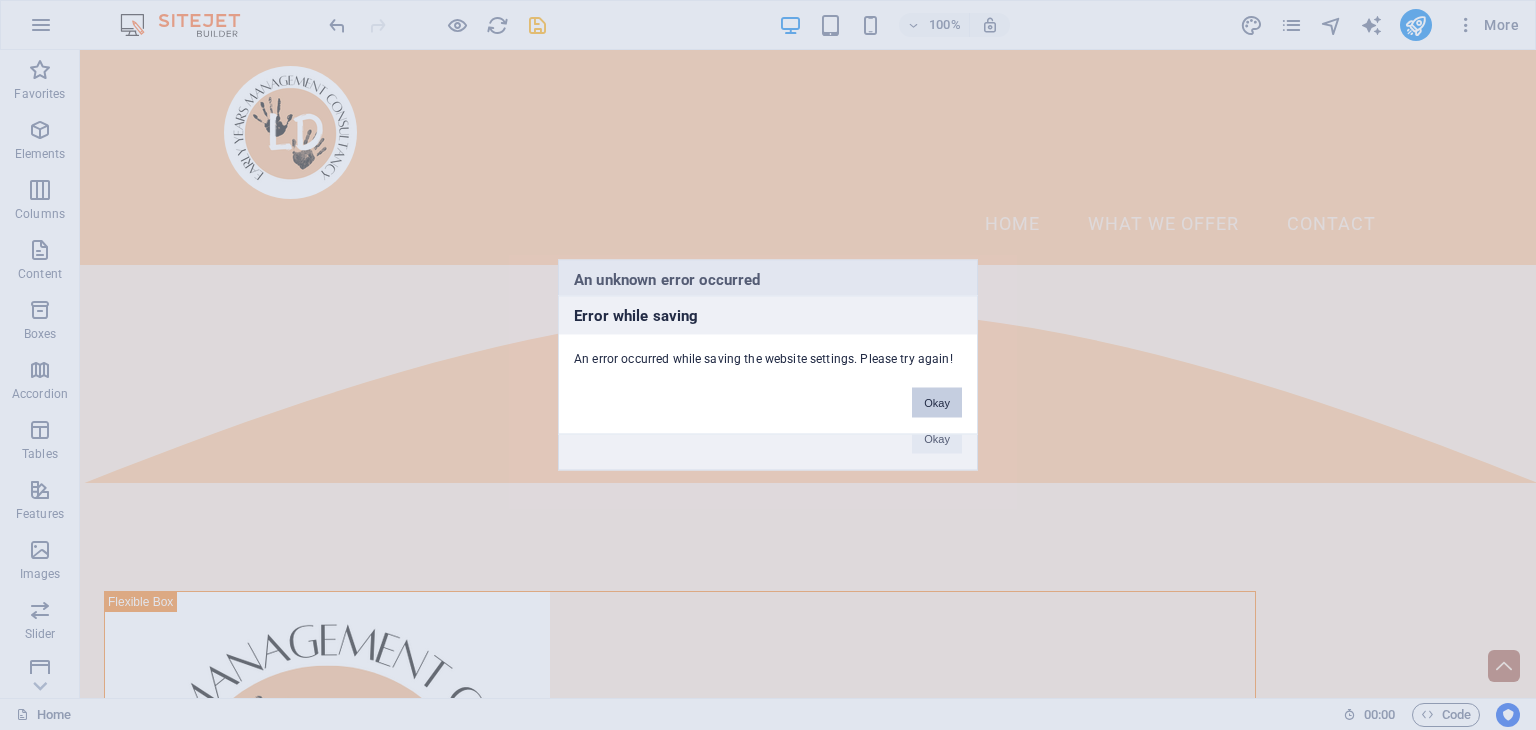 click on "Okay" at bounding box center (937, 403) 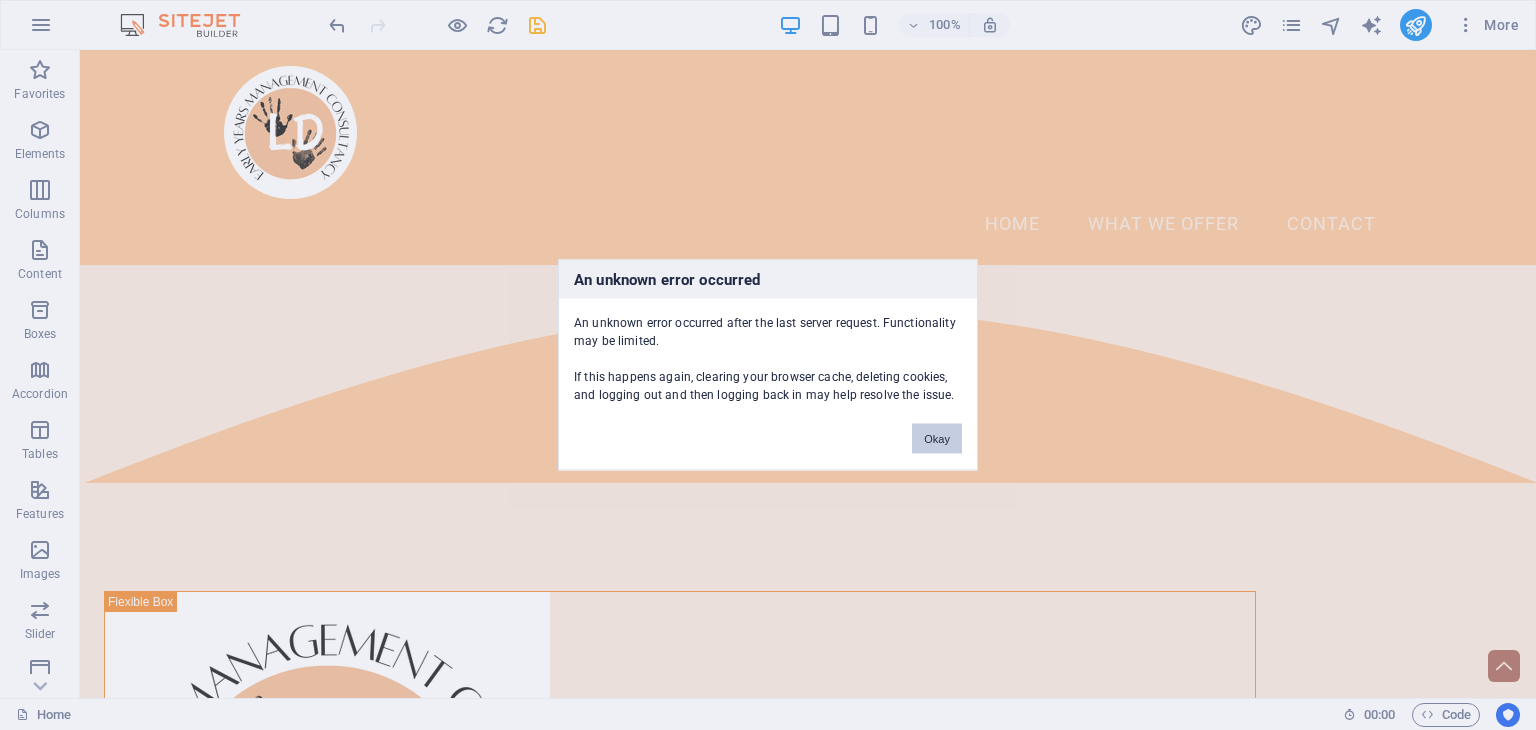 click on "Okay" at bounding box center (937, 439) 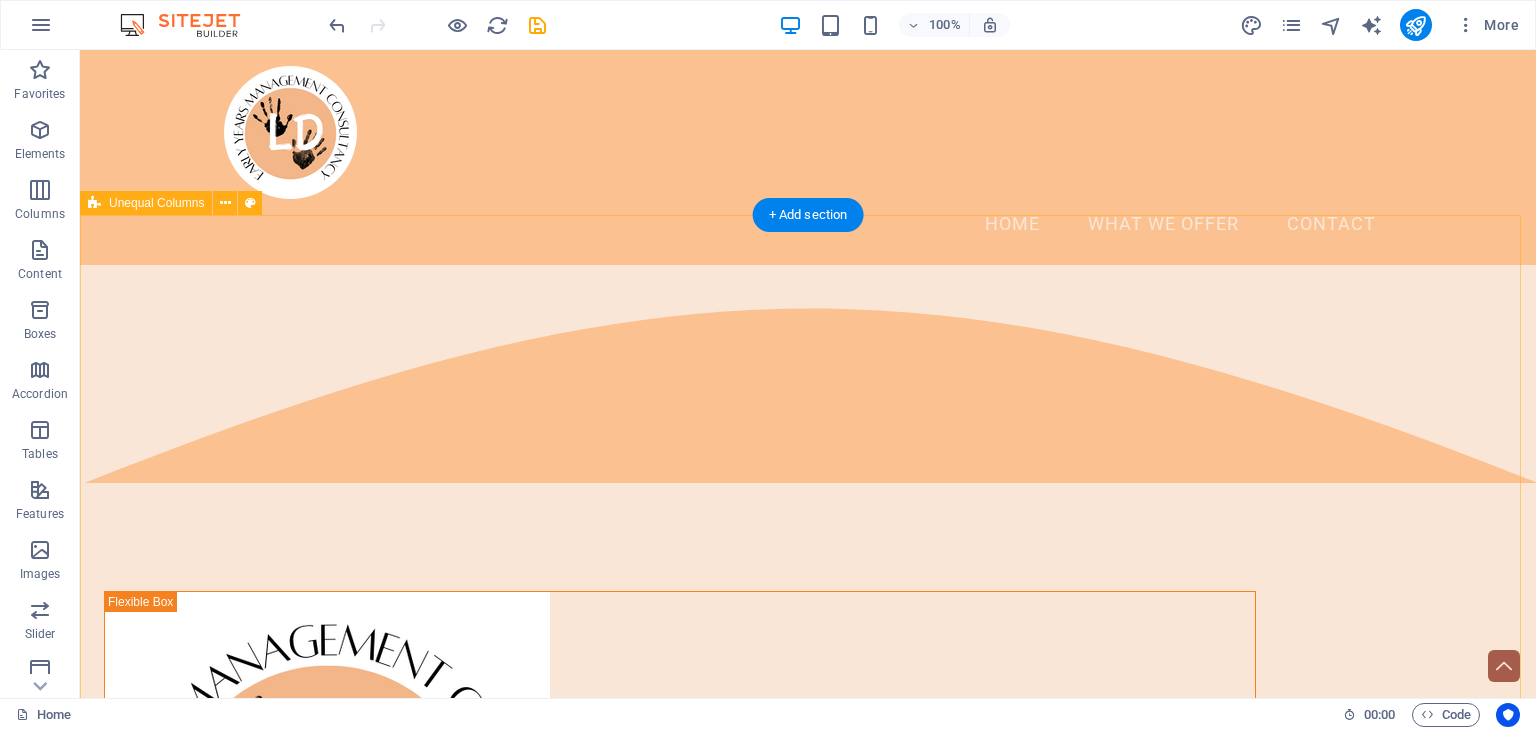 click on "What we are all about Our services are dedicated to enhancing and optimising management systems within Early Years services. With 30 years of experience in Early Childhood Education & Care, we have a deep understanding of the unique and diverse needs of services, and we are particularly mindful of incorporating individual ways of operating. Our consulting assistance is customised to meet the specific needs of each client, ranging from one-day consultations to ongoing support. We offer unique, tailored assistance to services and organisations, ensuring they achieve their goals and aspirations. We are passionate about guiding early learning centre directors and managers to manage a healthy business while ensuring the highest quality of care and education is provided. Our professional and targeted solutions are led by your own philosophy and will satisfy all regulatory, legal, and compliance requirements." at bounding box center [808, 890] 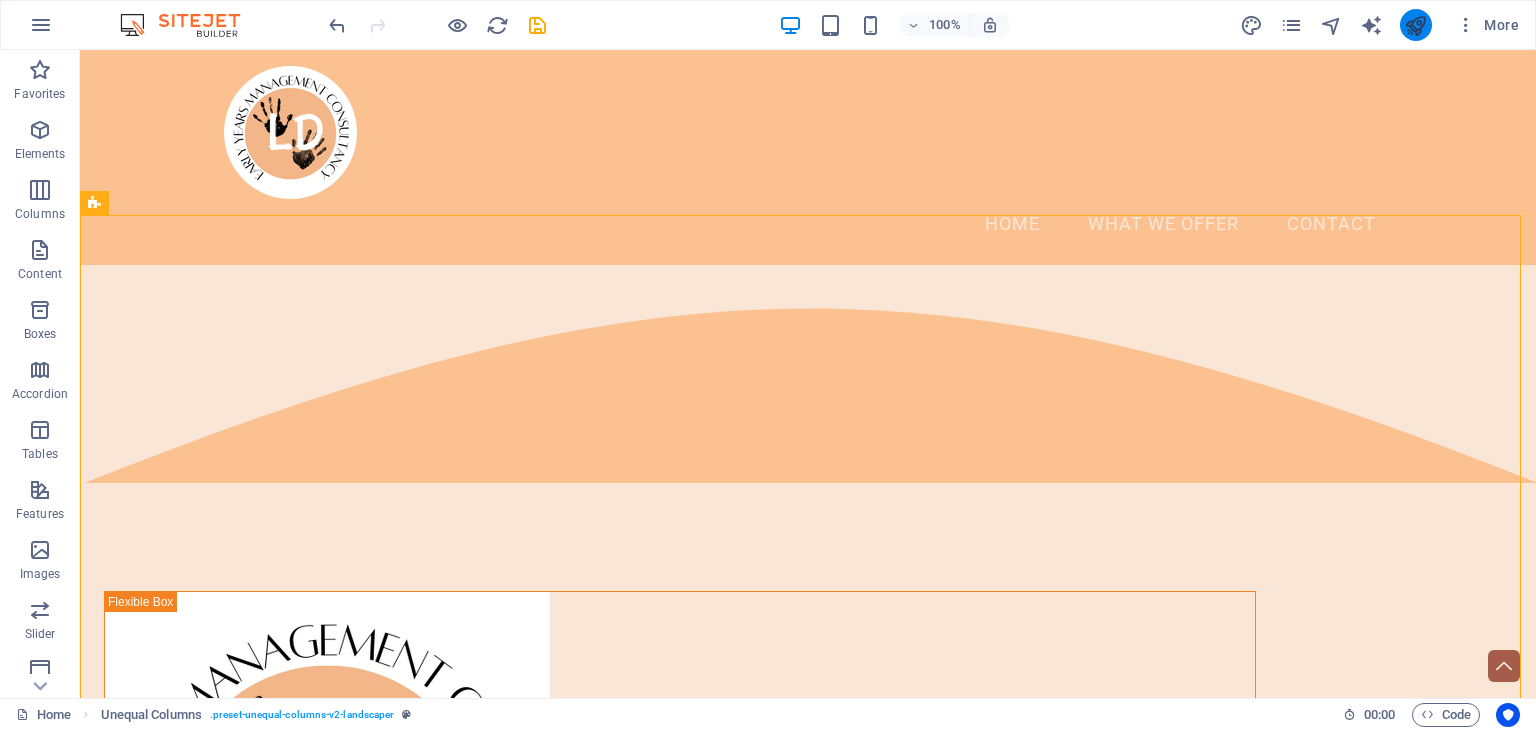 click at bounding box center [1415, 25] 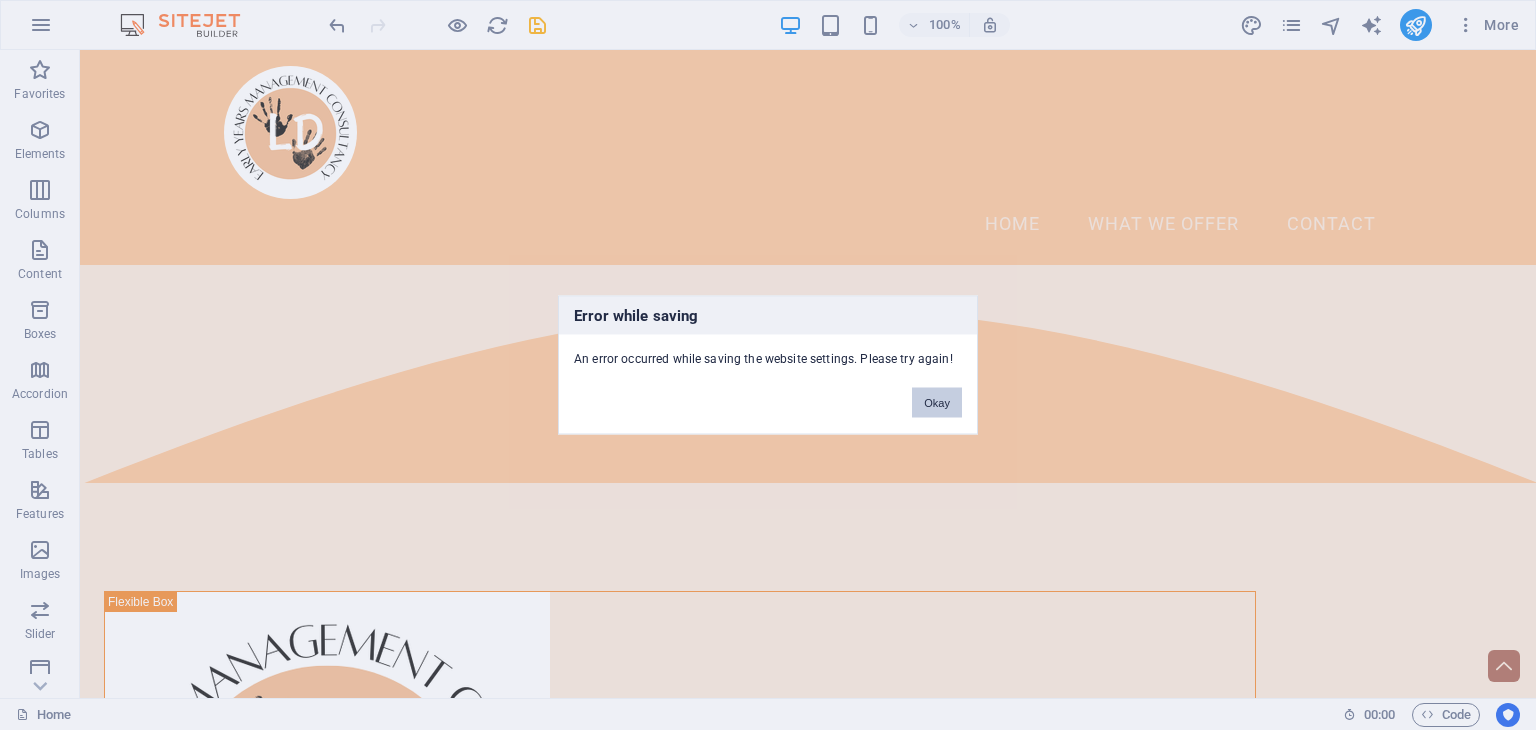 click on "Okay" at bounding box center [937, 403] 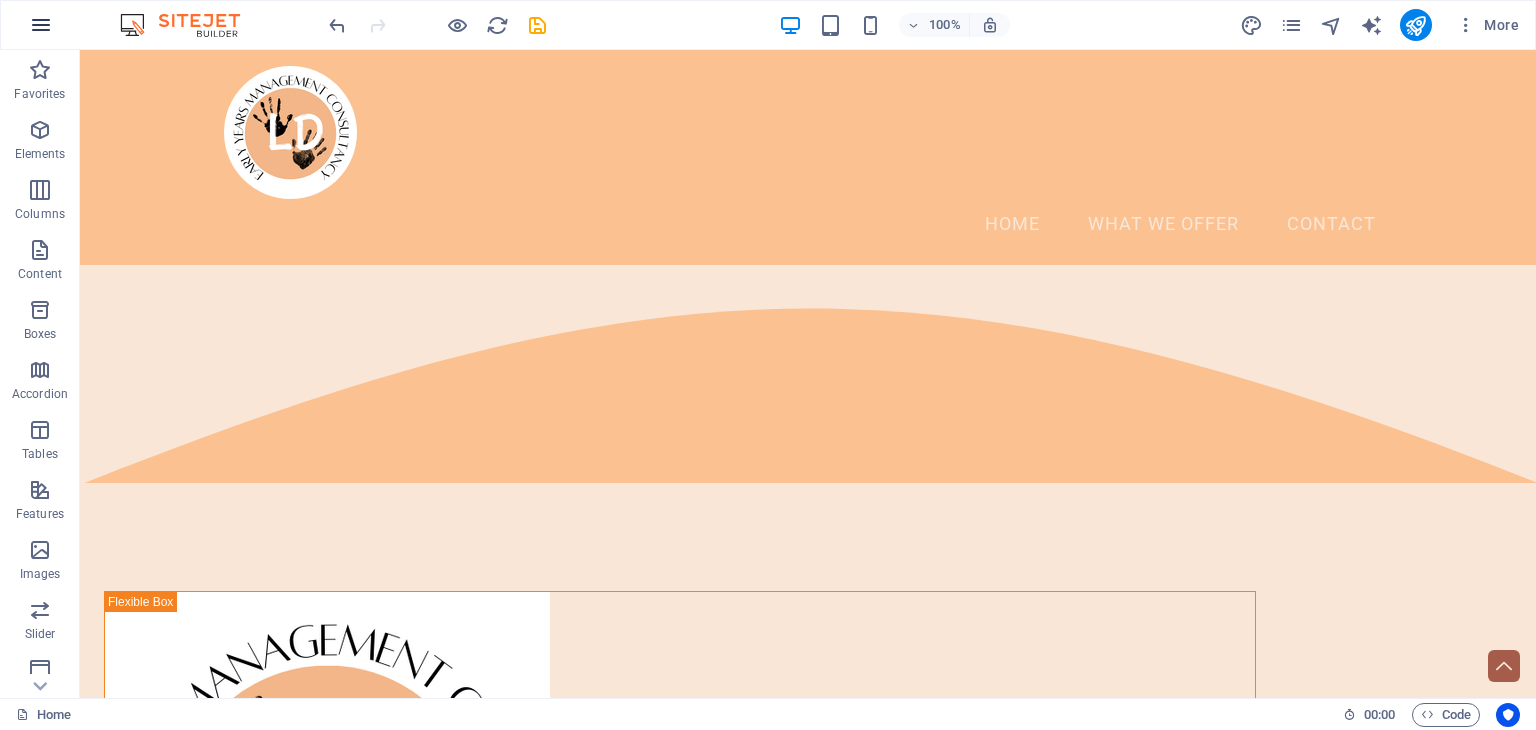 click at bounding box center [41, 25] 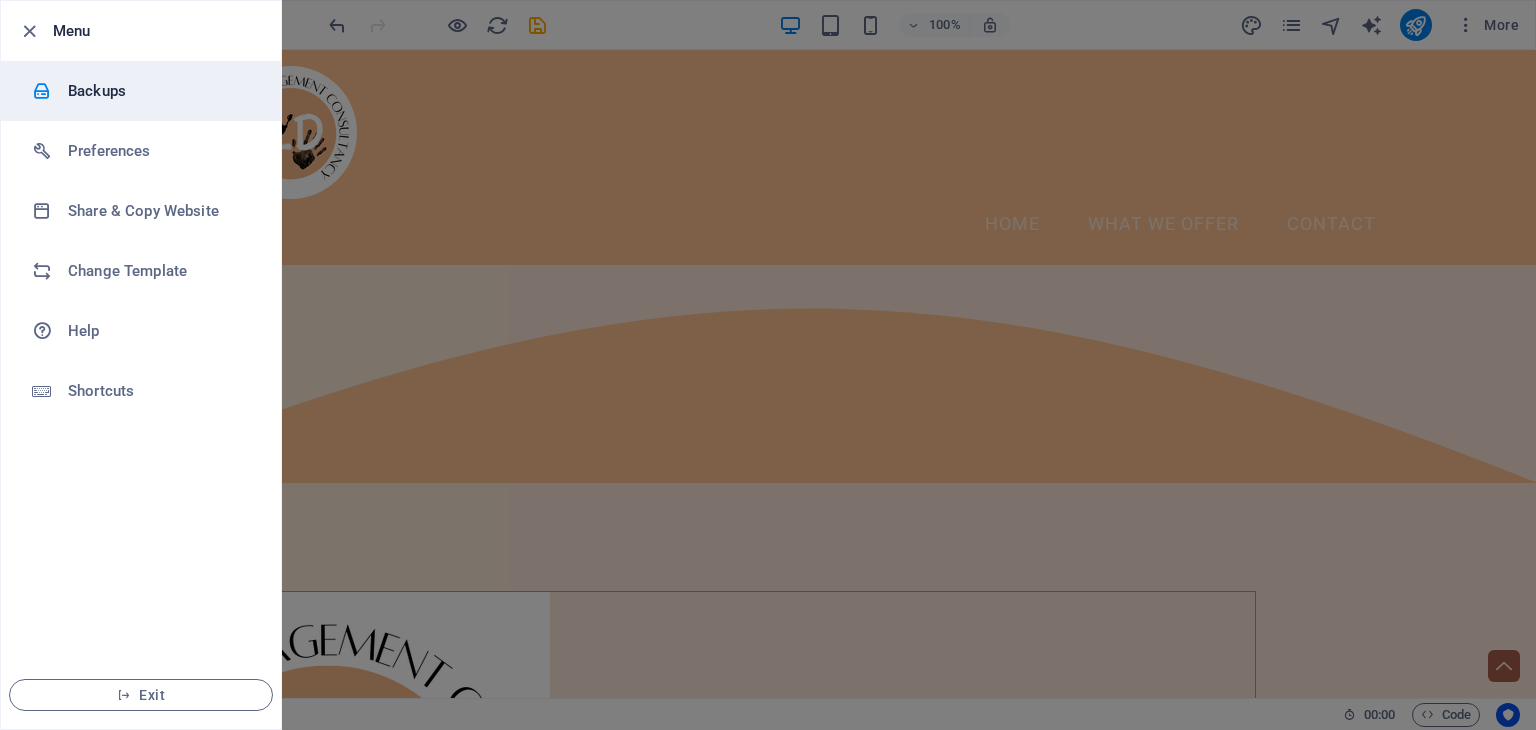 click on "Backups" at bounding box center (160, 91) 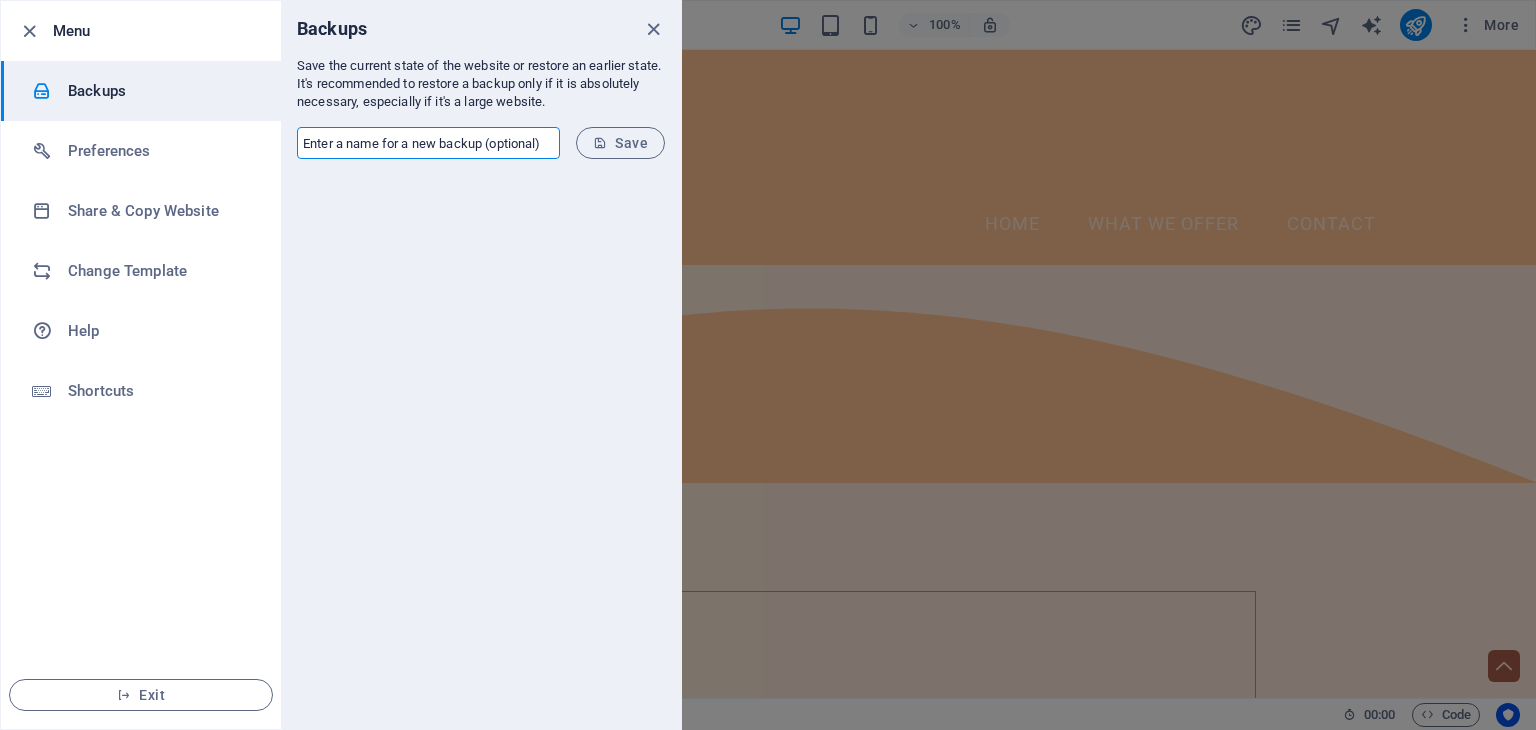 click at bounding box center (428, 143) 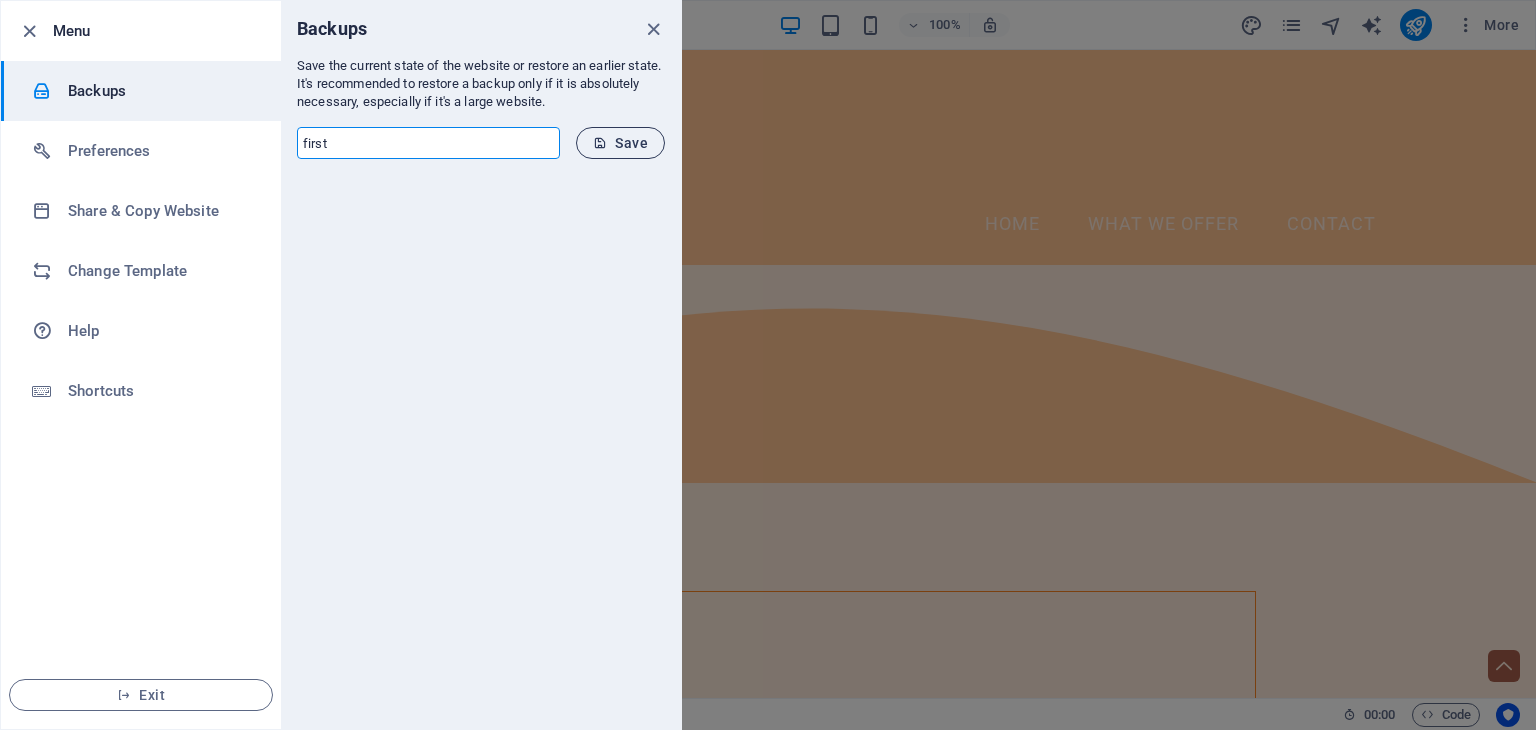 type on "first" 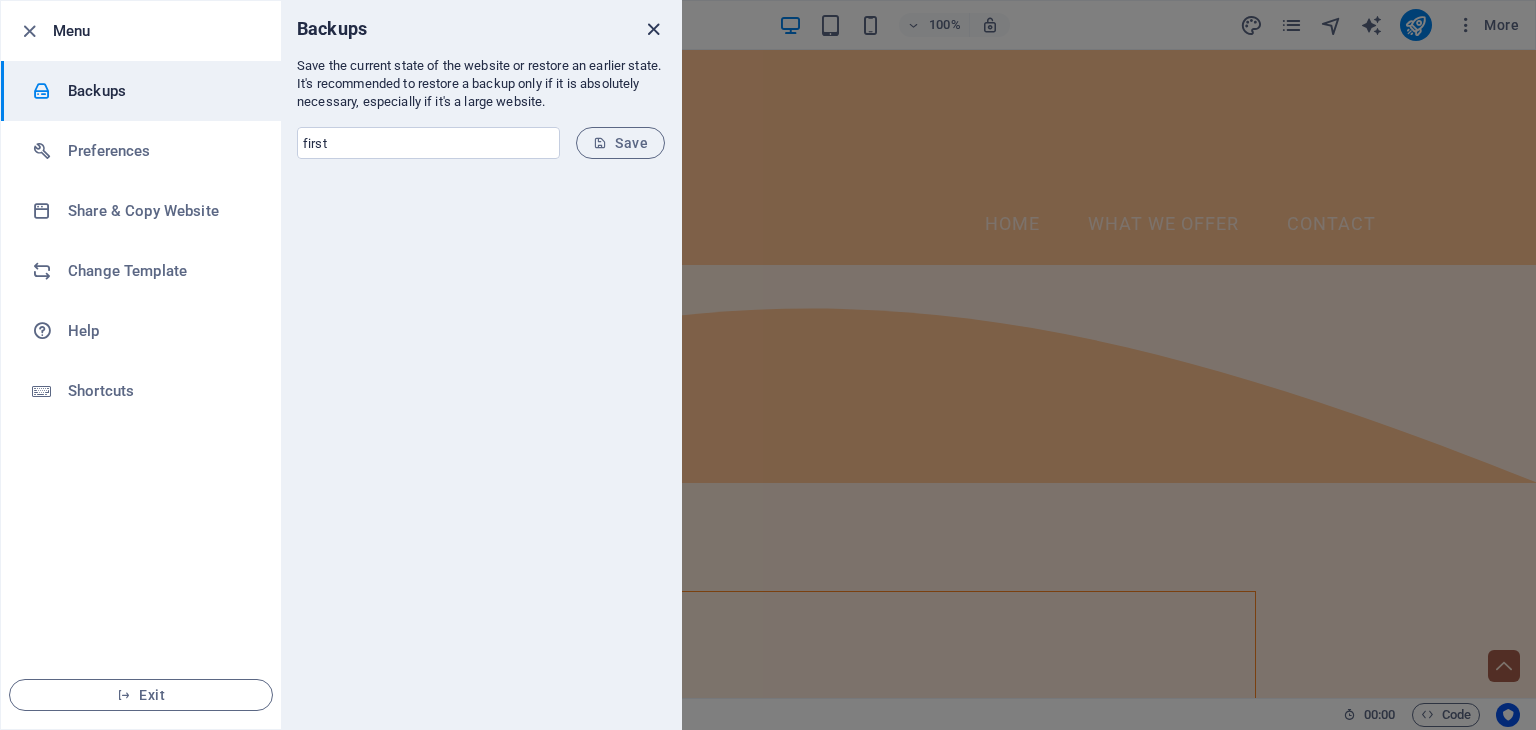 click at bounding box center [653, 29] 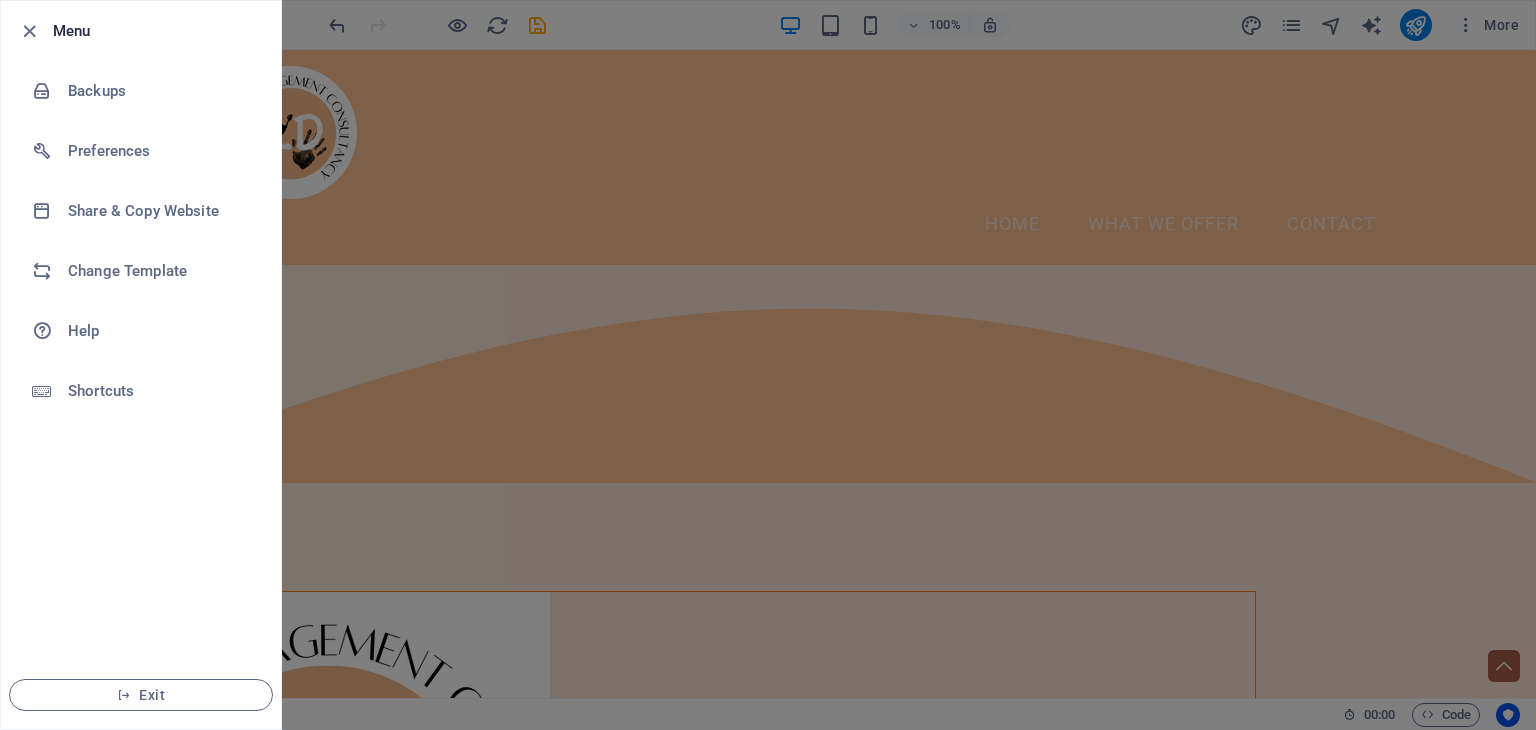 click at bounding box center (768, 365) 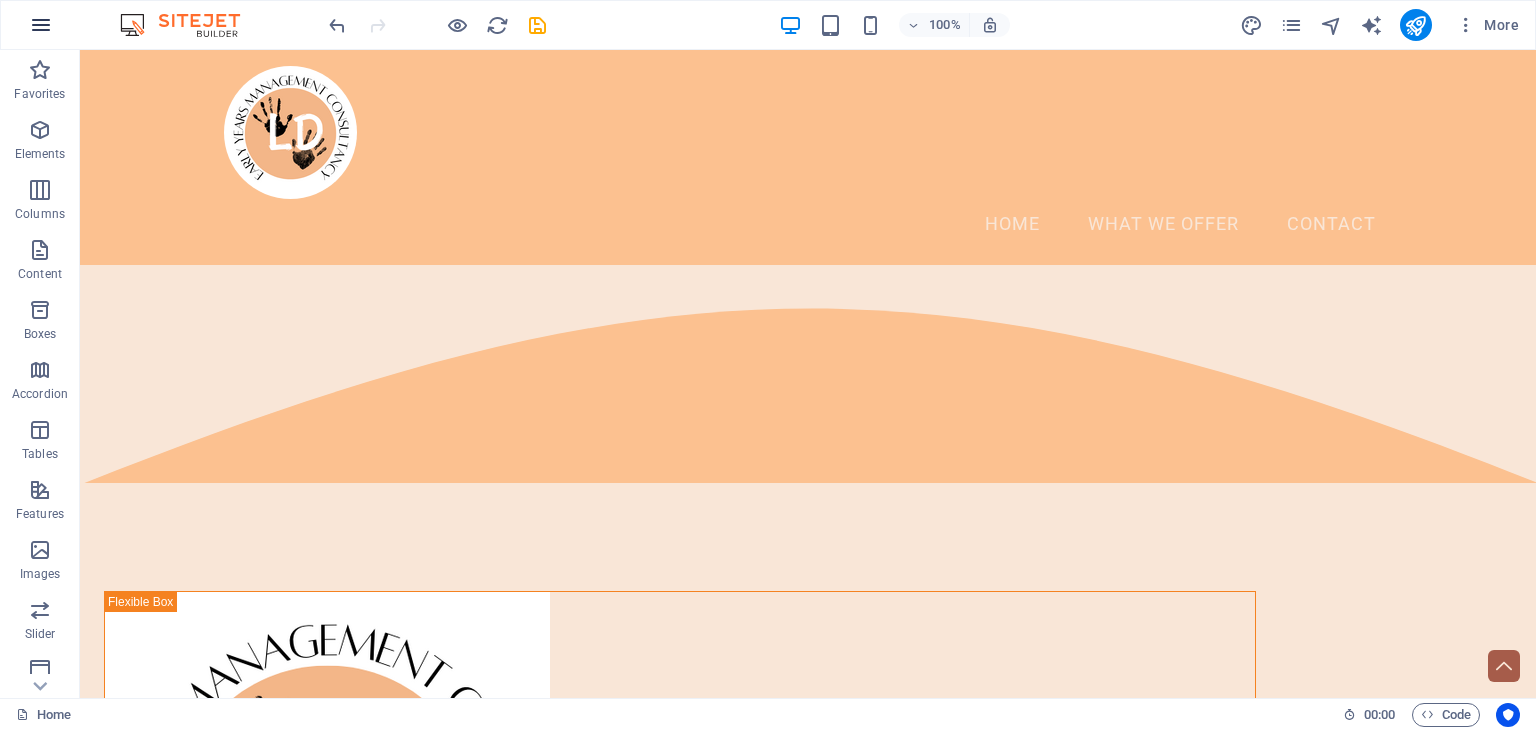 click at bounding box center [41, 25] 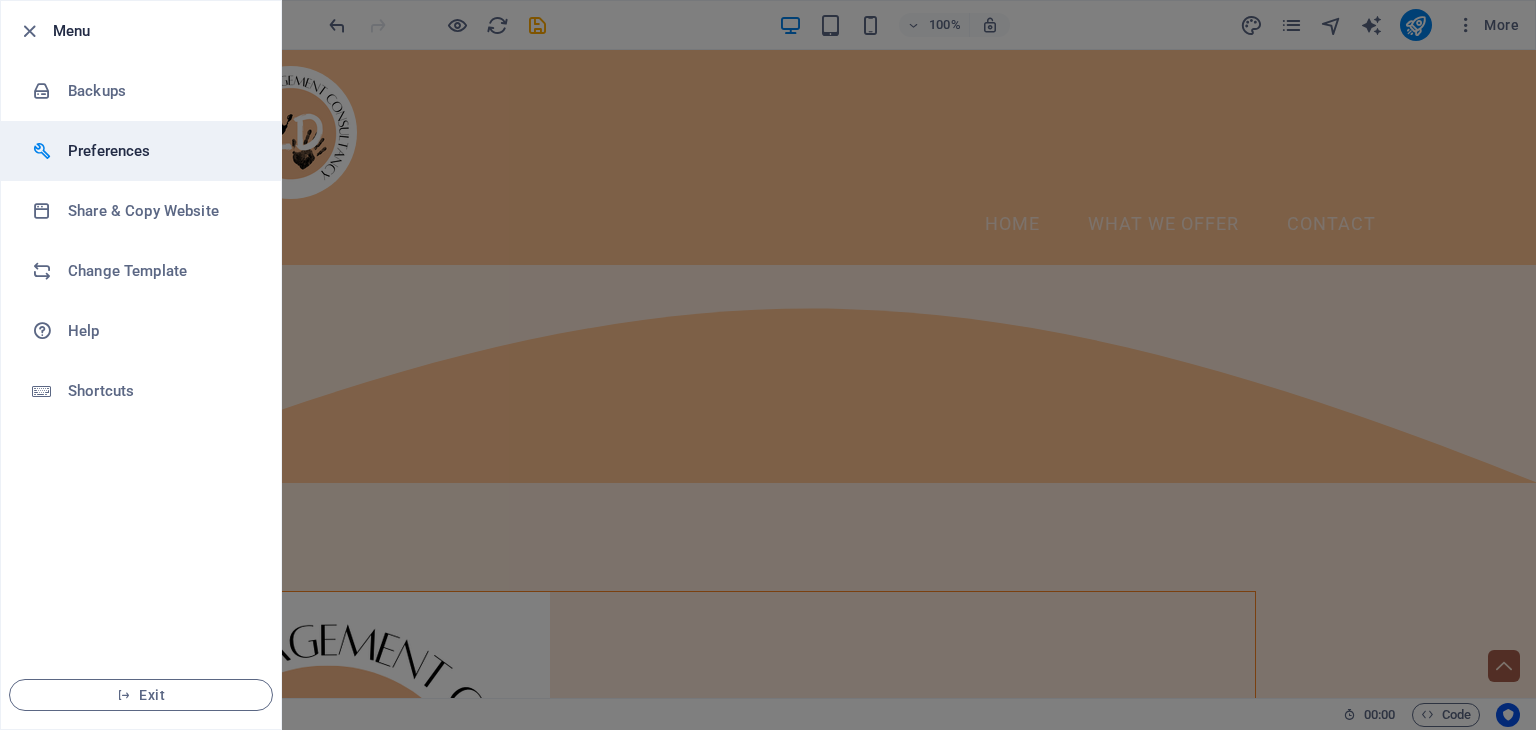 click on "Preferences" at bounding box center (160, 151) 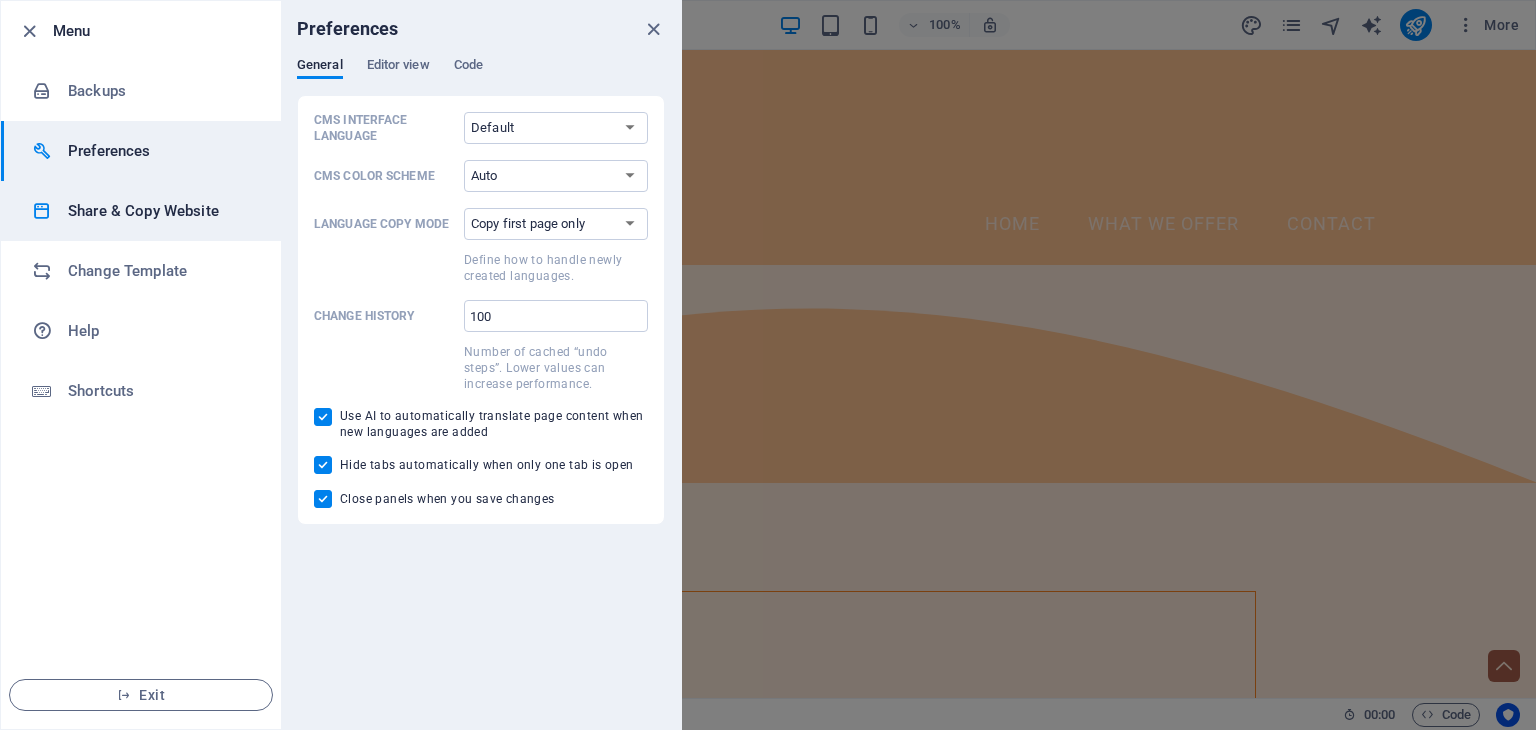 click on "Share & Copy Website" at bounding box center [160, 211] 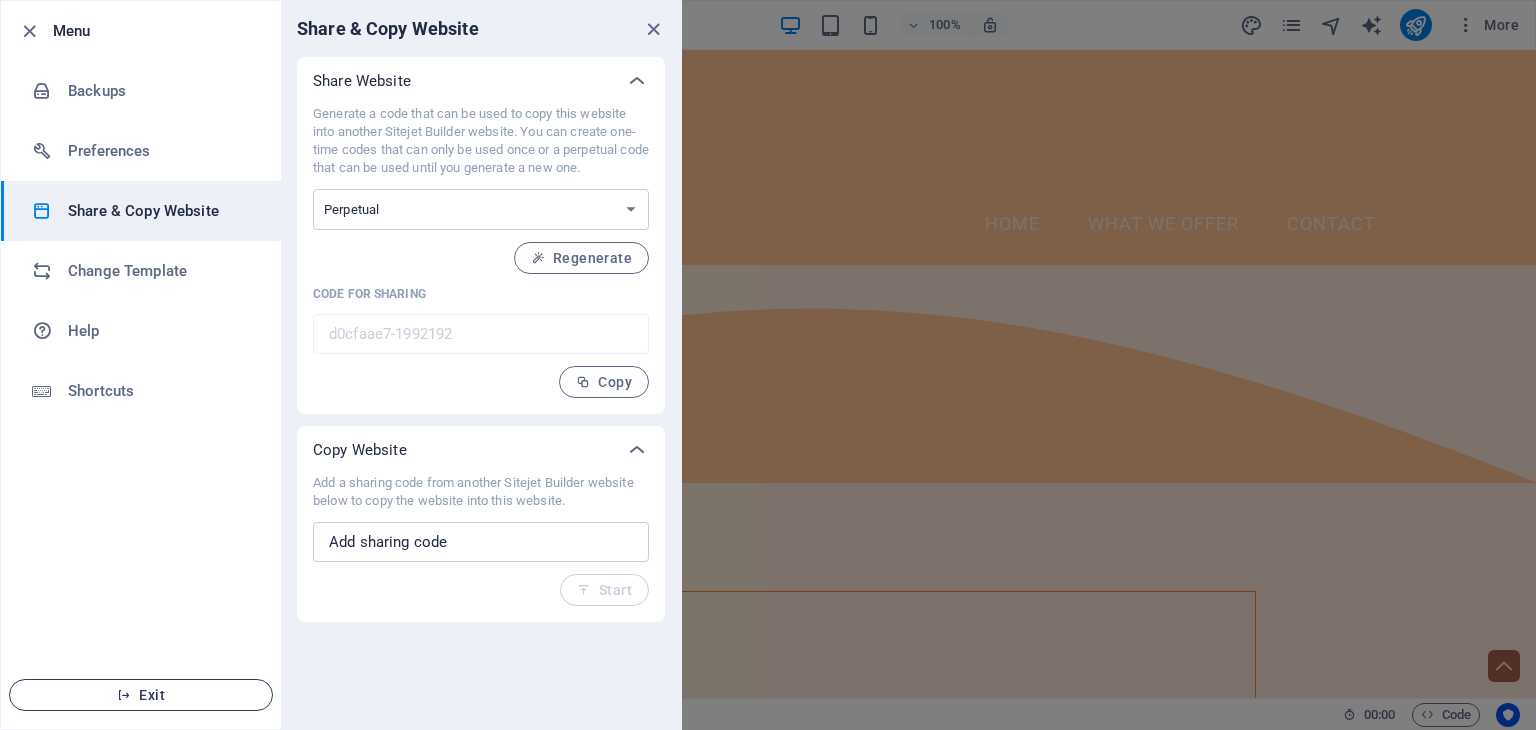 click on "Exit" at bounding box center (141, 695) 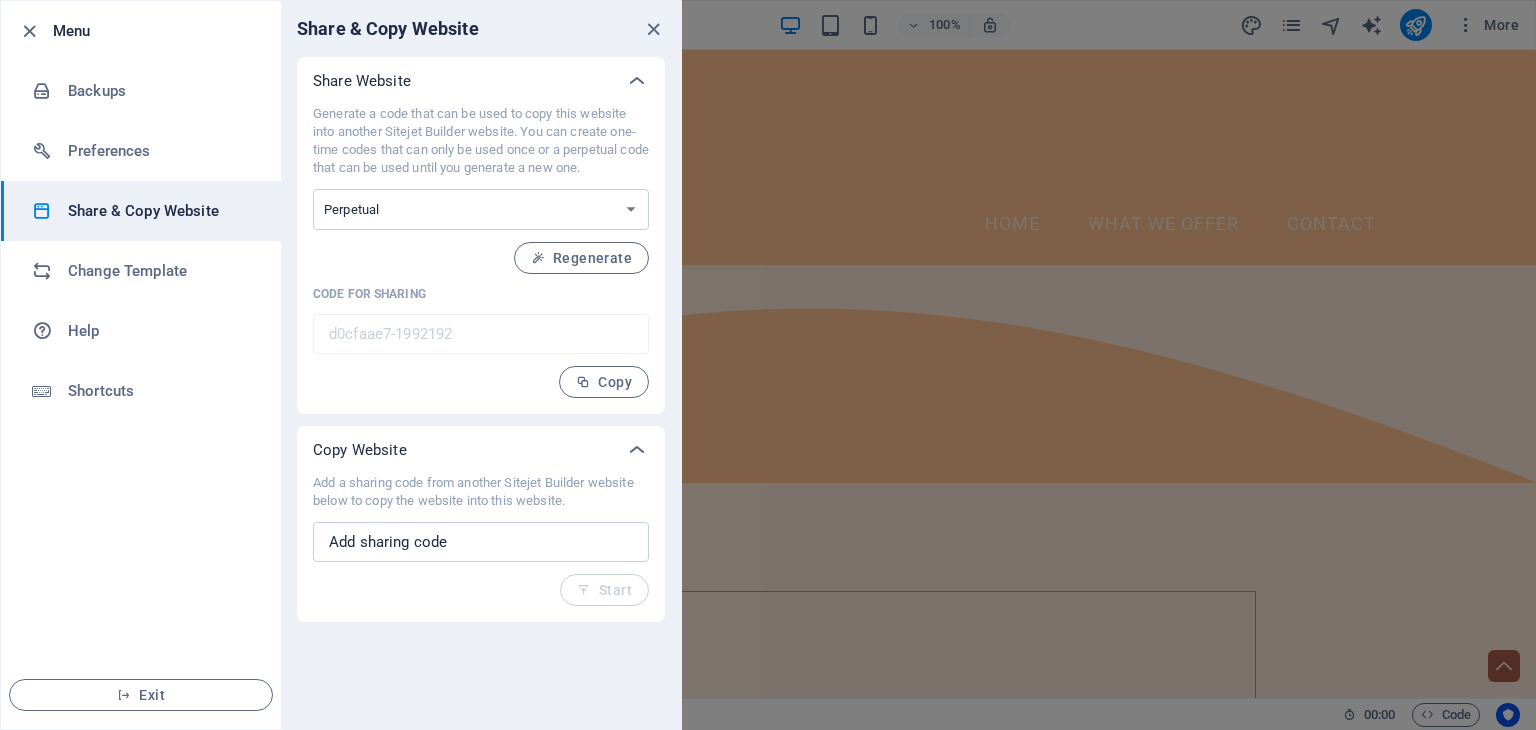 click at bounding box center (768, 365) 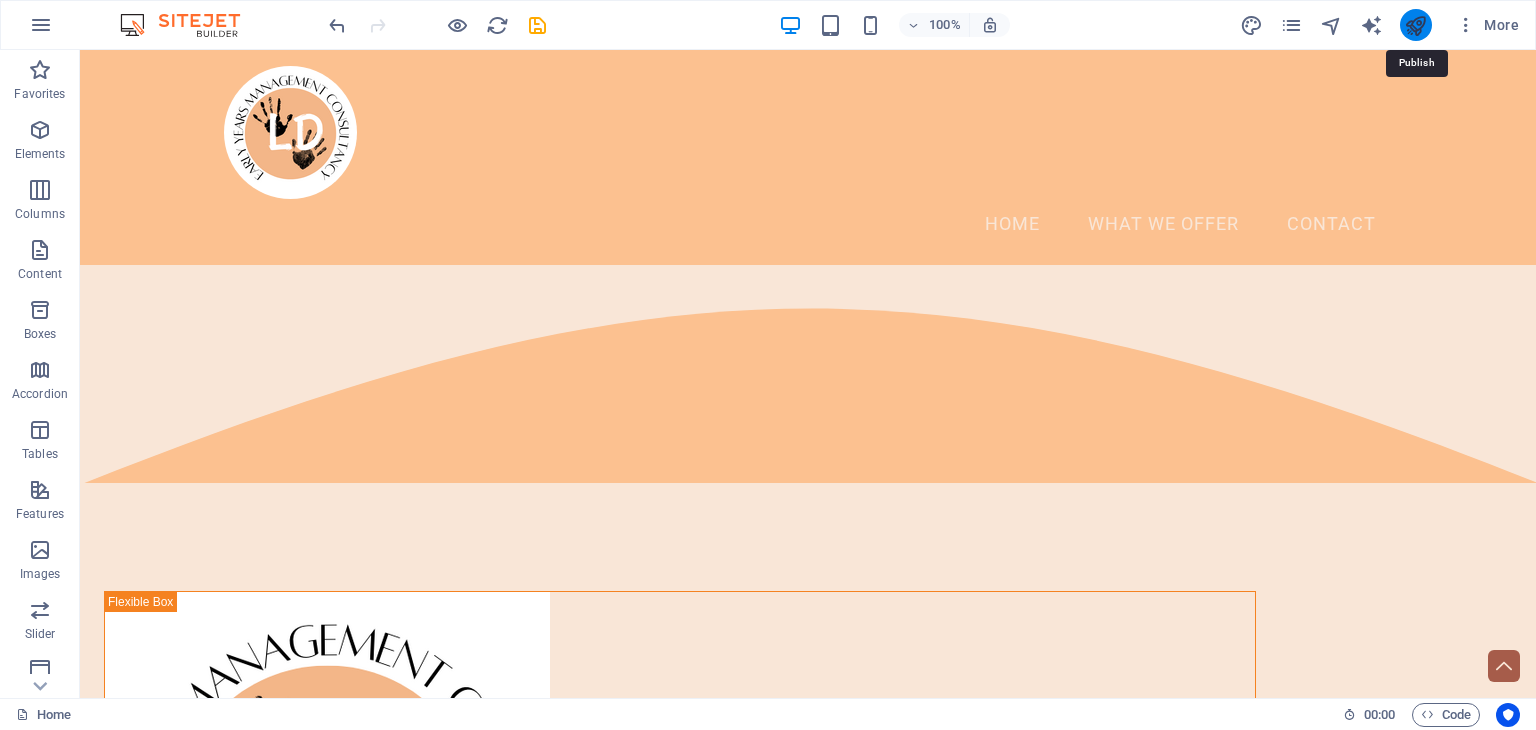 click at bounding box center (1415, 25) 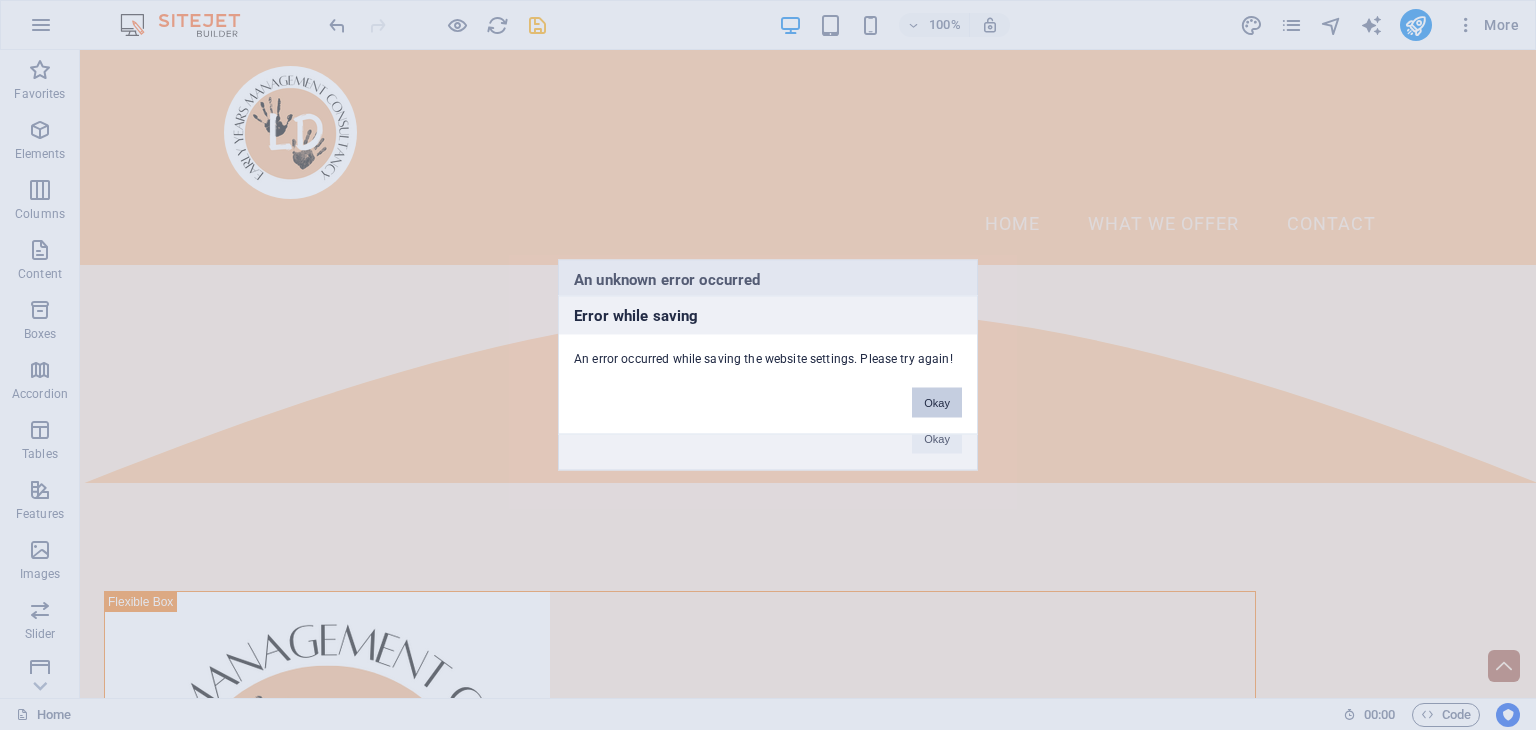 click on "Okay" at bounding box center (937, 403) 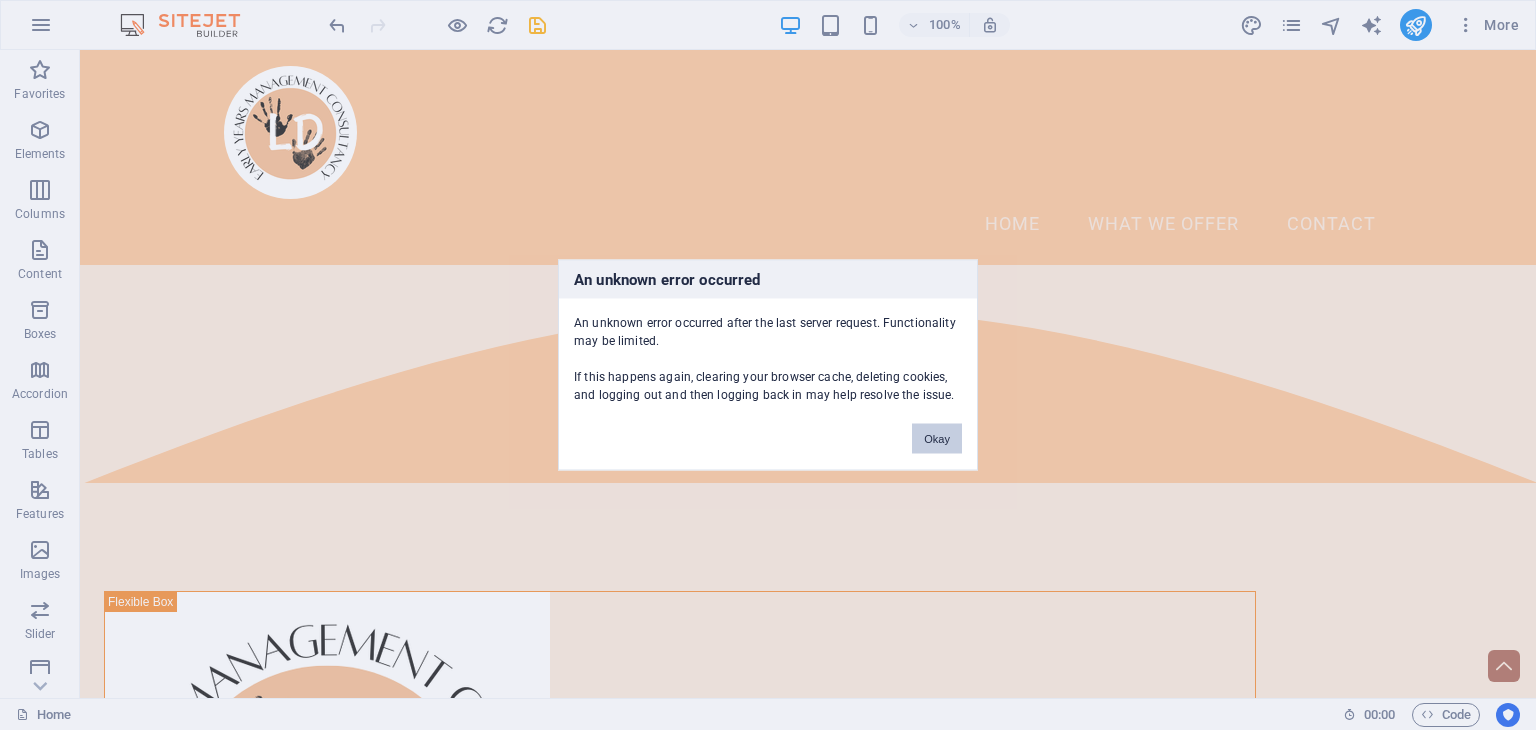 click on "Okay" at bounding box center (937, 439) 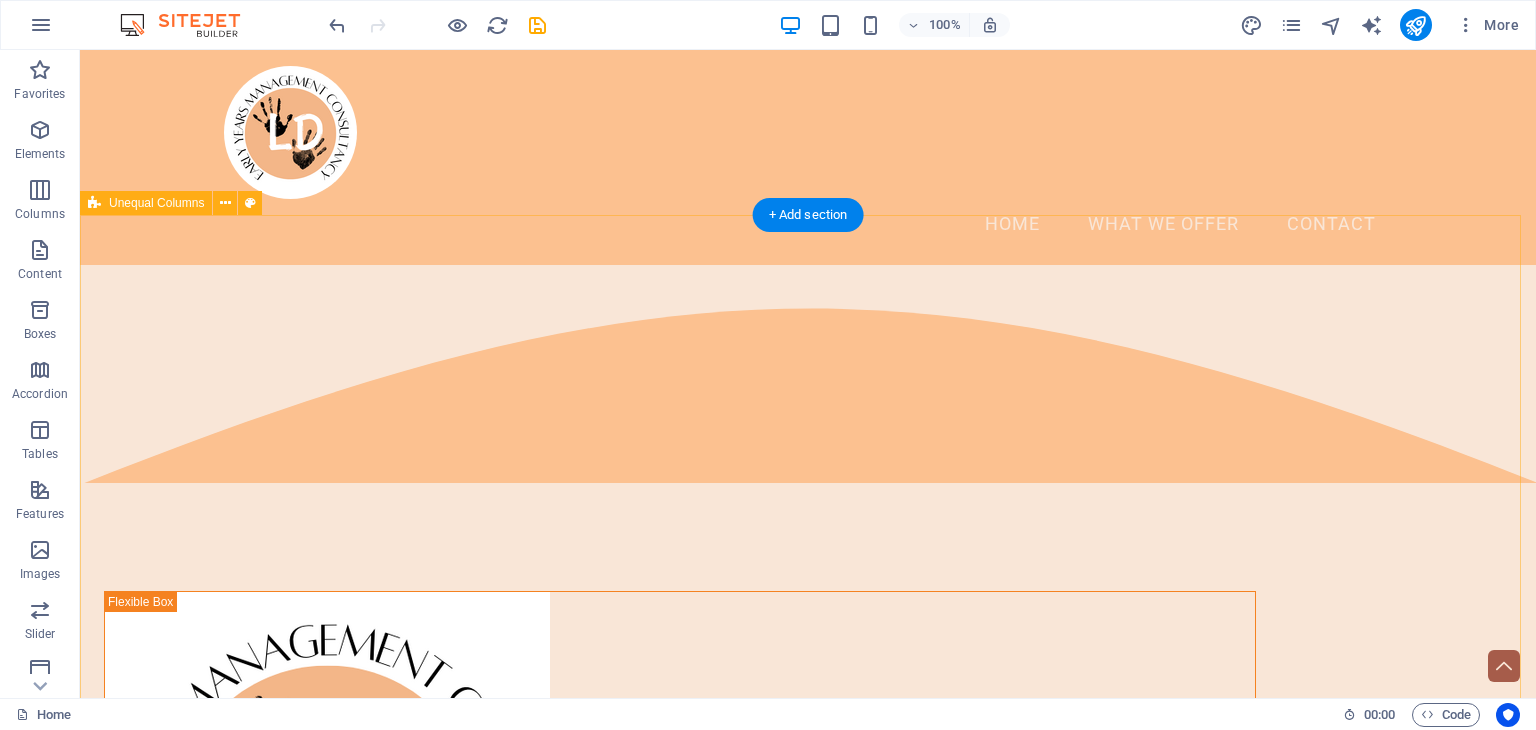 click on "What we are all about Our services are dedicated to enhancing and optimising management systems within Early Years services. With 30 years of experience in Early Childhood Education & Care, we have a deep understanding of the unique and diverse needs of services, and we are particularly mindful of incorporating individual ways of operating. Our consulting assistance is customised to meet the specific needs of each client, ranging from one-day consultations to ongoing support. We offer unique, tailored assistance to services and organisations, ensuring they achieve their goals and aspirations. We are passionate about guiding early learning centre directors and managers to manage a healthy business while ensuring the highest quality of care and education is provided. Our professional and targeted solutions are led by your own philosophy and will satisfy all regulatory, legal, and compliance requirements." at bounding box center (808, 890) 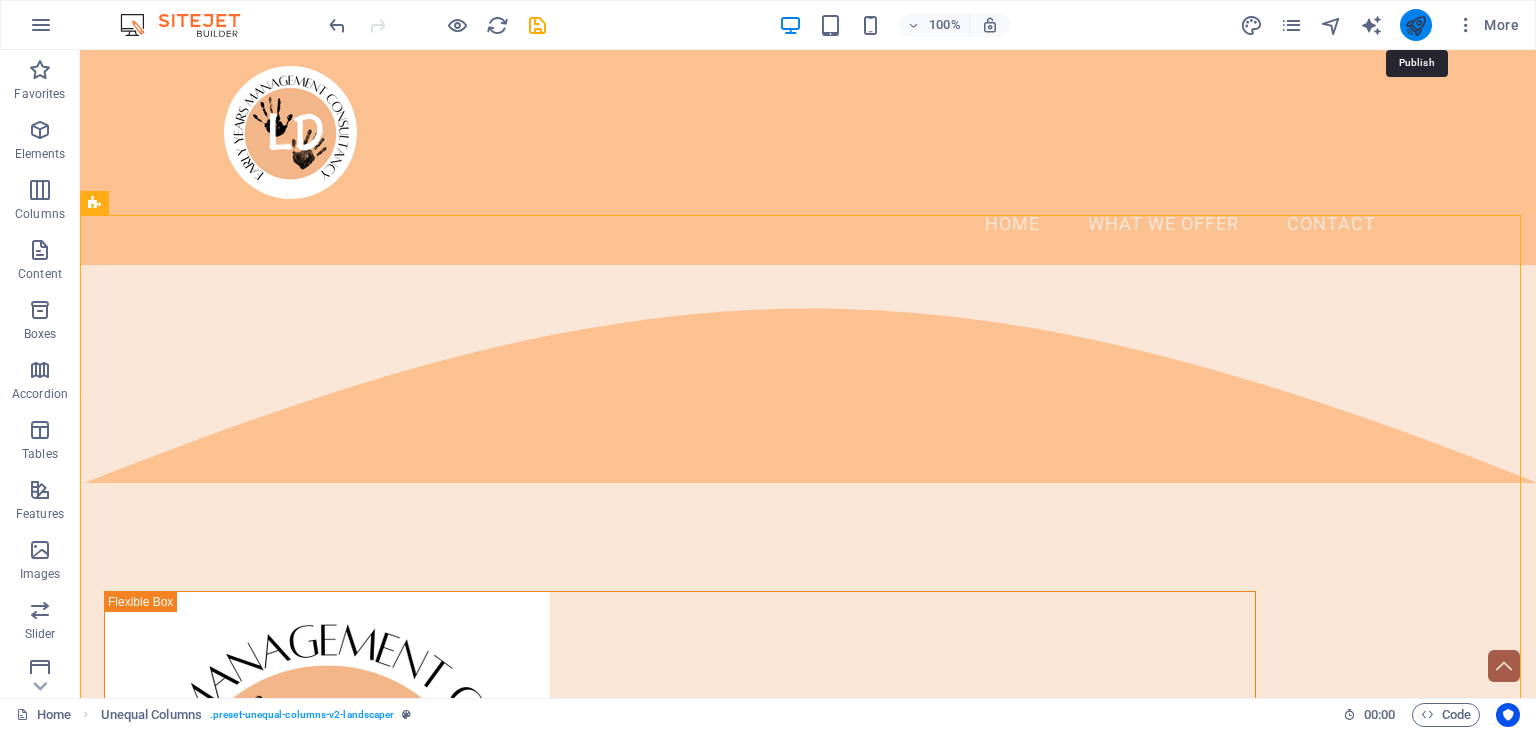 click at bounding box center (1415, 25) 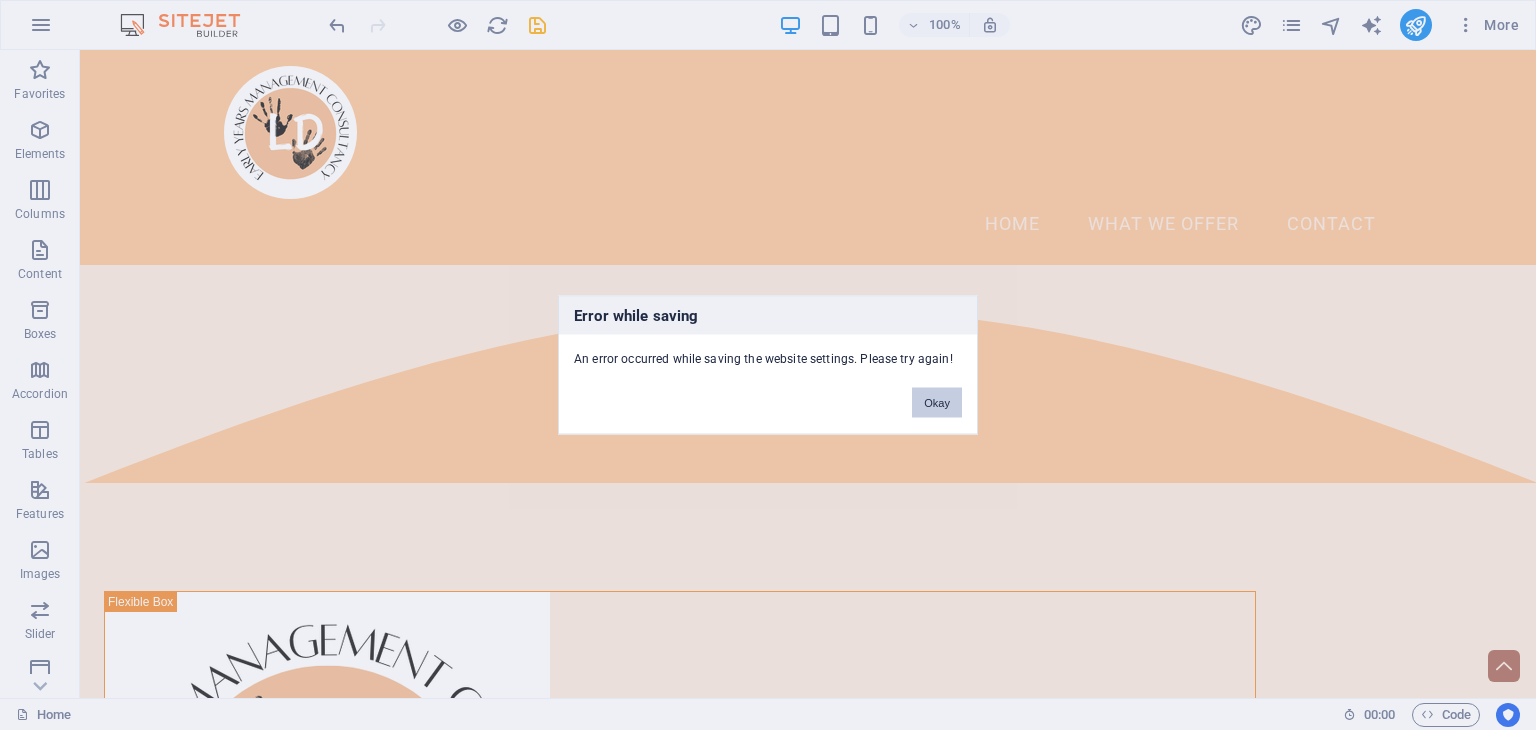 click on "Okay" at bounding box center (937, 403) 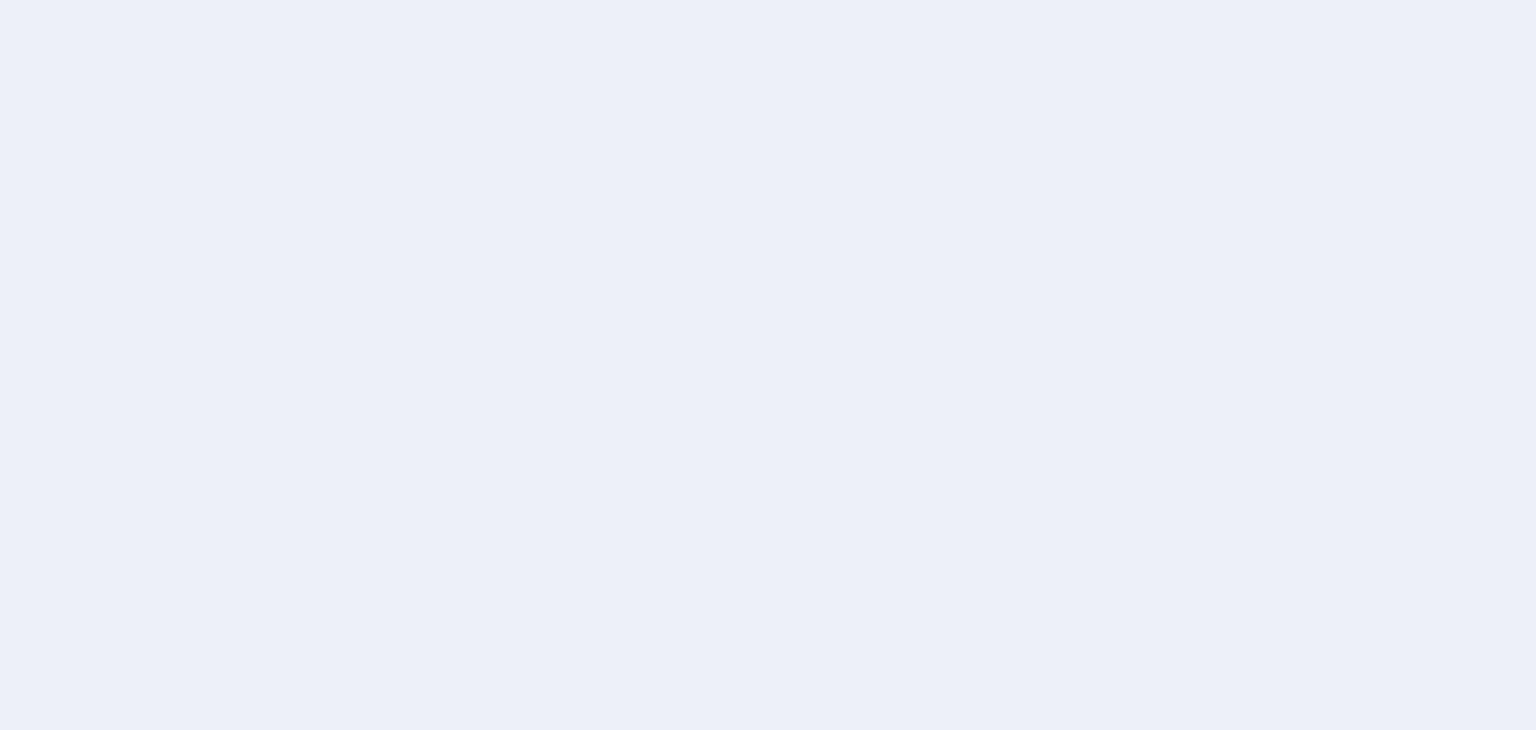 scroll, scrollTop: 0, scrollLeft: 0, axis: both 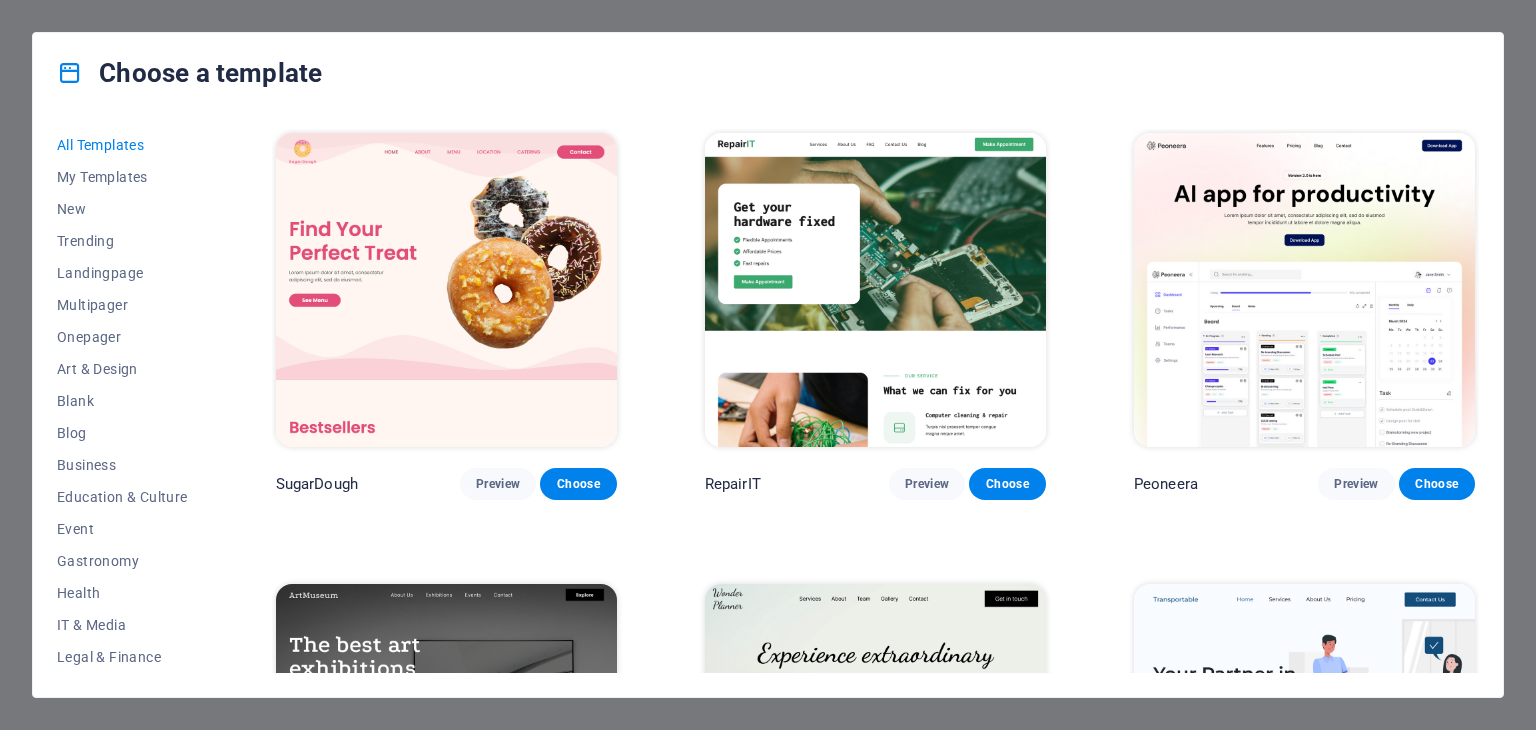 click on "All Templates My Templates New Trending Landingpage Multipager Onepager Art & Design Blank Blog Business Education & Culture Event Gastronomy Health IT & Media Legal & Finance Non-Profit Performance Portfolio Services Sports & Beauty Trades Travel Wireframe SugarDough Preview Choose RepairIT Preview Choose Peoneera Preview Choose Art Museum Preview Choose Wonder Planner Preview Choose Transportable Preview Choose S&L Preview Choose WePaint Preview Choose Eco-Con Preview Choose MeetUp Preview Choose Help & Care Preview Choose Podcaster Preview Choose Academix Preview Choose BIG Barber Shop Preview Choose Health & Food Preview Choose UrbanNest Interiors Preview Choose Green Change Preview Choose The Beauty Temple Preview Choose WeTrain Preview Choose Cleaner Preview Choose Johanna James Preview Choose Delicioso Preview Choose Dream Garden Preview Choose LumeDeAqua Preview Choose Pets Care Preview Choose SafeSpace Preview Choose Midnight Rain Bar Preview Choose Drive Preview Choose Estator Preview Choose Preview" at bounding box center (768, 405) 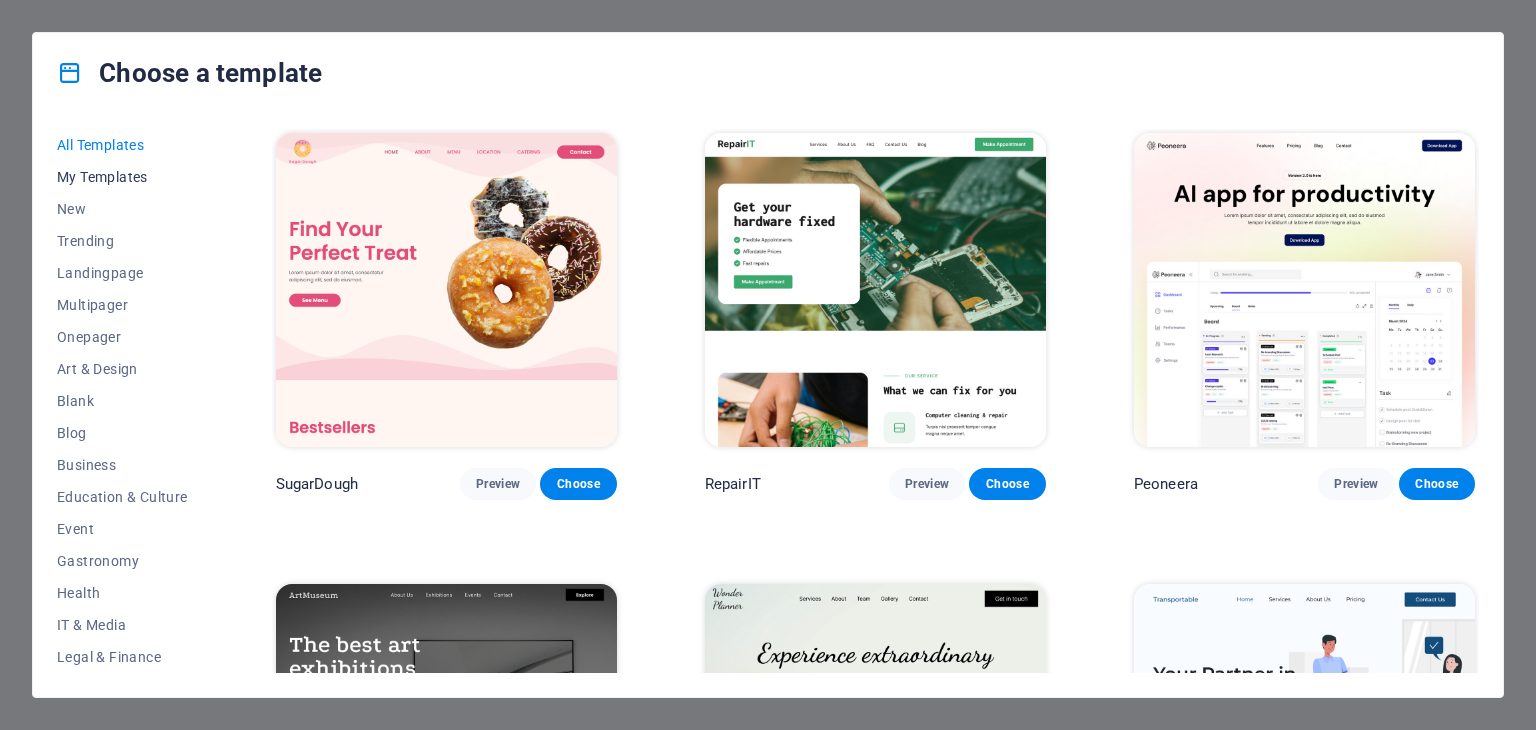 click on "My Templates" at bounding box center (122, 177) 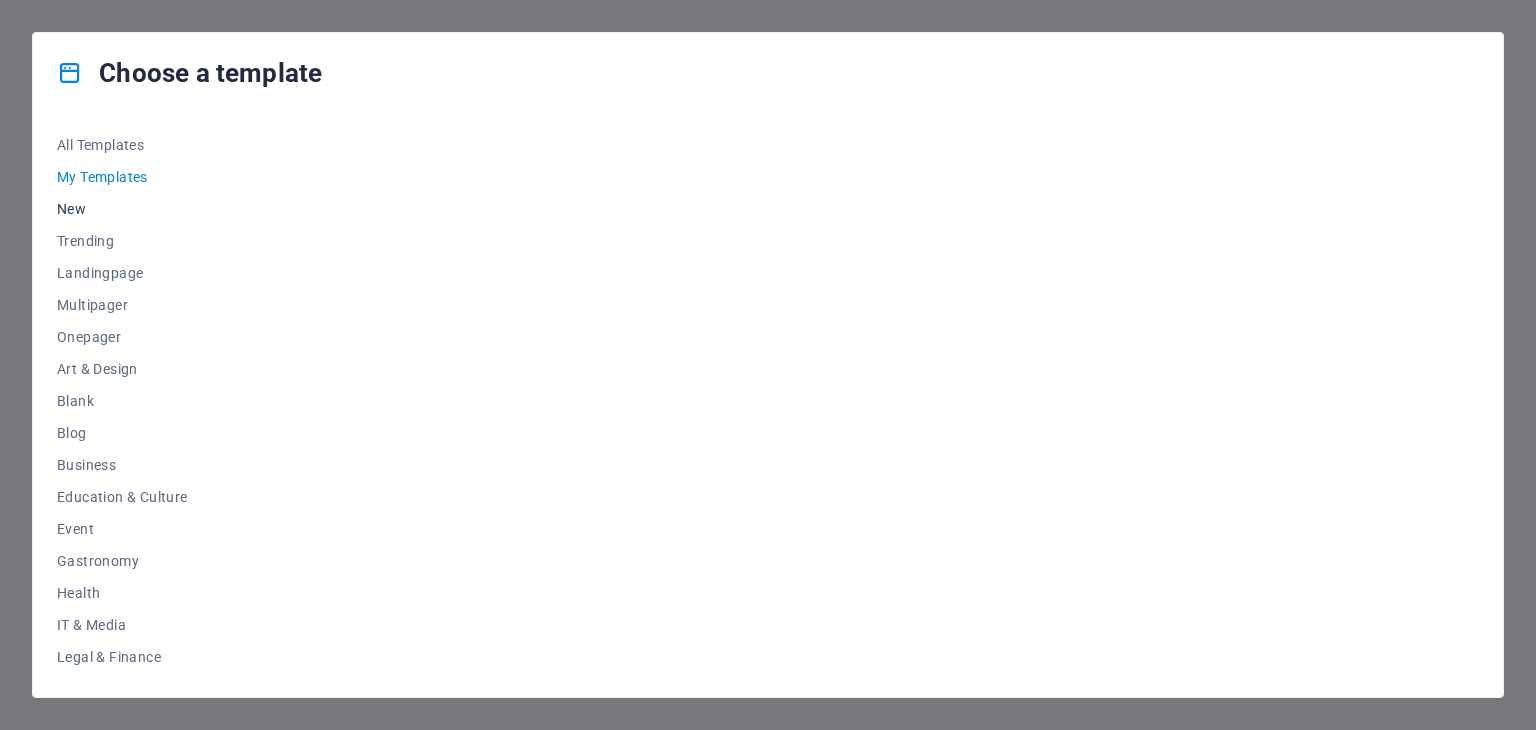 click on "New" at bounding box center [122, 209] 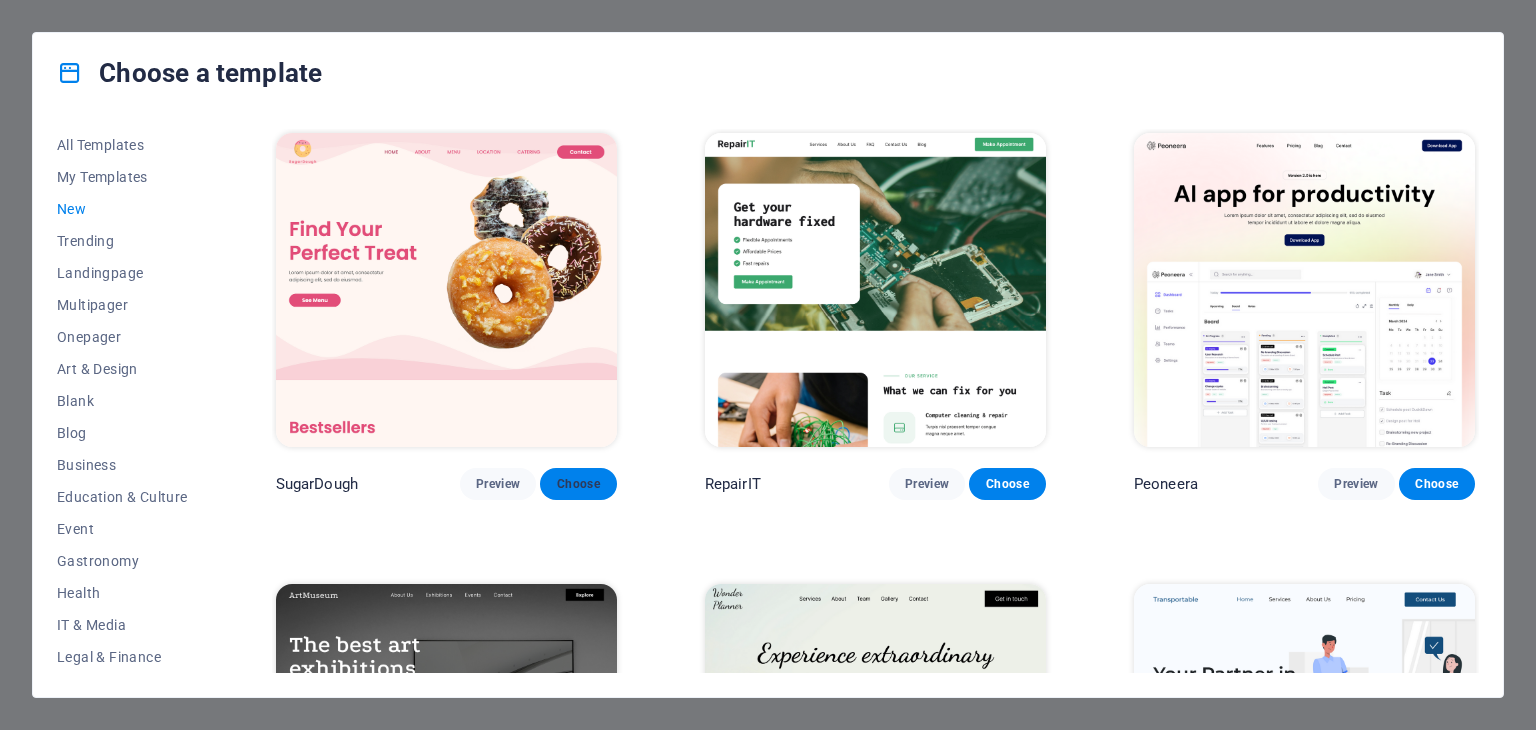 click on "Choose" at bounding box center [578, 484] 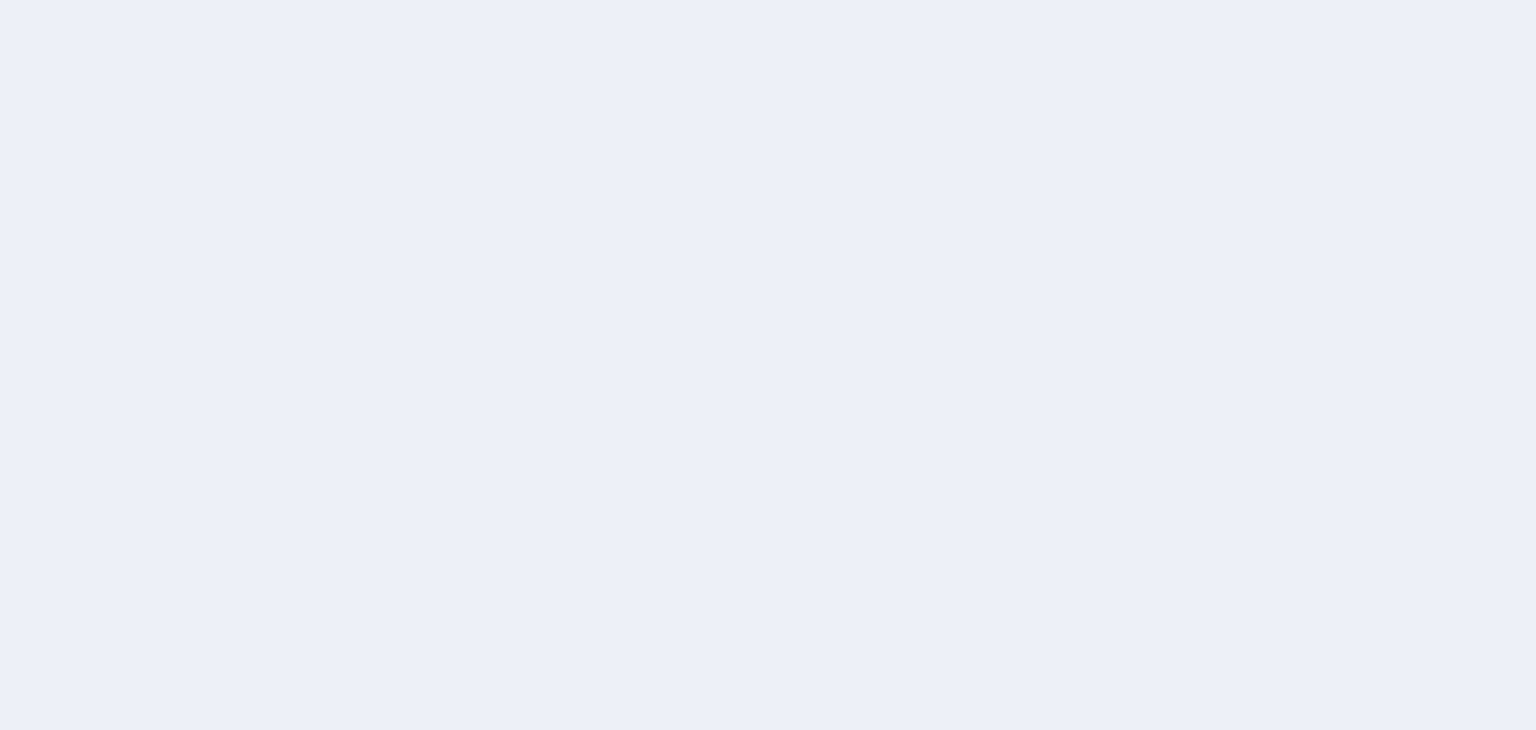 scroll, scrollTop: 0, scrollLeft: 0, axis: both 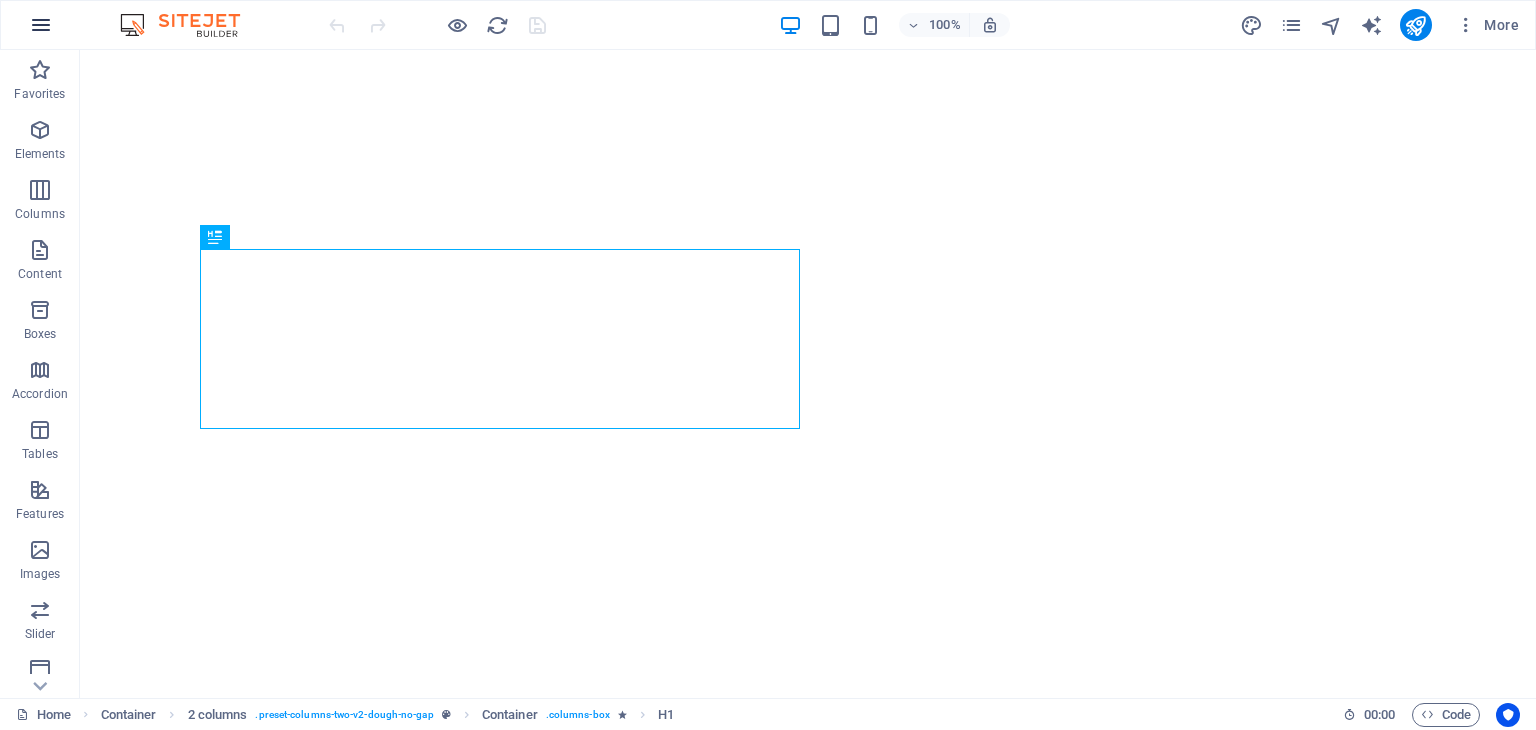 click at bounding box center [41, 25] 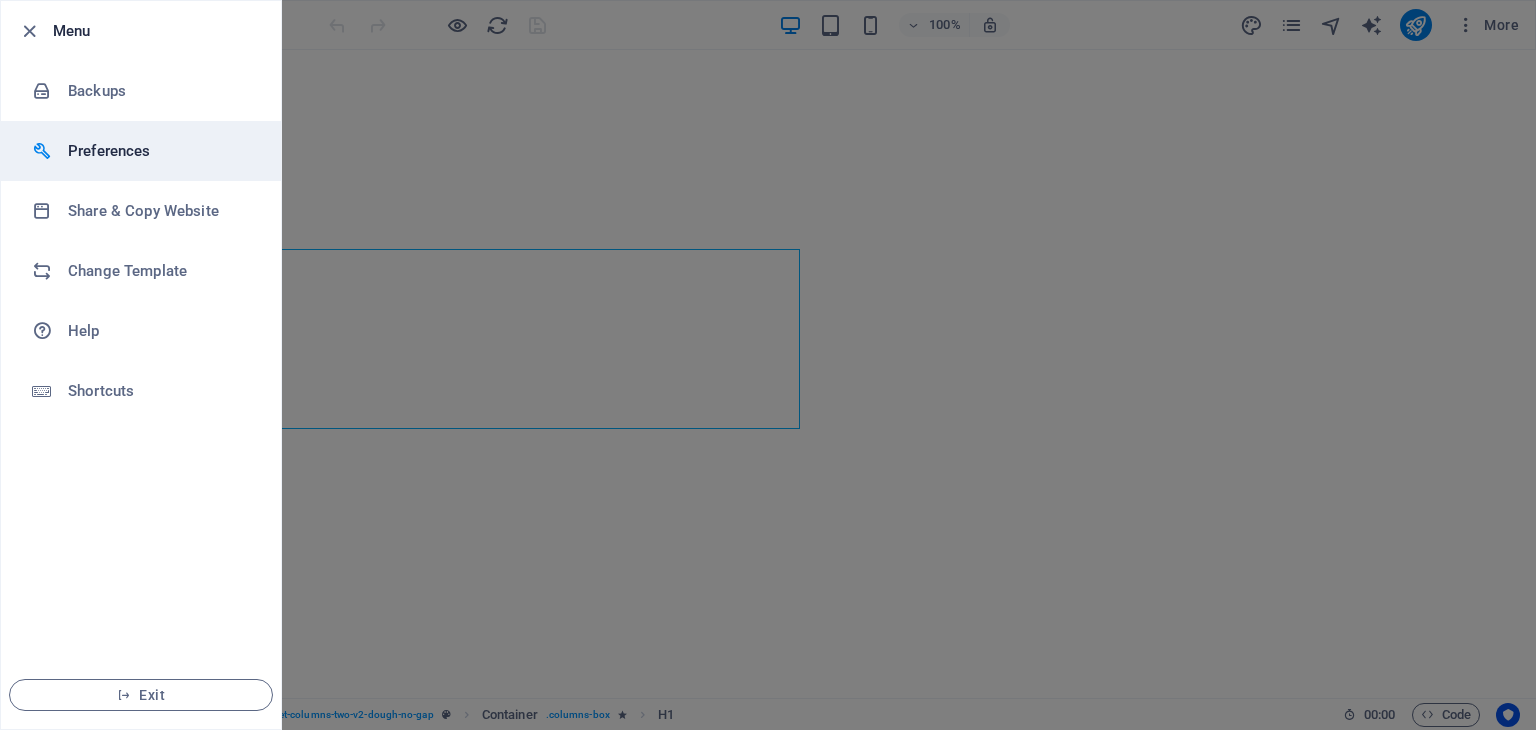 click on "Preferences" at bounding box center (160, 151) 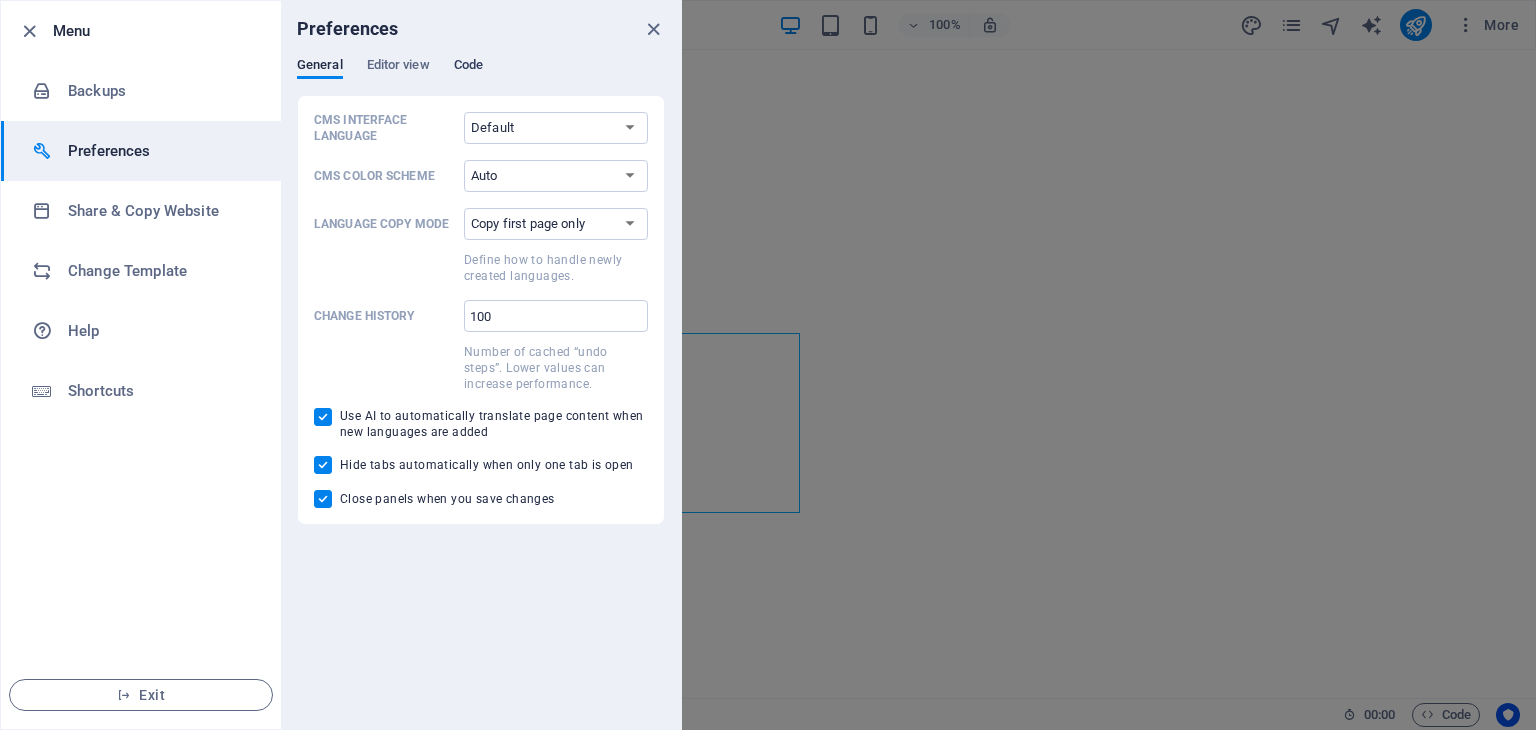 click on "Code" at bounding box center [468, 67] 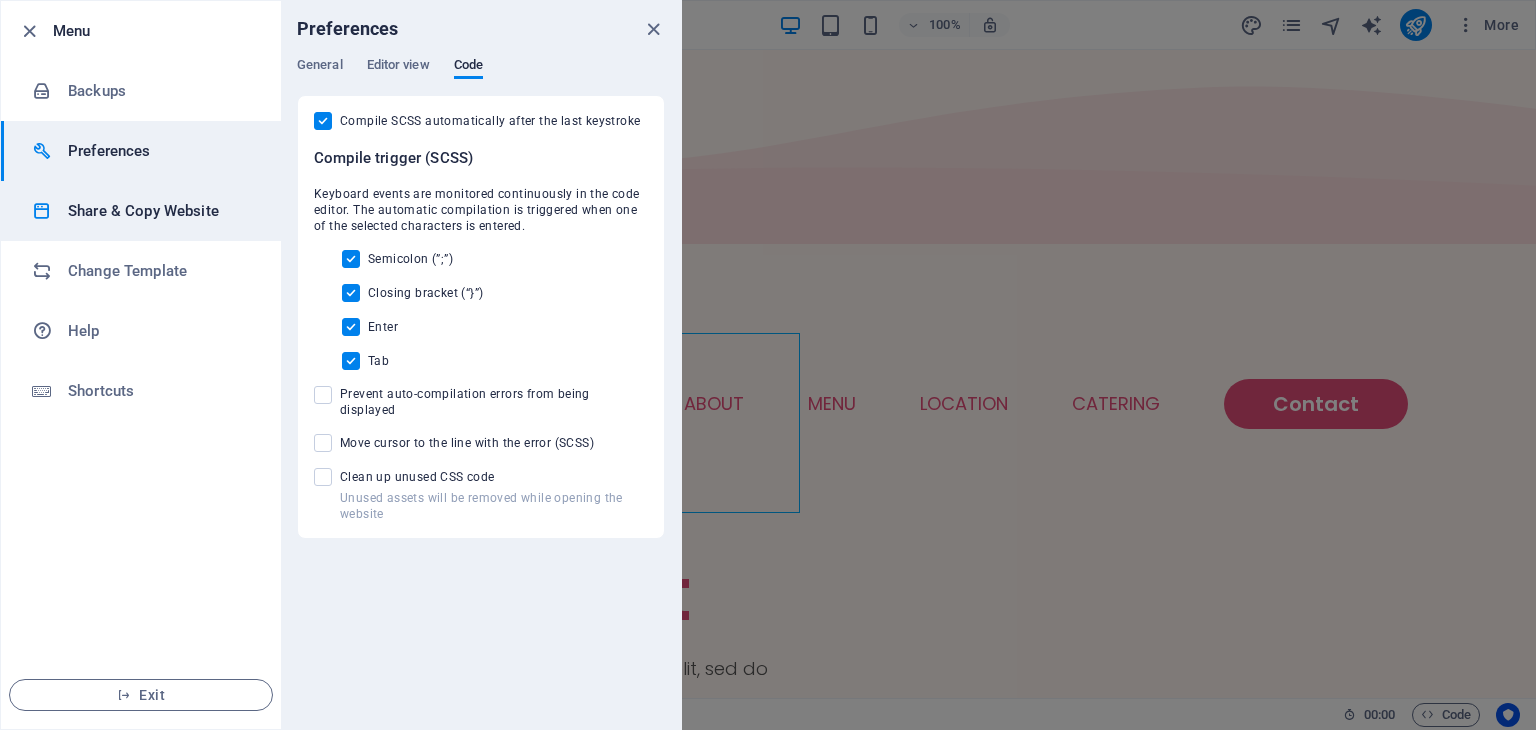 click on "Share & Copy Website" at bounding box center [160, 211] 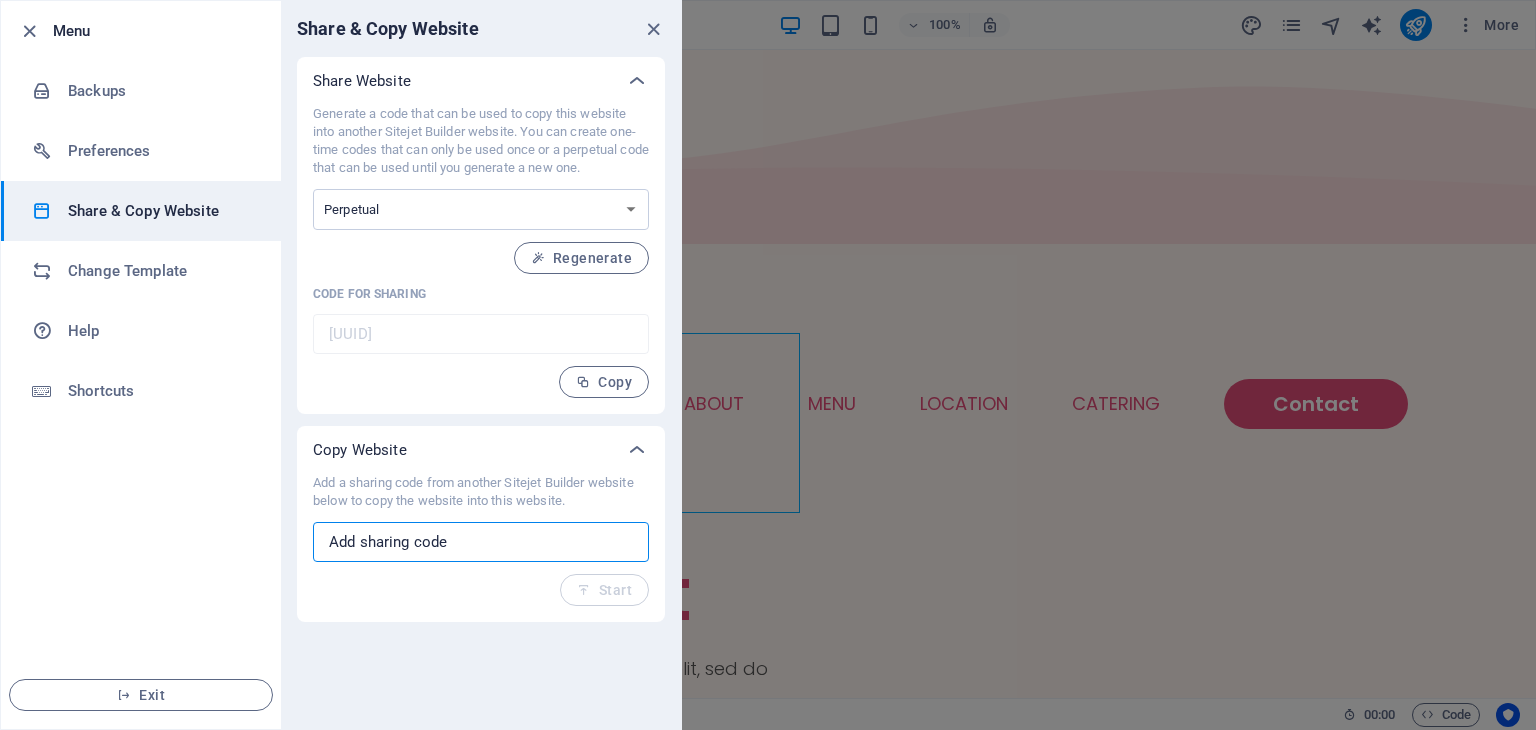 click at bounding box center [481, 542] 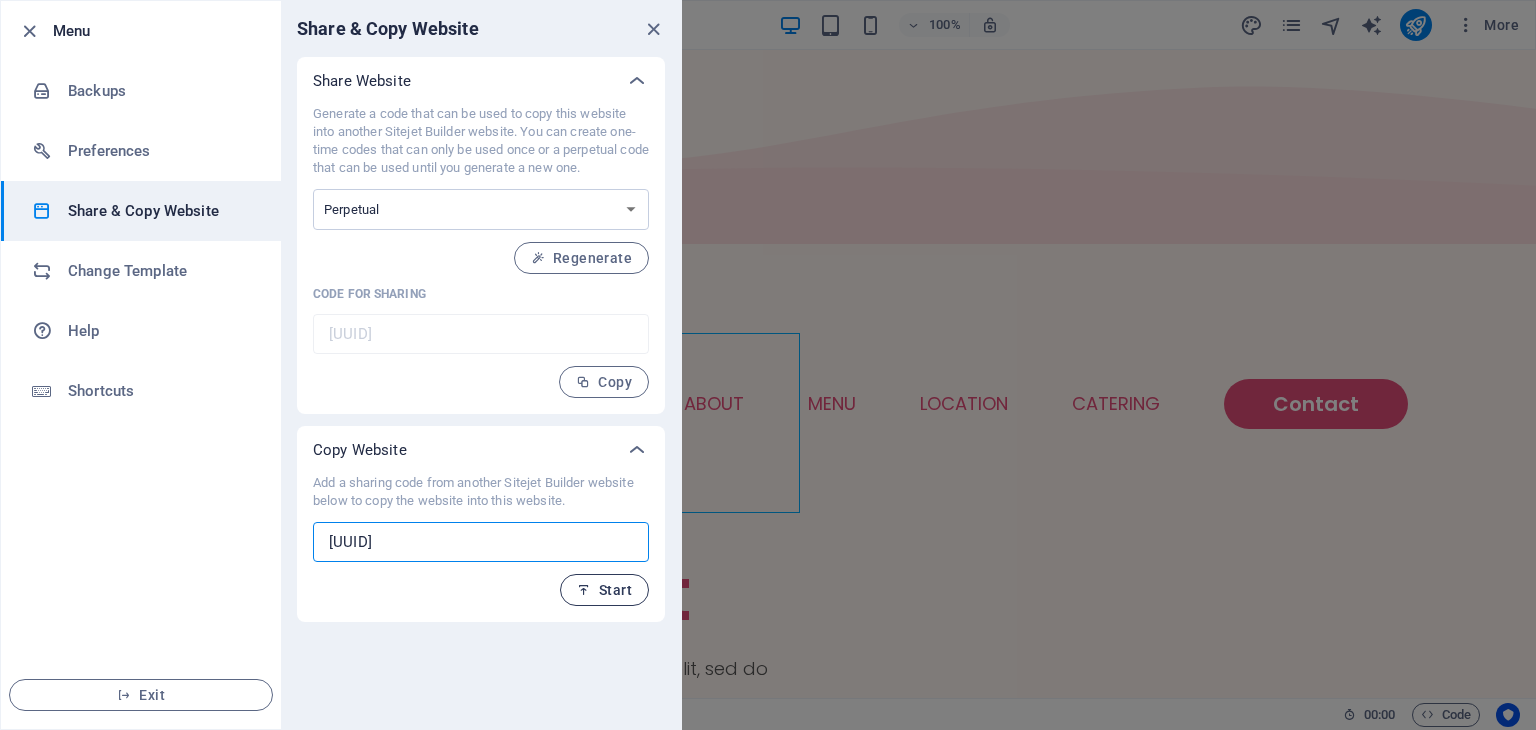 type on "d0cfaae7-1992192" 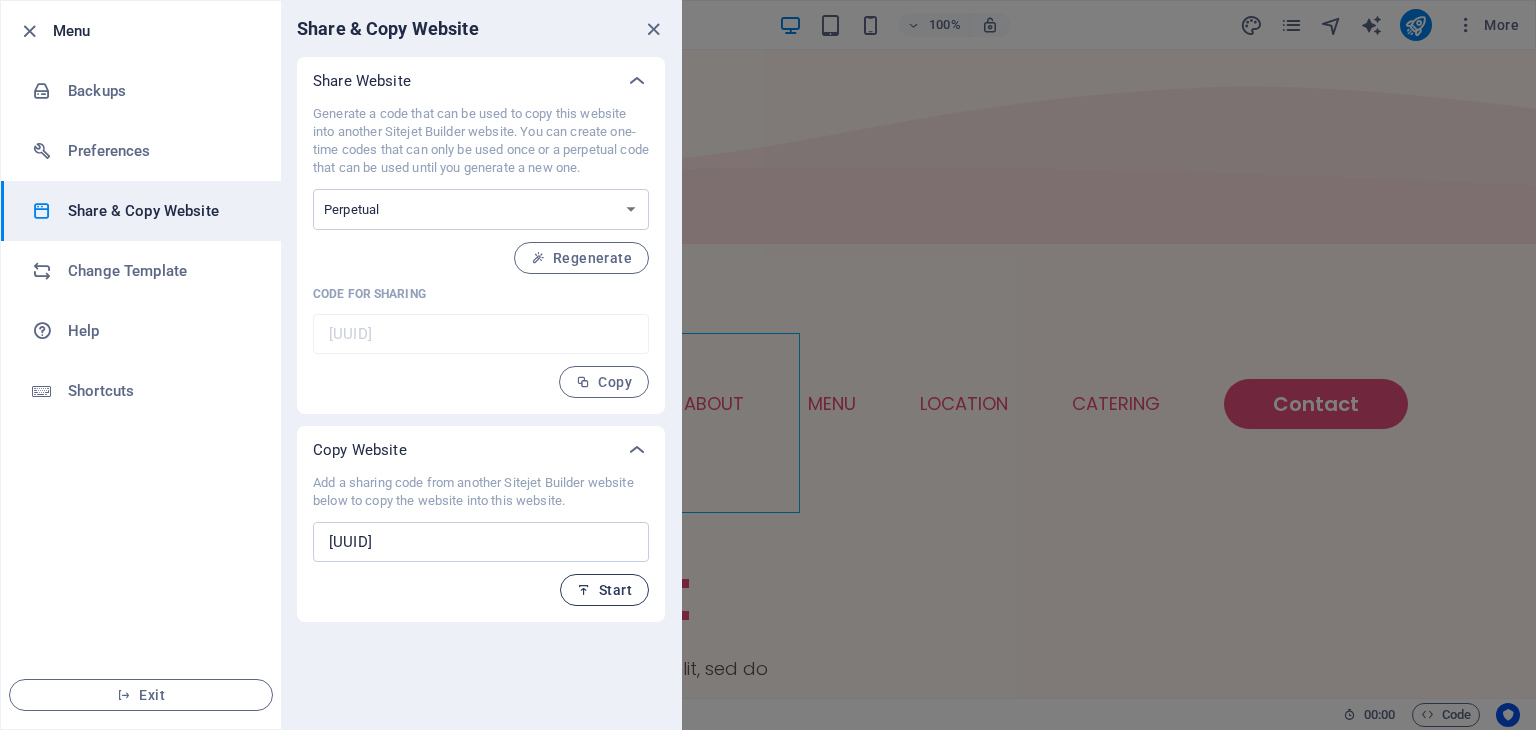 click on "Start" at bounding box center [604, 590] 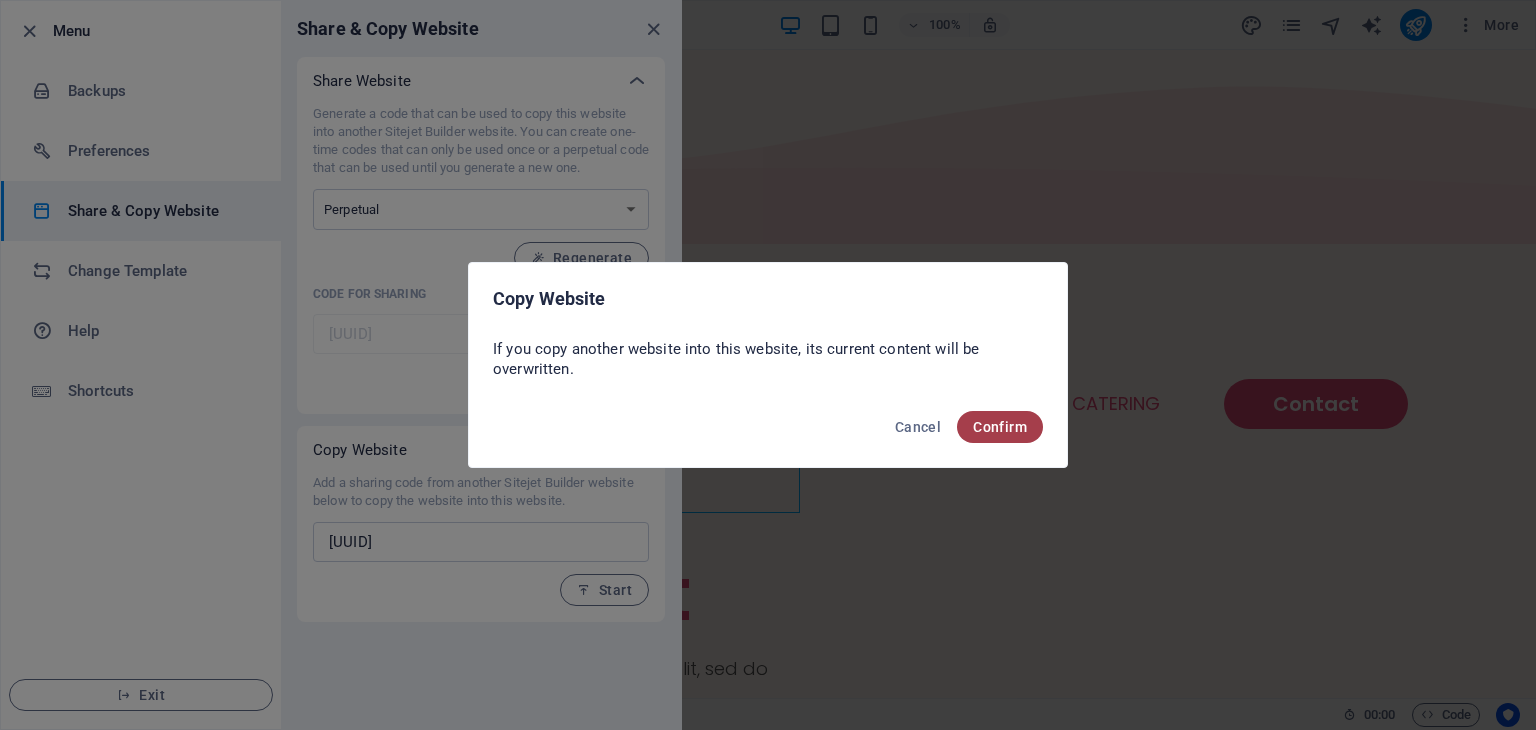 click on "Confirm" at bounding box center (1000, 427) 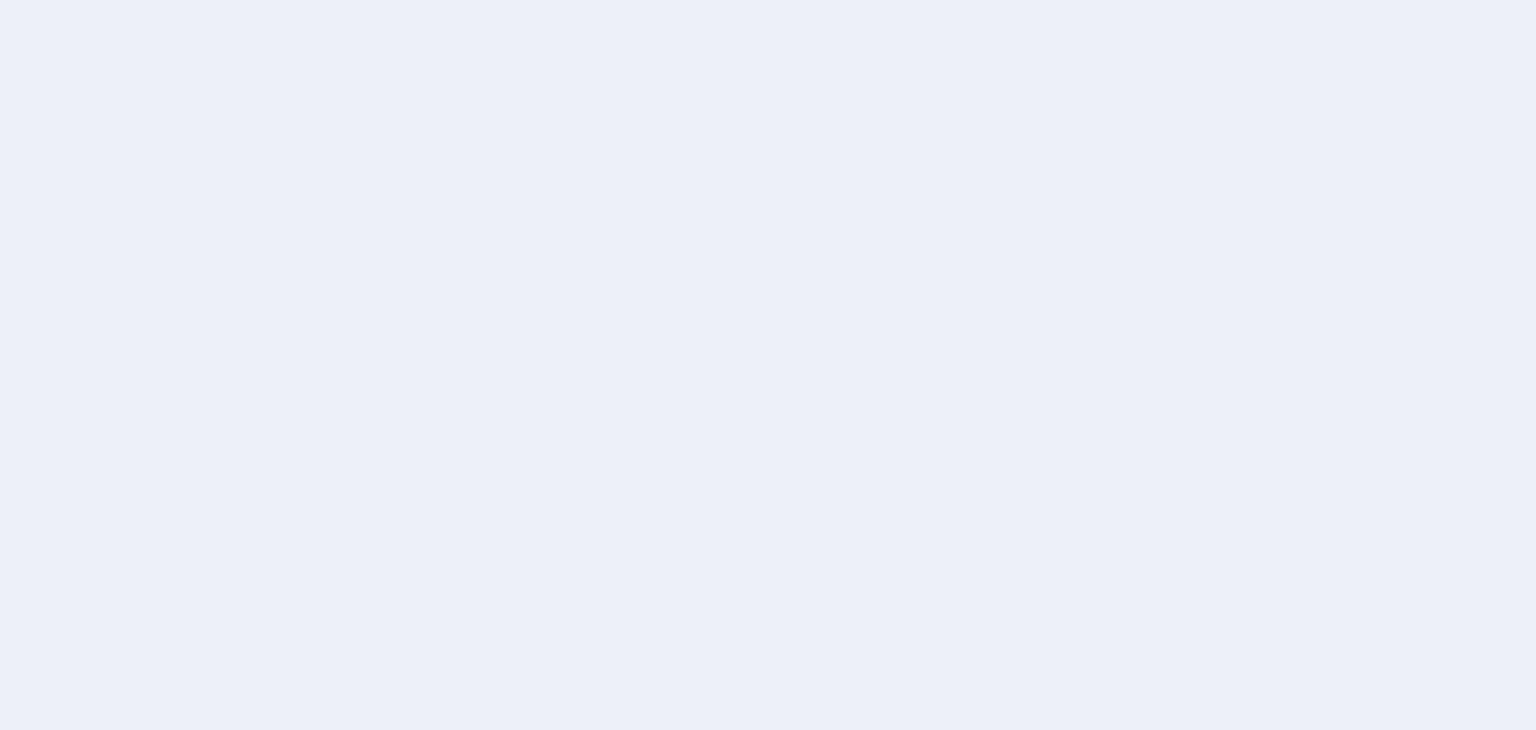 scroll, scrollTop: 0, scrollLeft: 0, axis: both 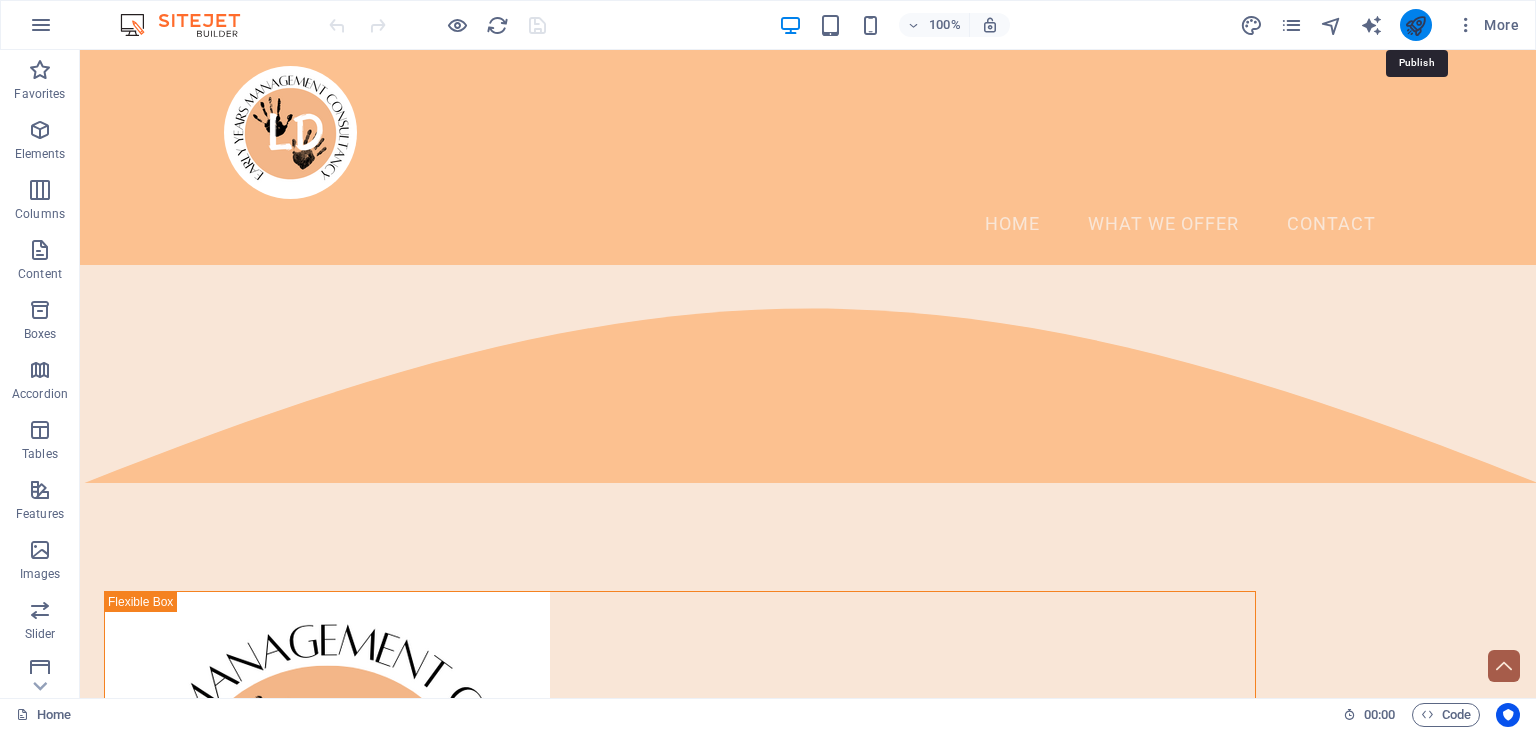 click at bounding box center [1415, 25] 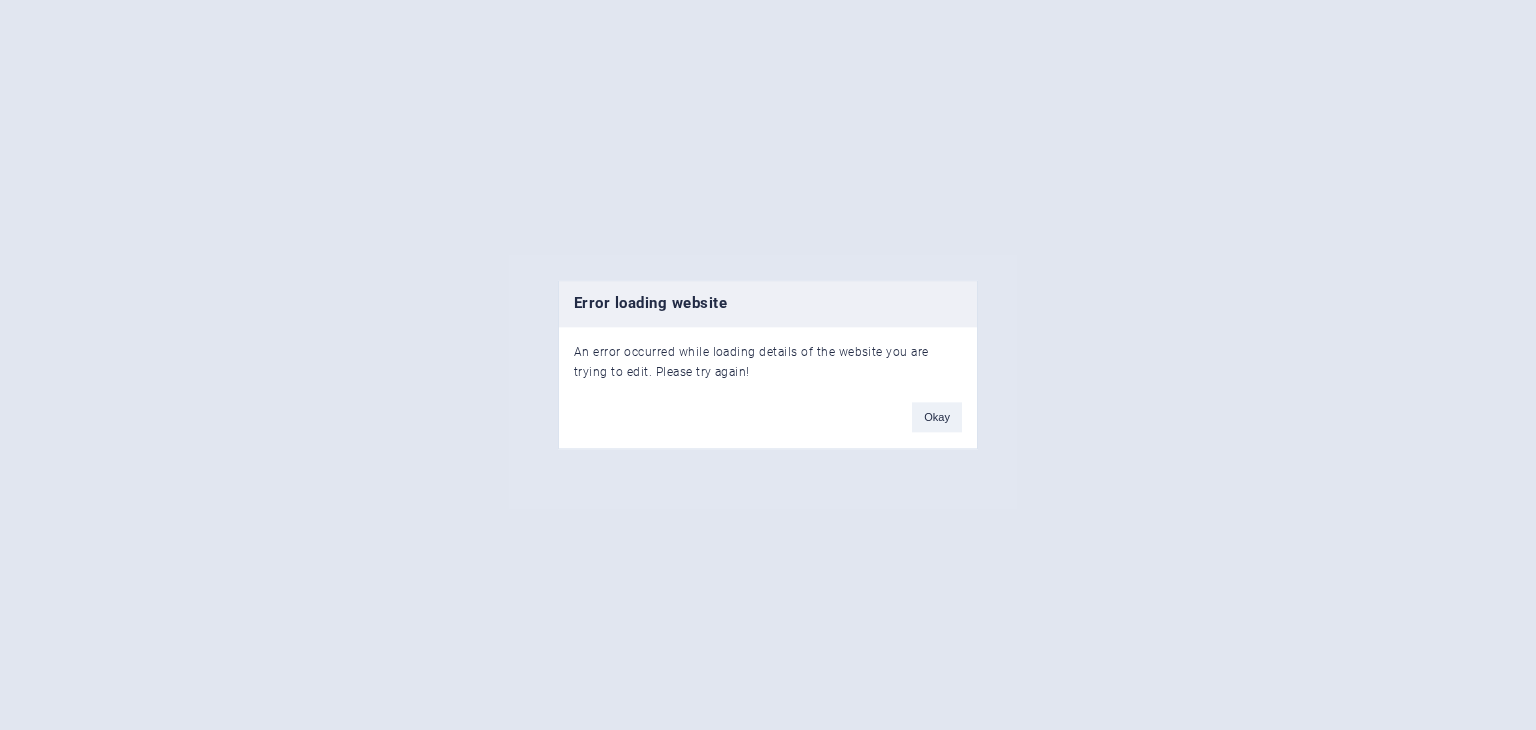 scroll, scrollTop: 0, scrollLeft: 0, axis: both 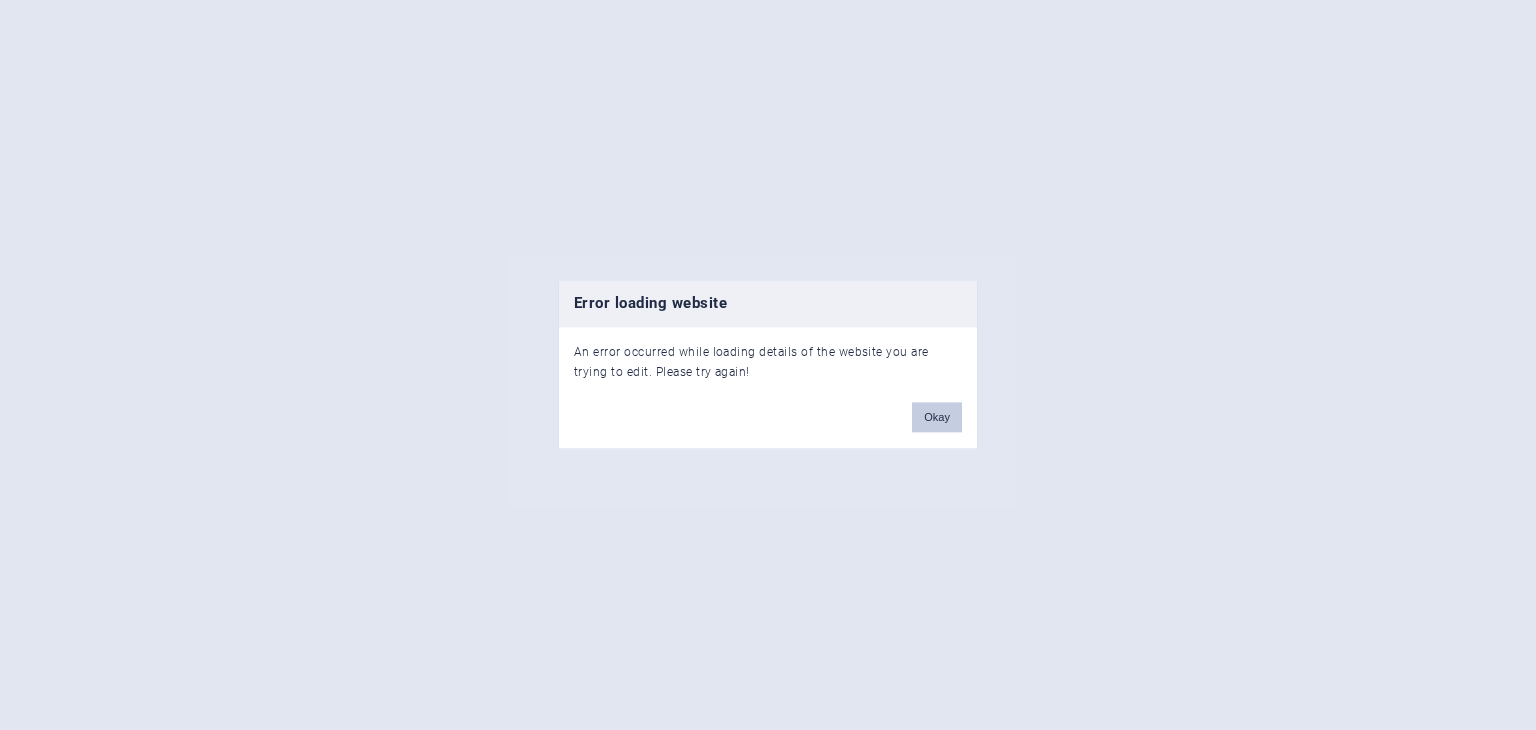 click on "Okay" at bounding box center [937, 418] 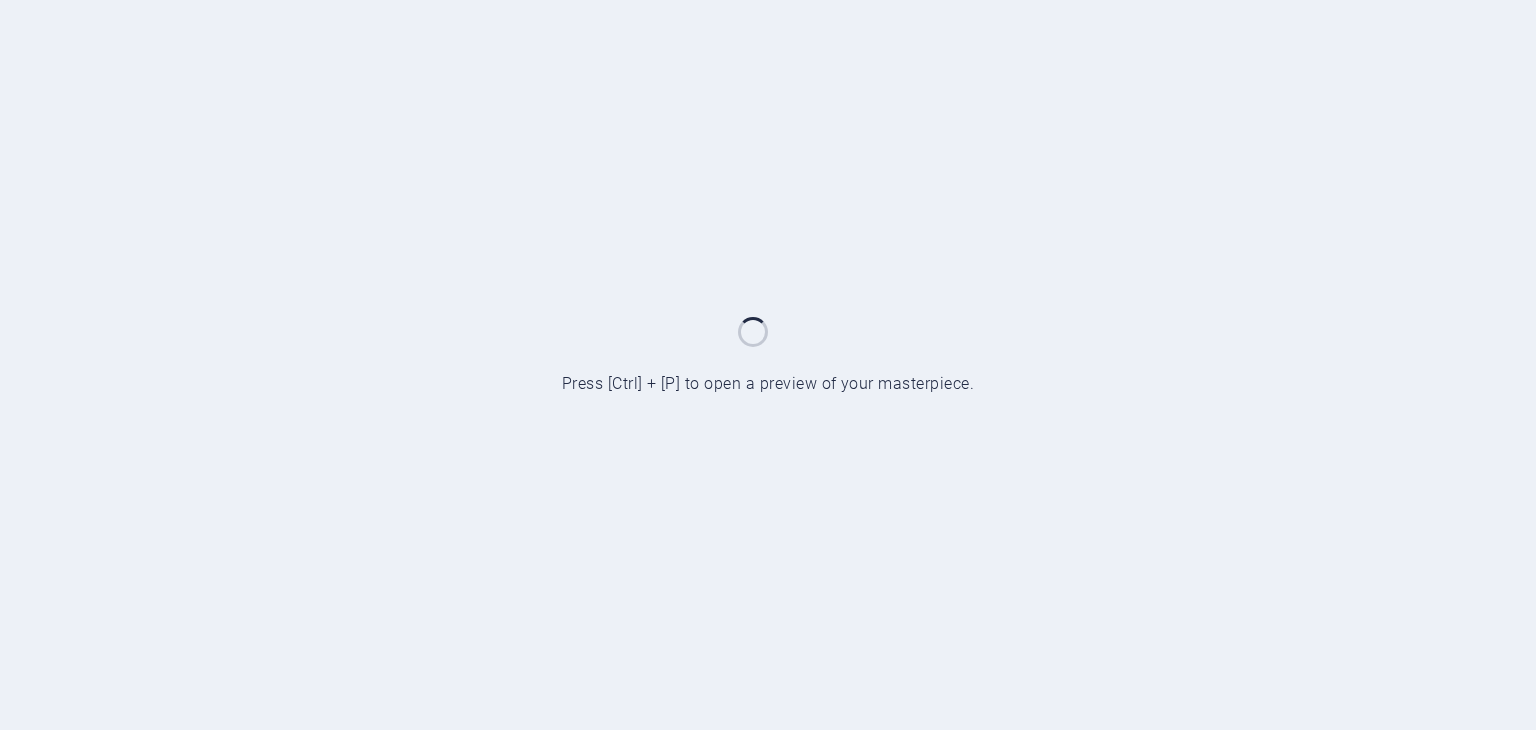 scroll, scrollTop: 0, scrollLeft: 0, axis: both 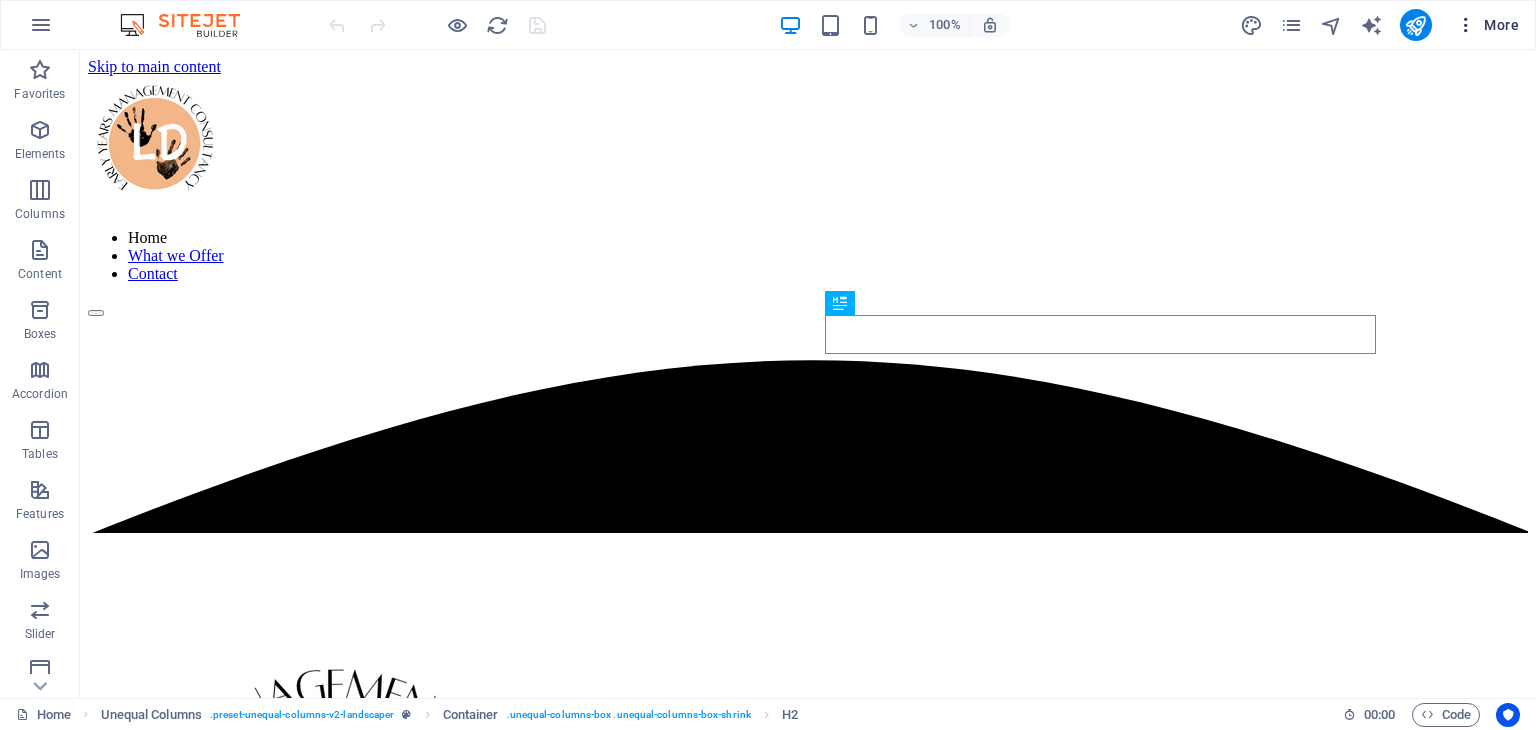 click on "More" at bounding box center (1487, 25) 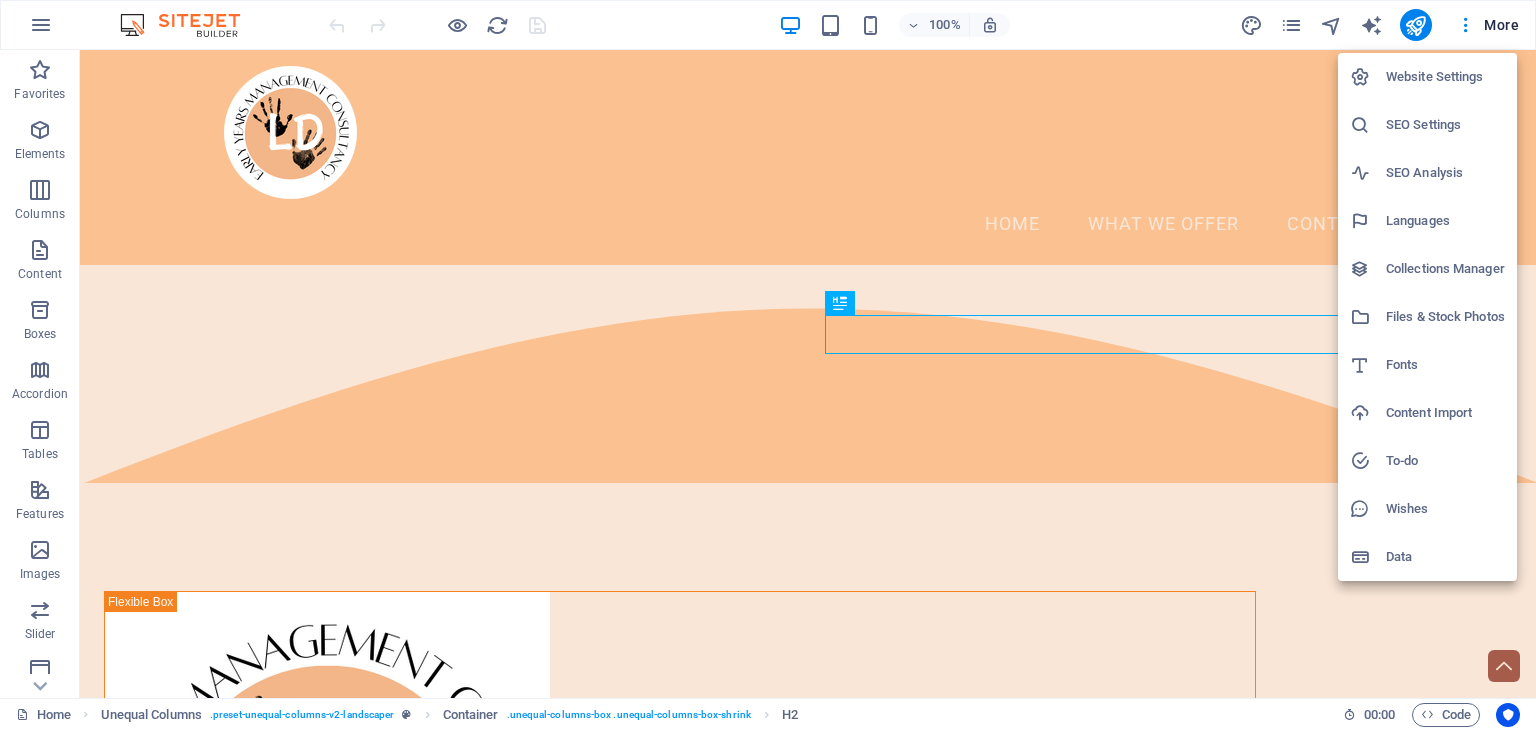click on "Website Settings" at bounding box center (1445, 77) 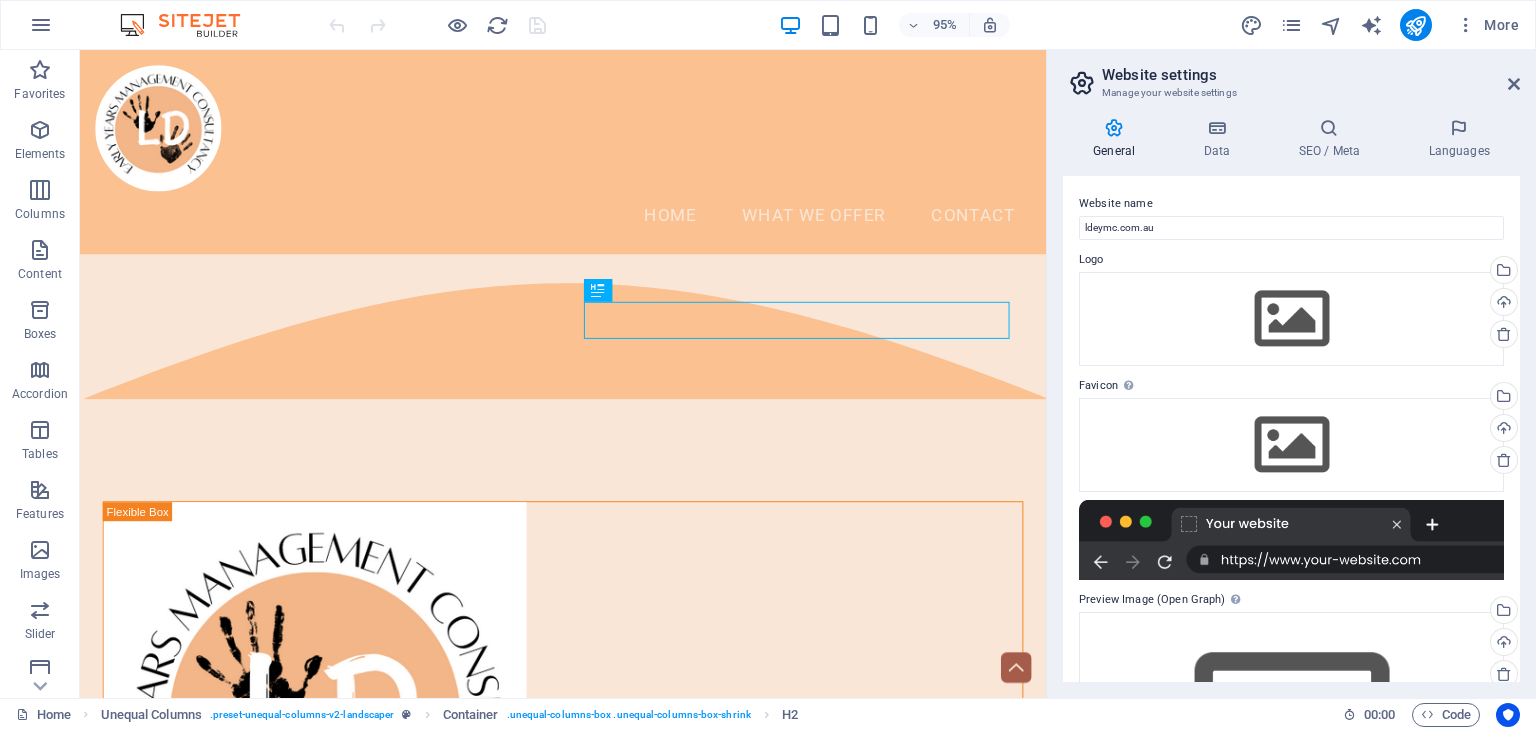 drag, startPoint x: 1513, startPoint y: 227, endPoint x: 1530, endPoint y: 429, distance: 202.71408 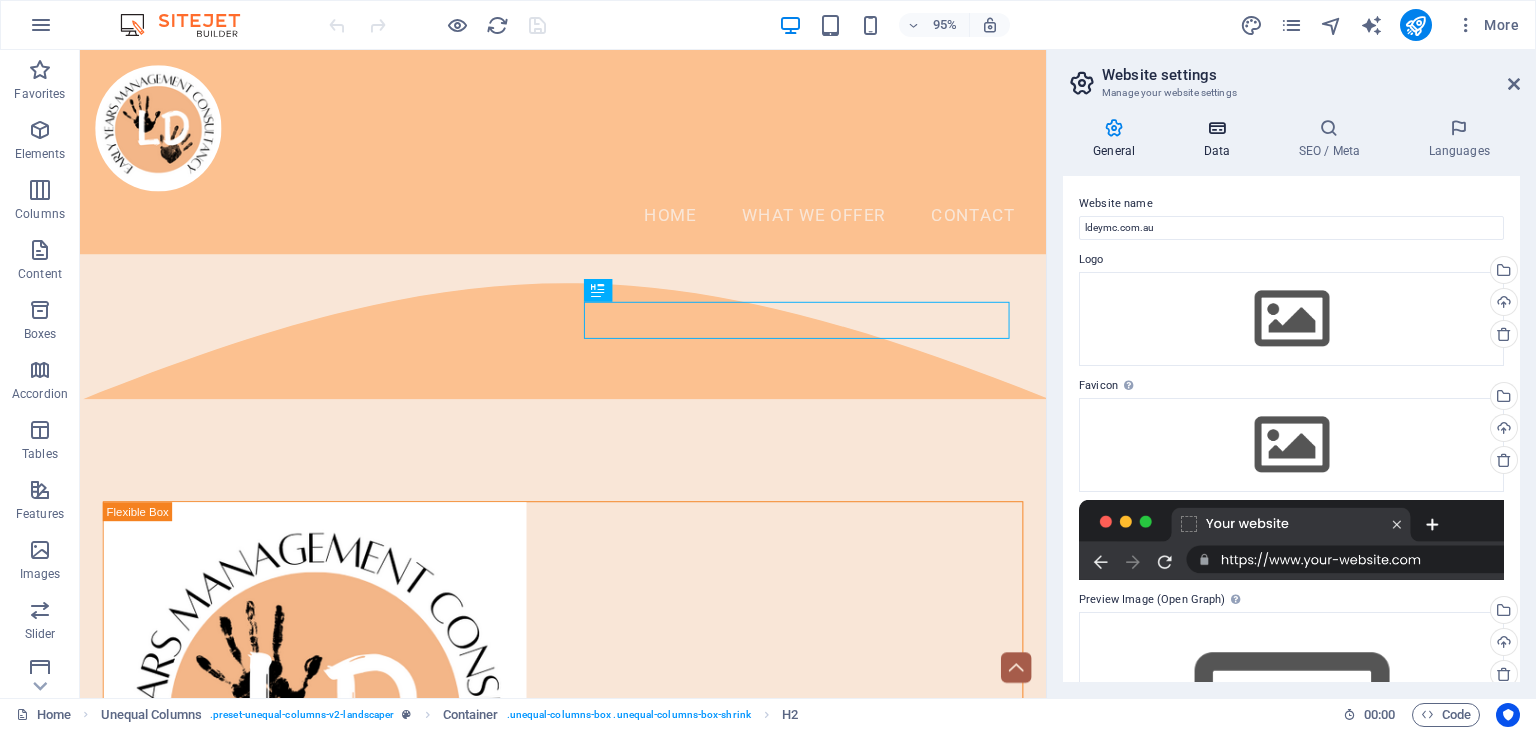 click on "Data" at bounding box center (1220, 139) 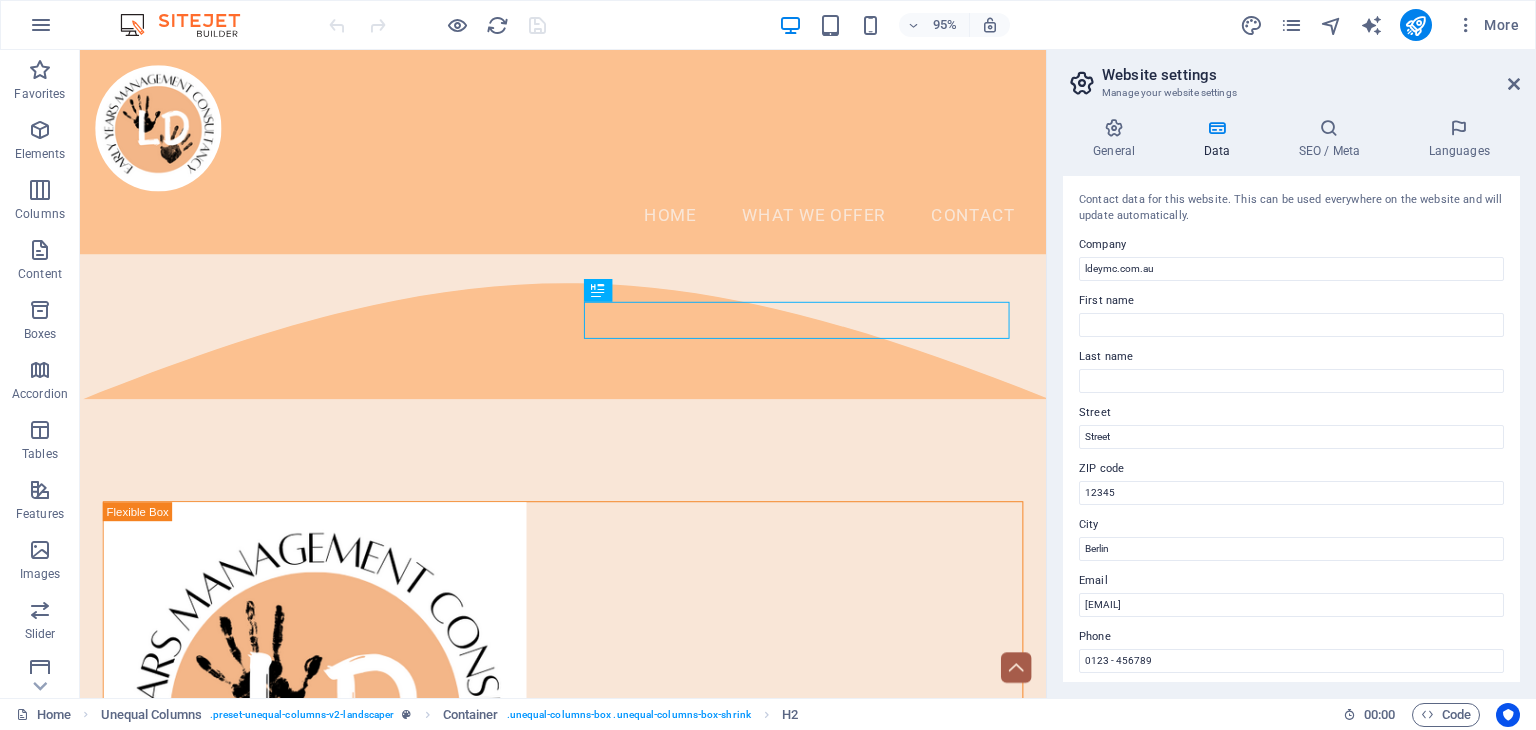 drag, startPoint x: 1519, startPoint y: 388, endPoint x: 1535, endPoint y: 503, distance: 116.10771 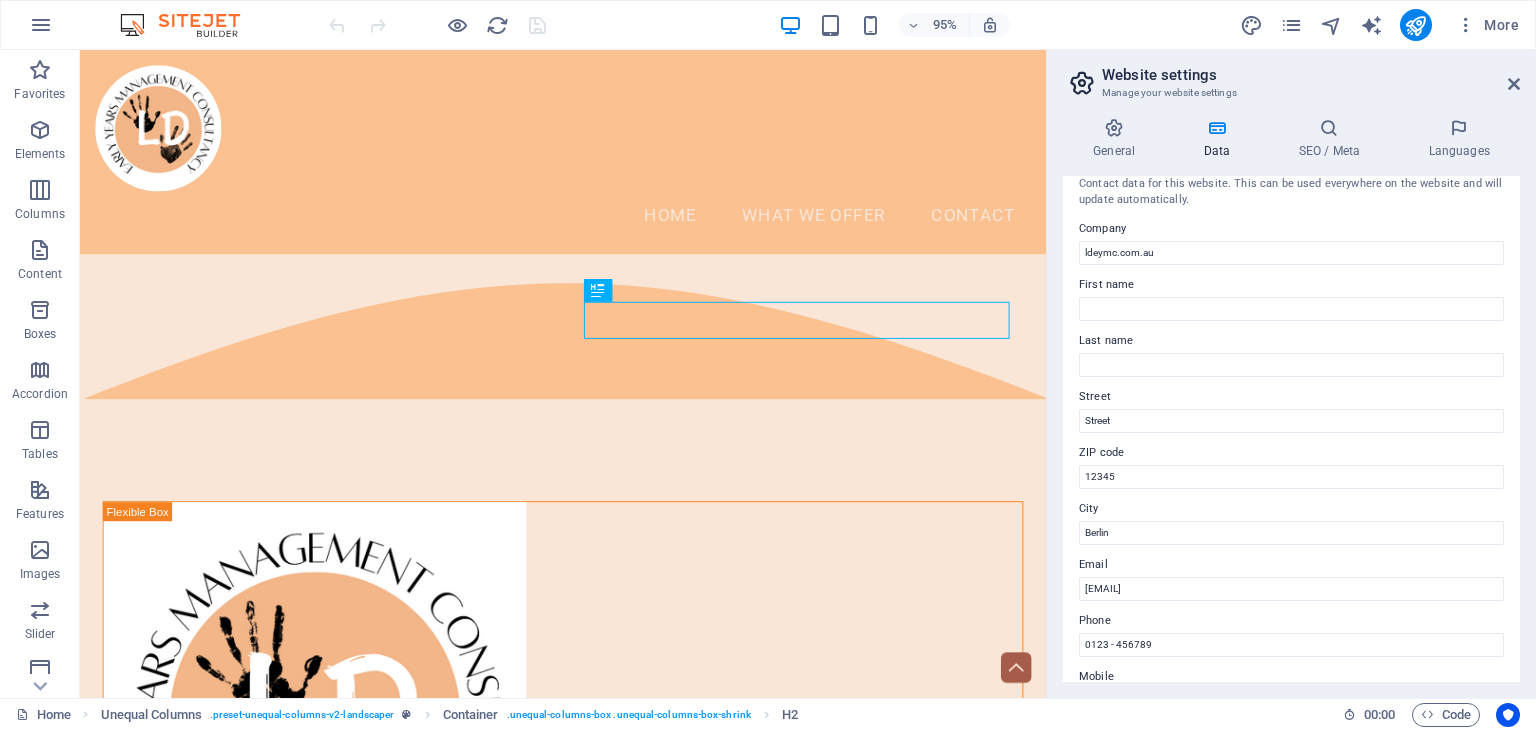 scroll, scrollTop: 0, scrollLeft: 0, axis: both 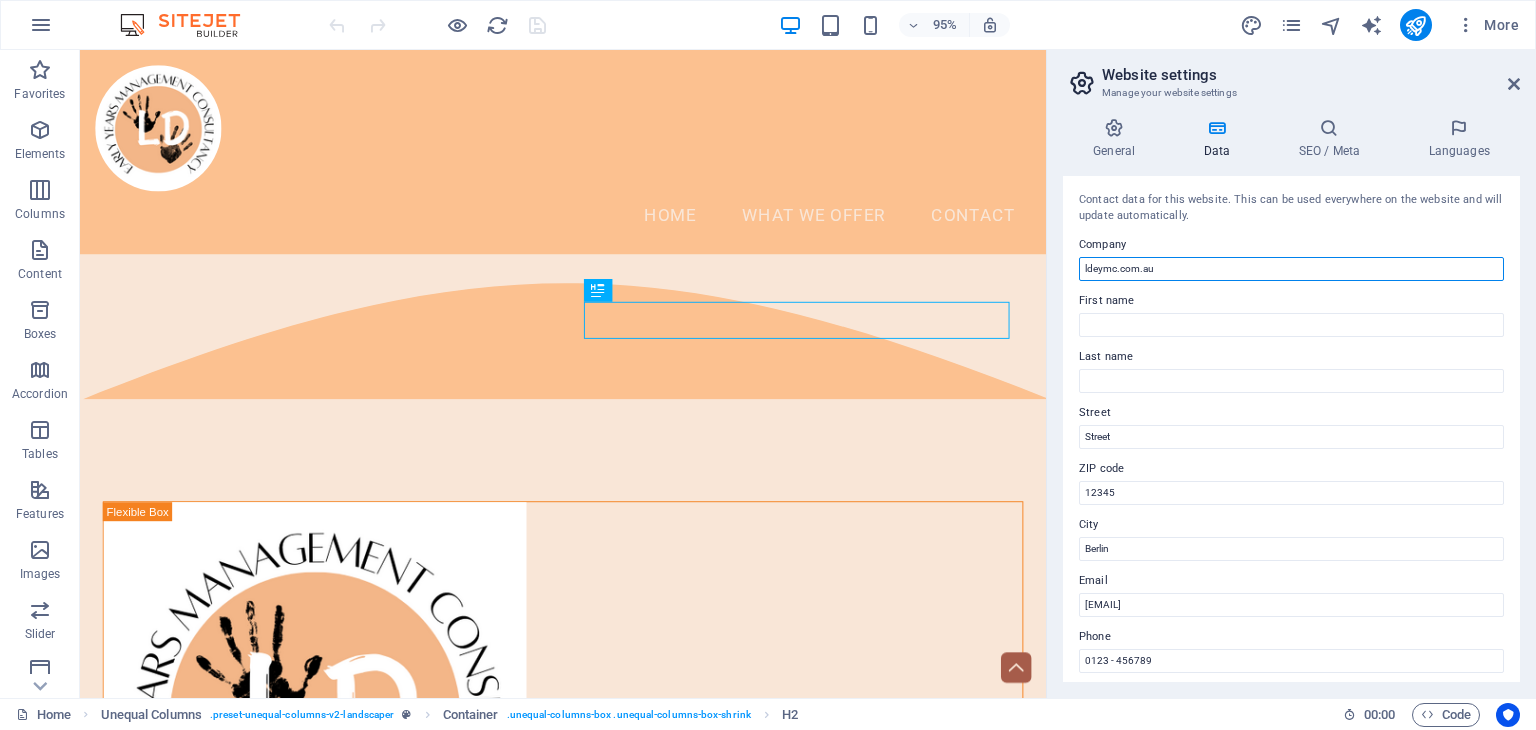 drag, startPoint x: 1260, startPoint y: 323, endPoint x: 1081, endPoint y: 285, distance: 182.98907 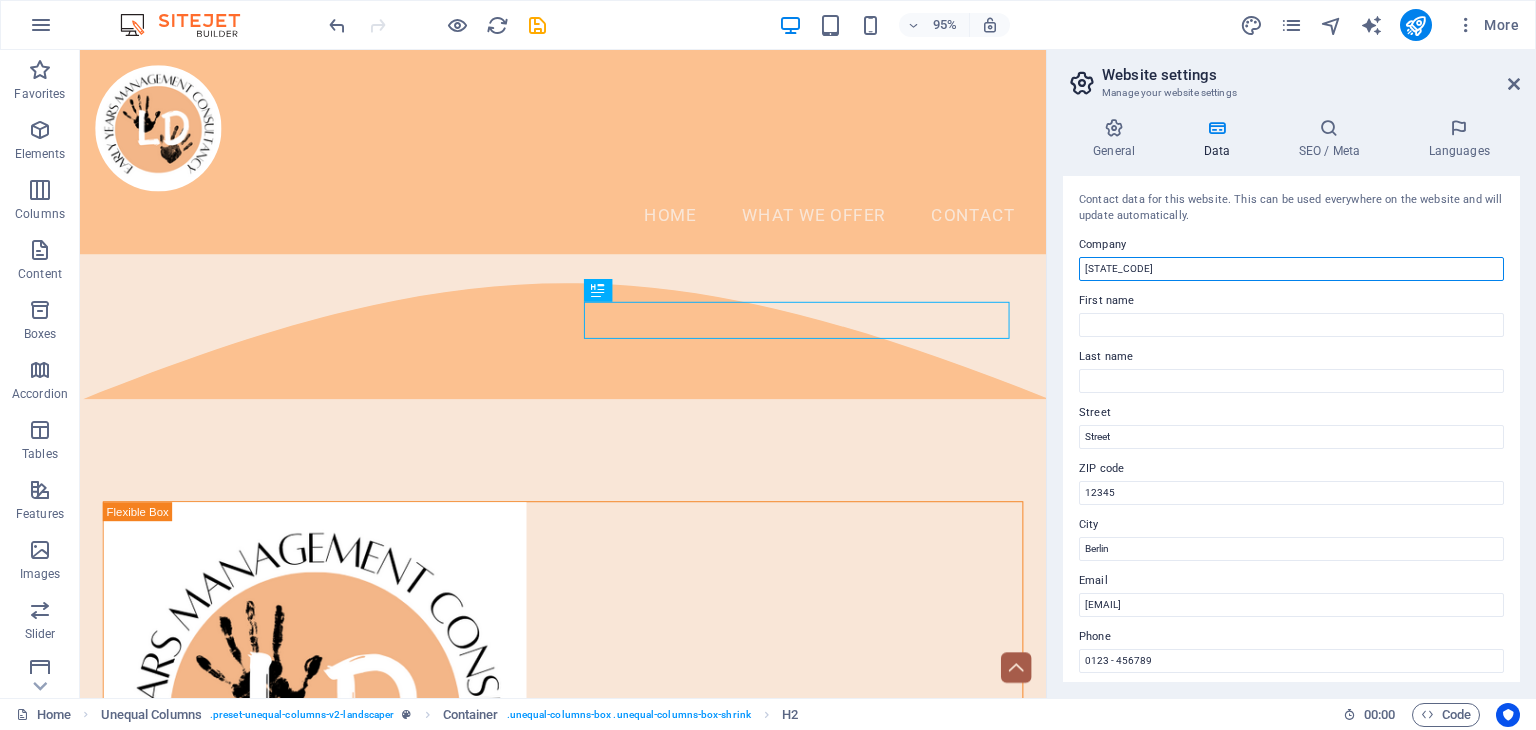 type on "LDEYMC" 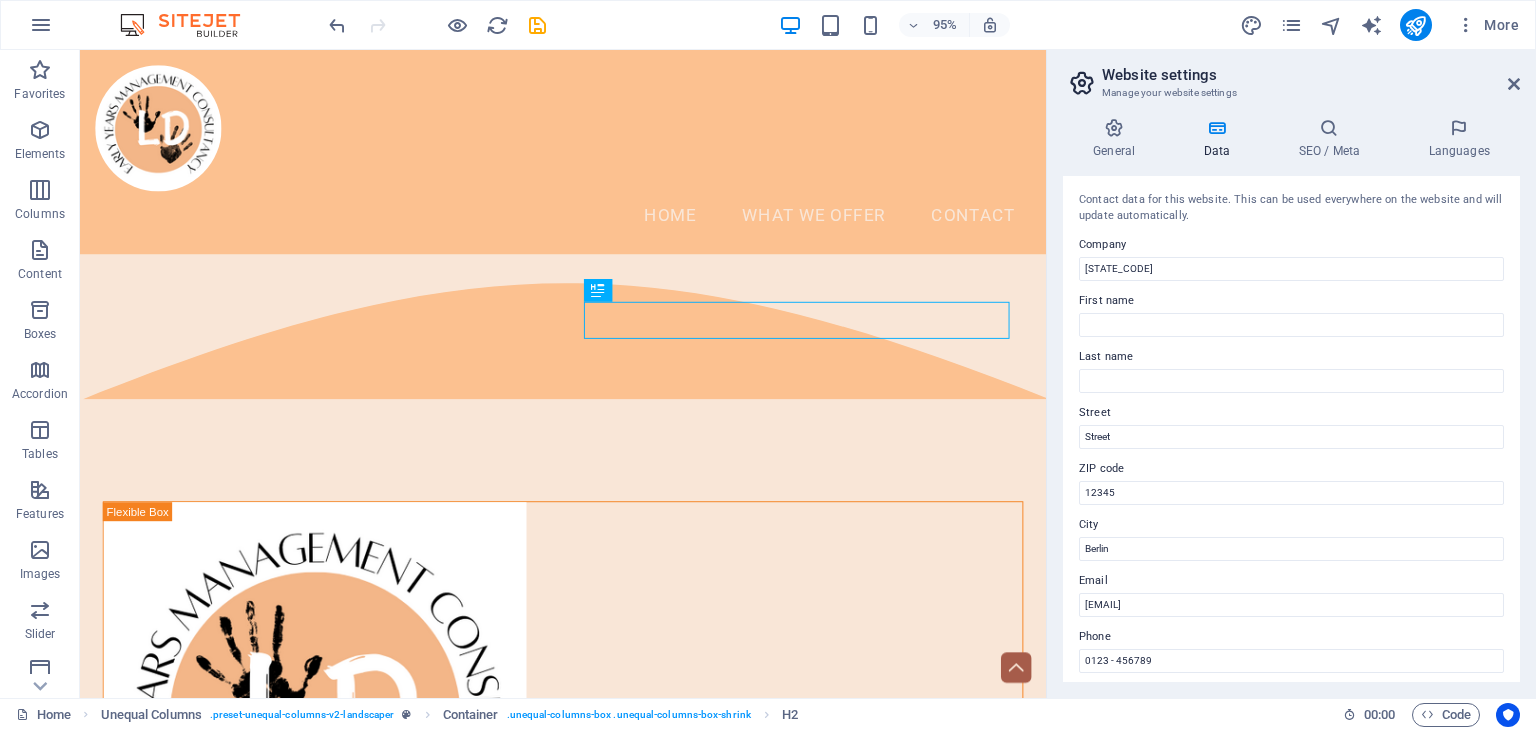 click on "Last name" at bounding box center (1291, 357) 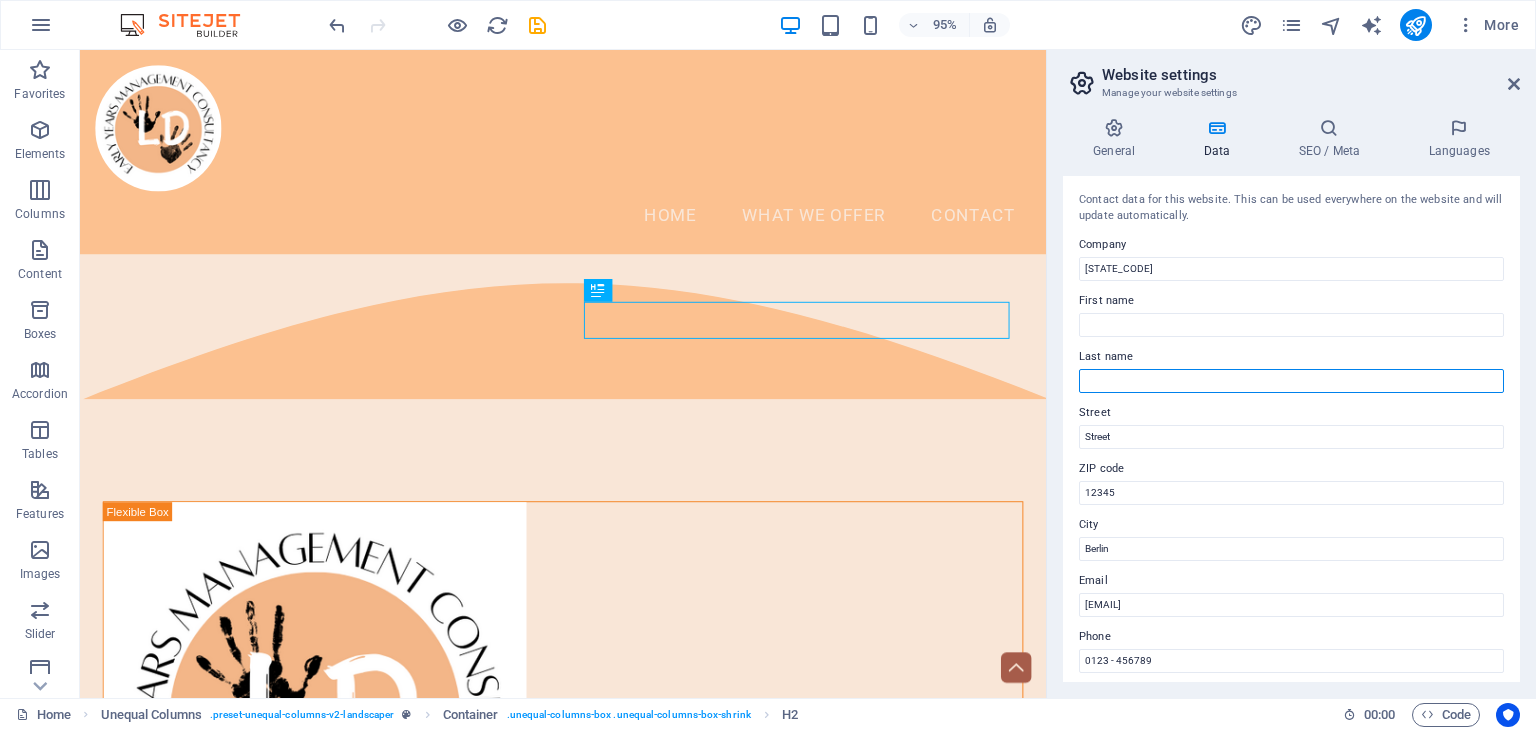 click on "Last name" at bounding box center (1291, 381) 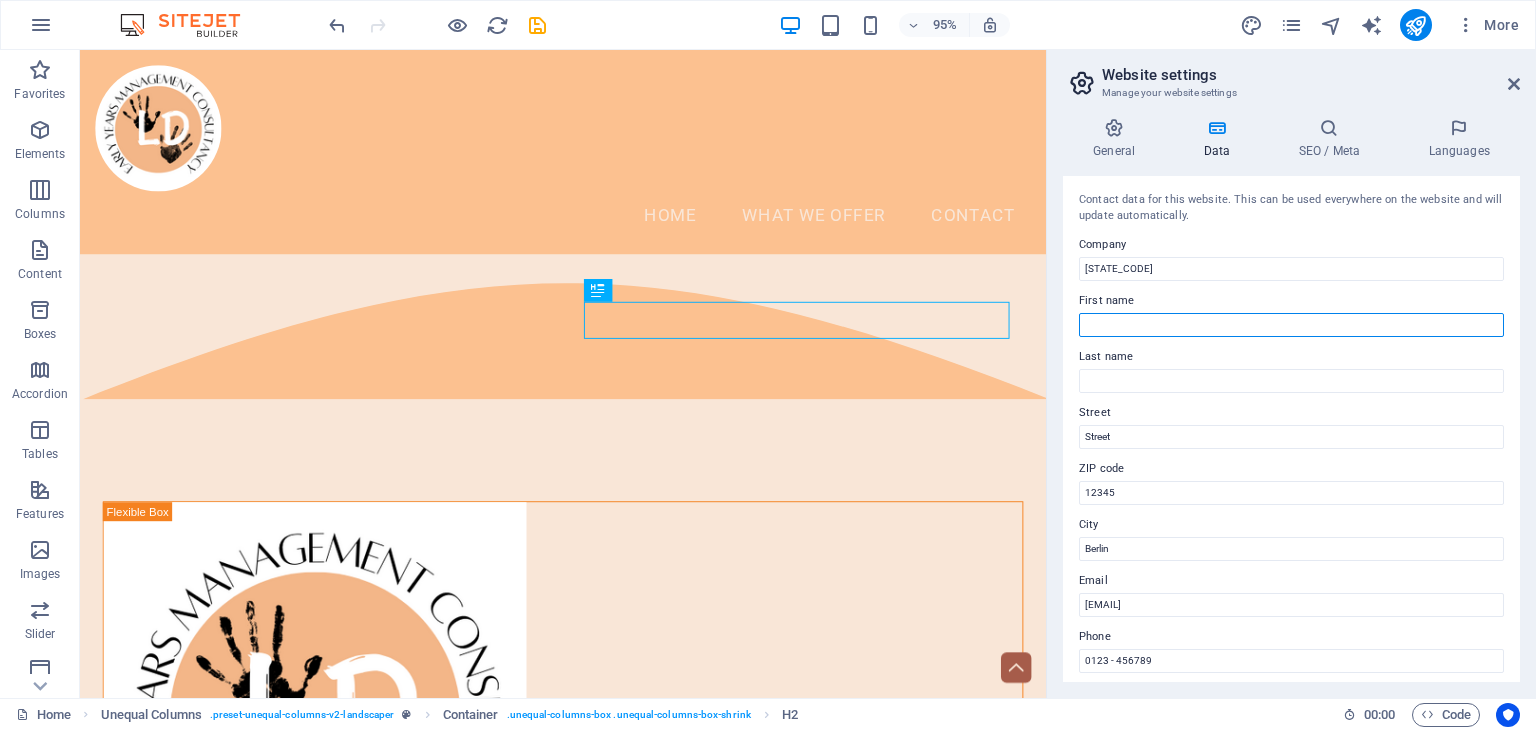 click on "First name" at bounding box center (1291, 325) 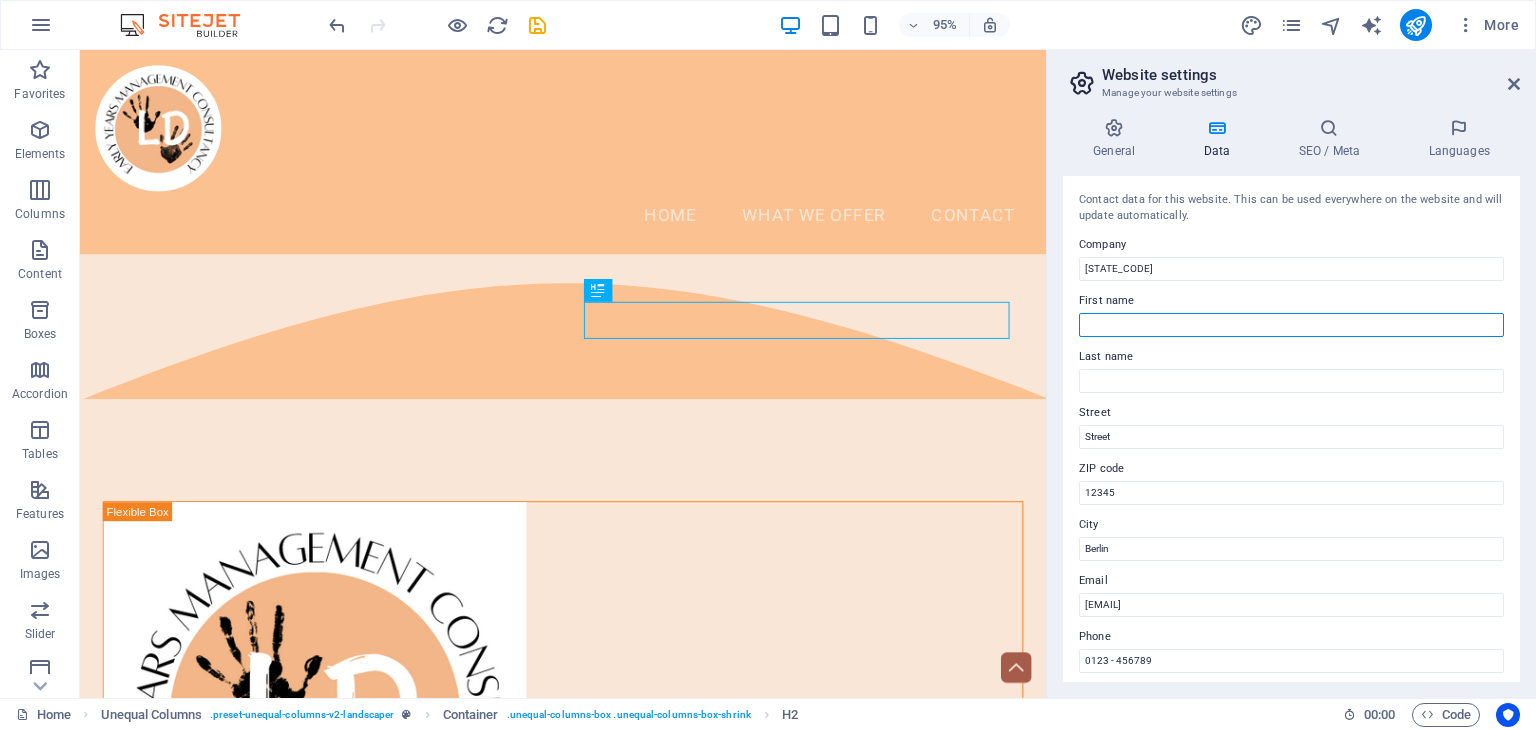 type on "LD Early Years" 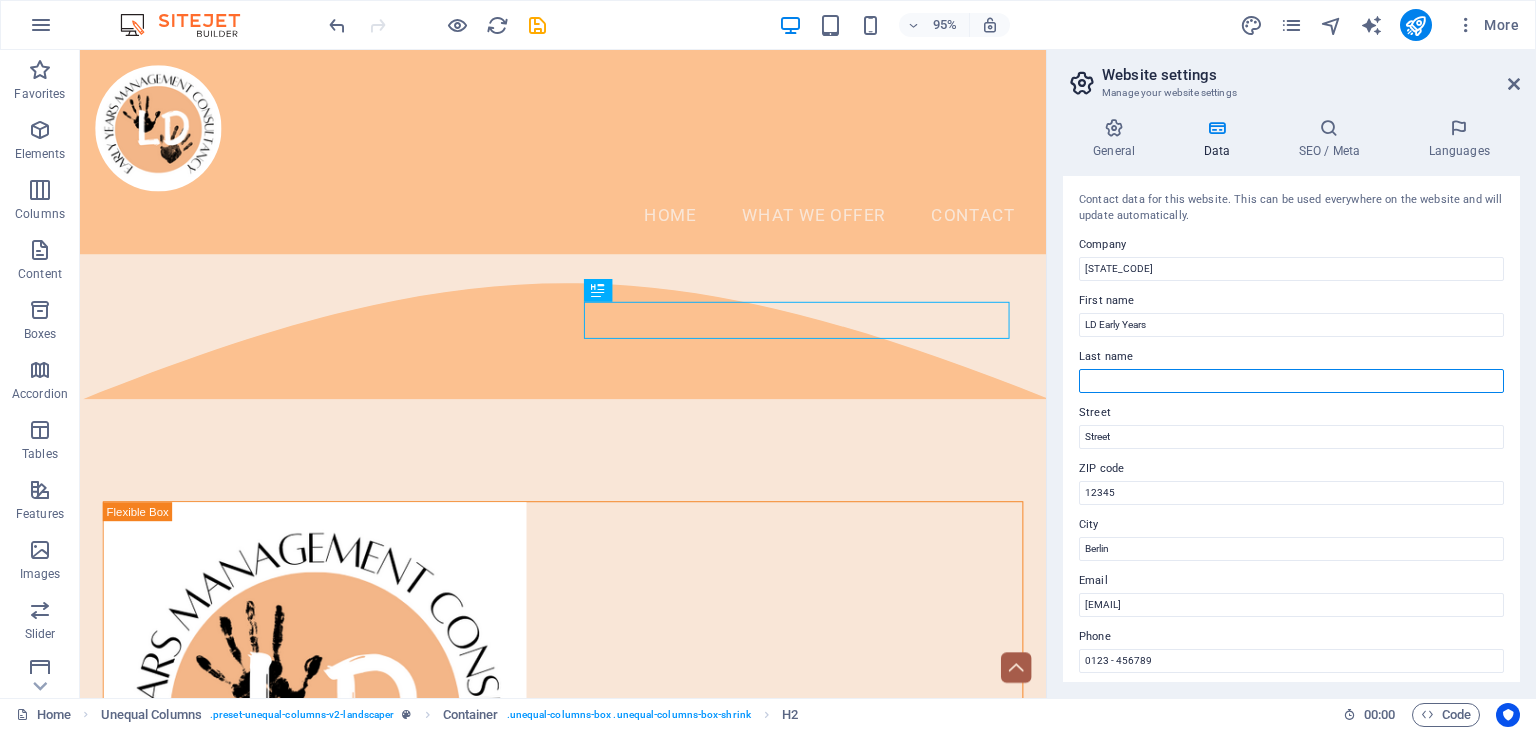 click on "Last name" at bounding box center (1291, 381) 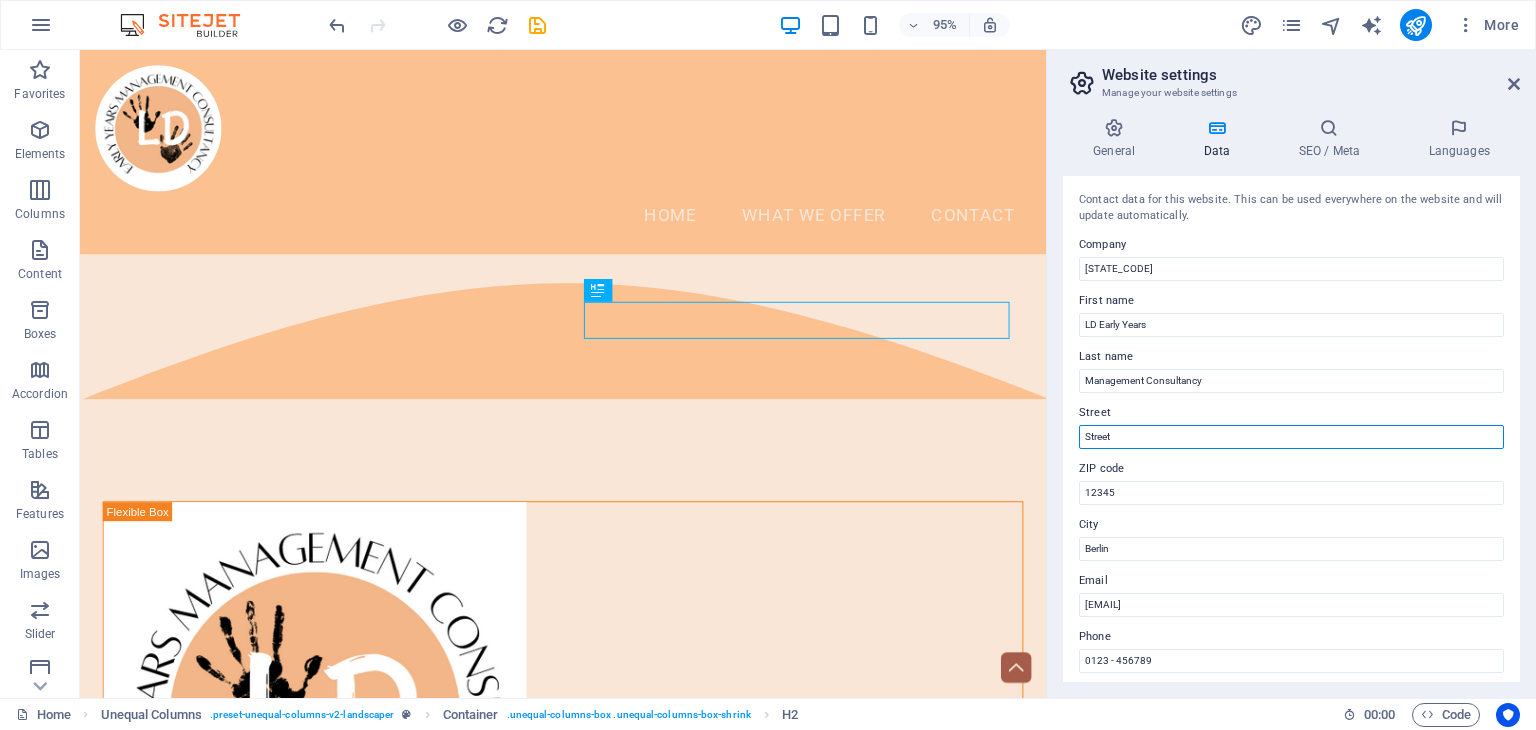 click on "Street" at bounding box center [1291, 437] 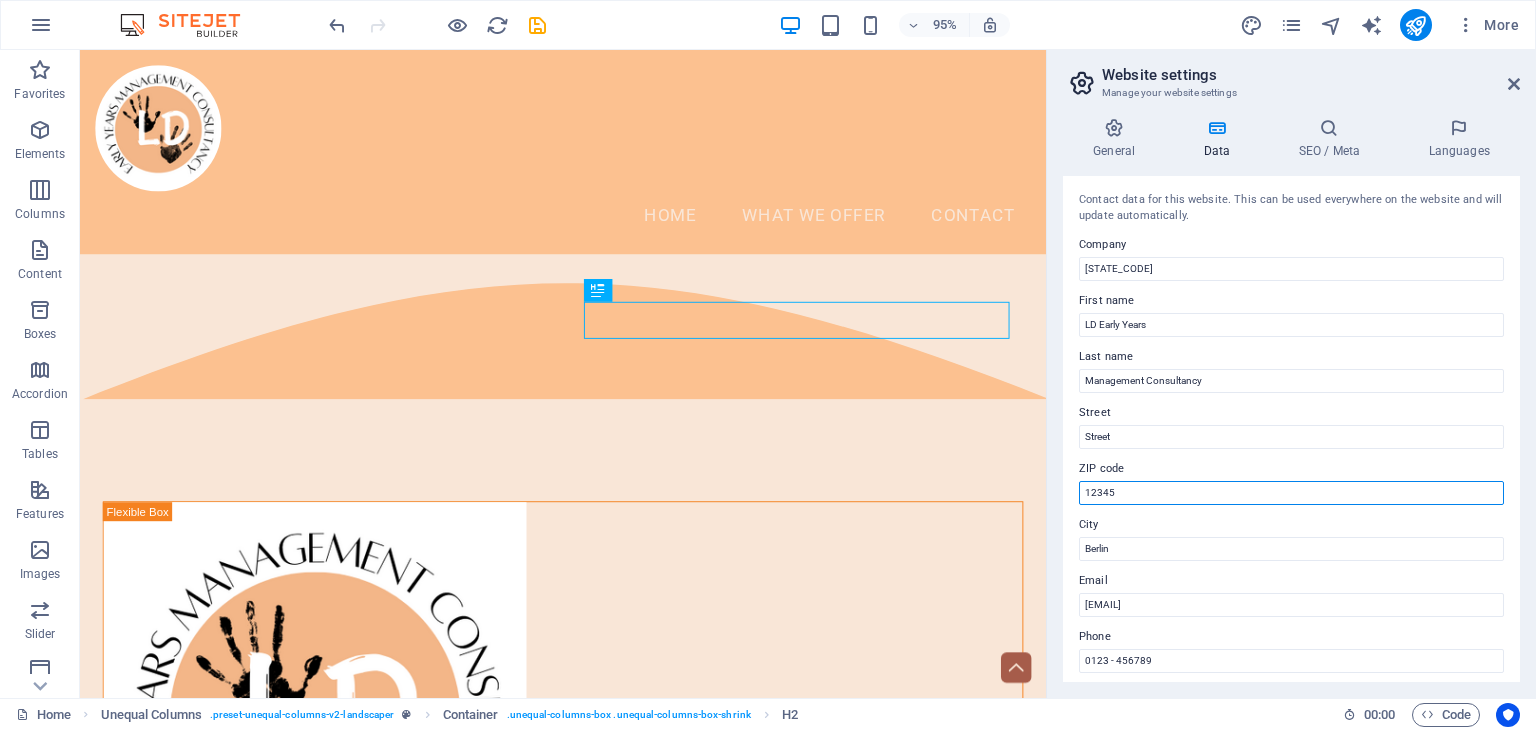 click on "12345" at bounding box center [1291, 493] 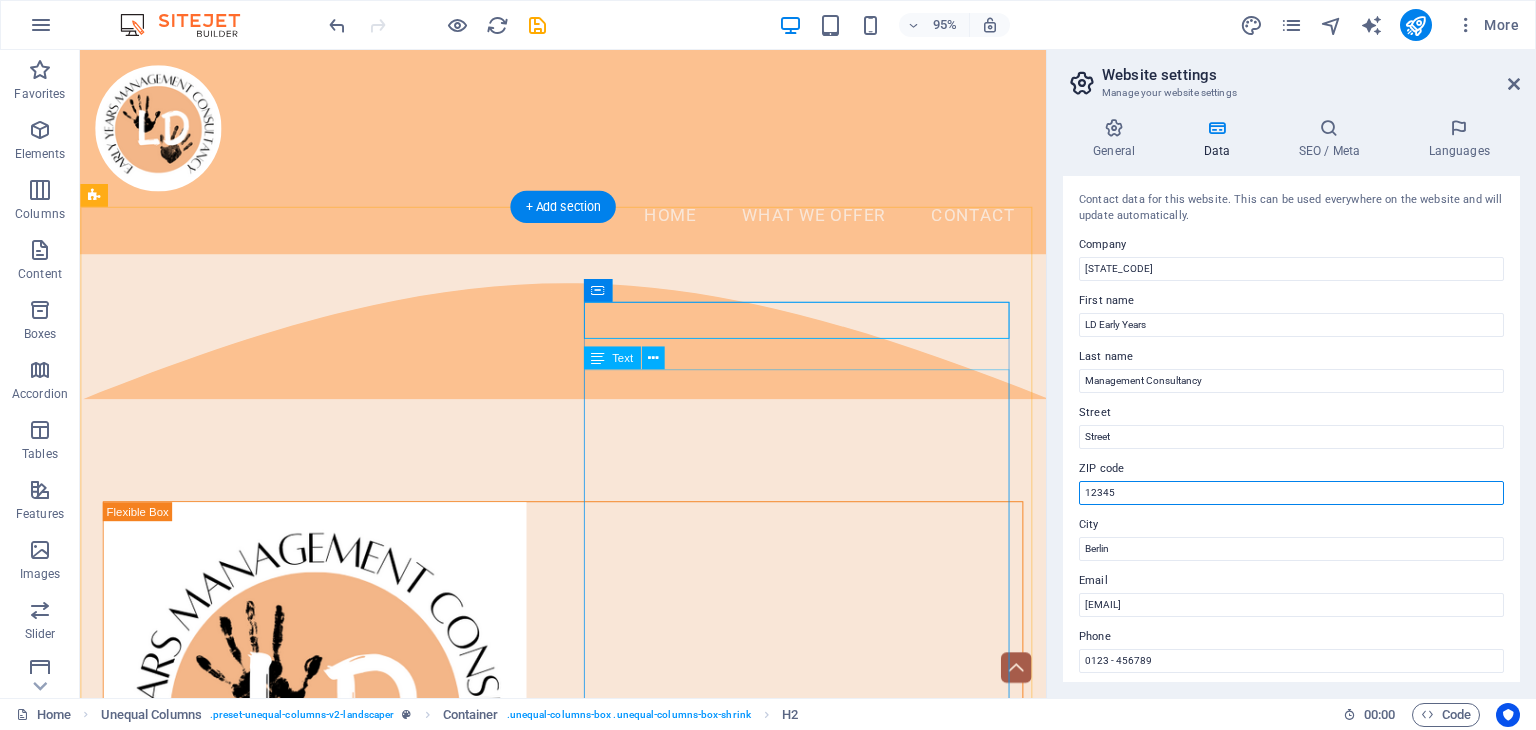 drag, startPoint x: 1251, startPoint y: 544, endPoint x: 1031, endPoint y: 501, distance: 224.16289 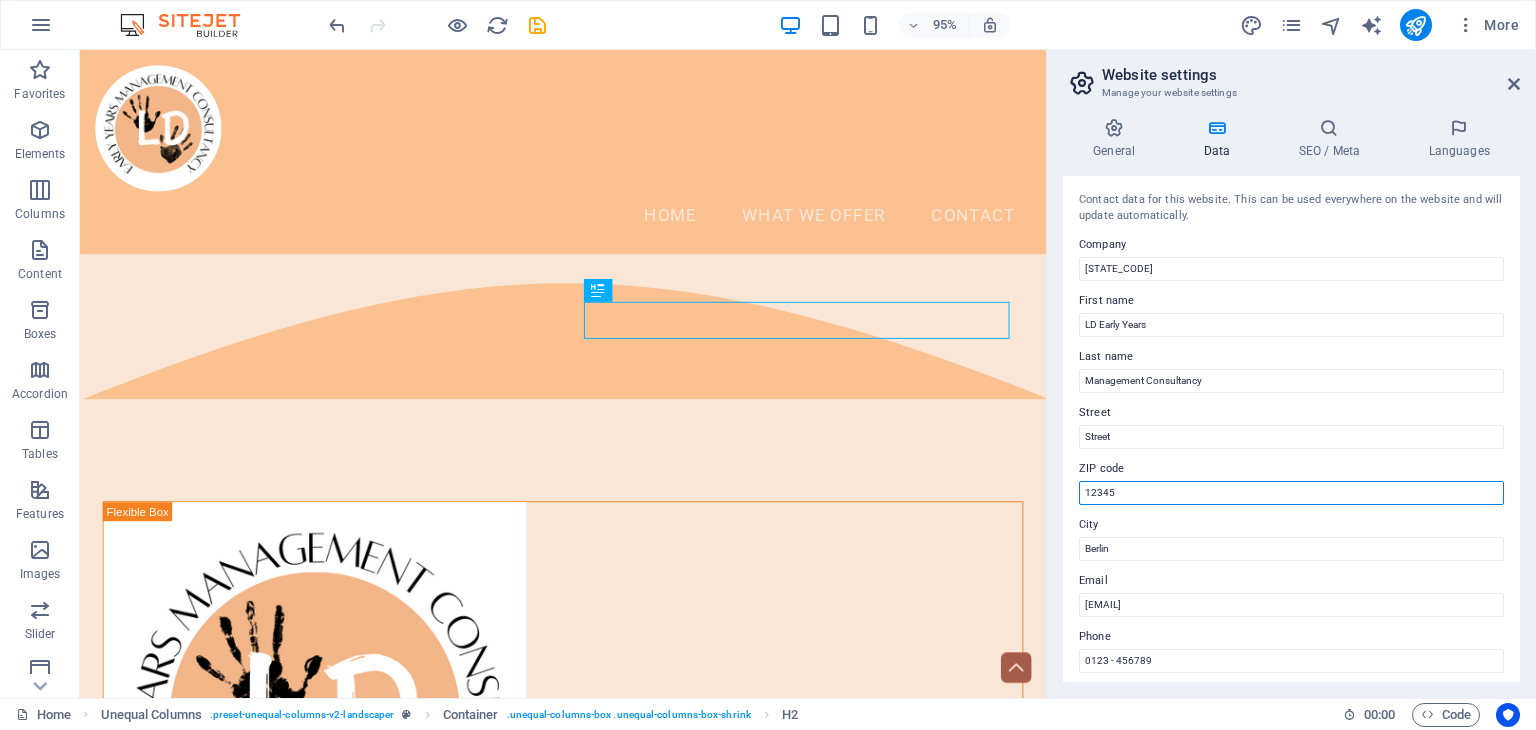 click on "12345" at bounding box center [1291, 493] 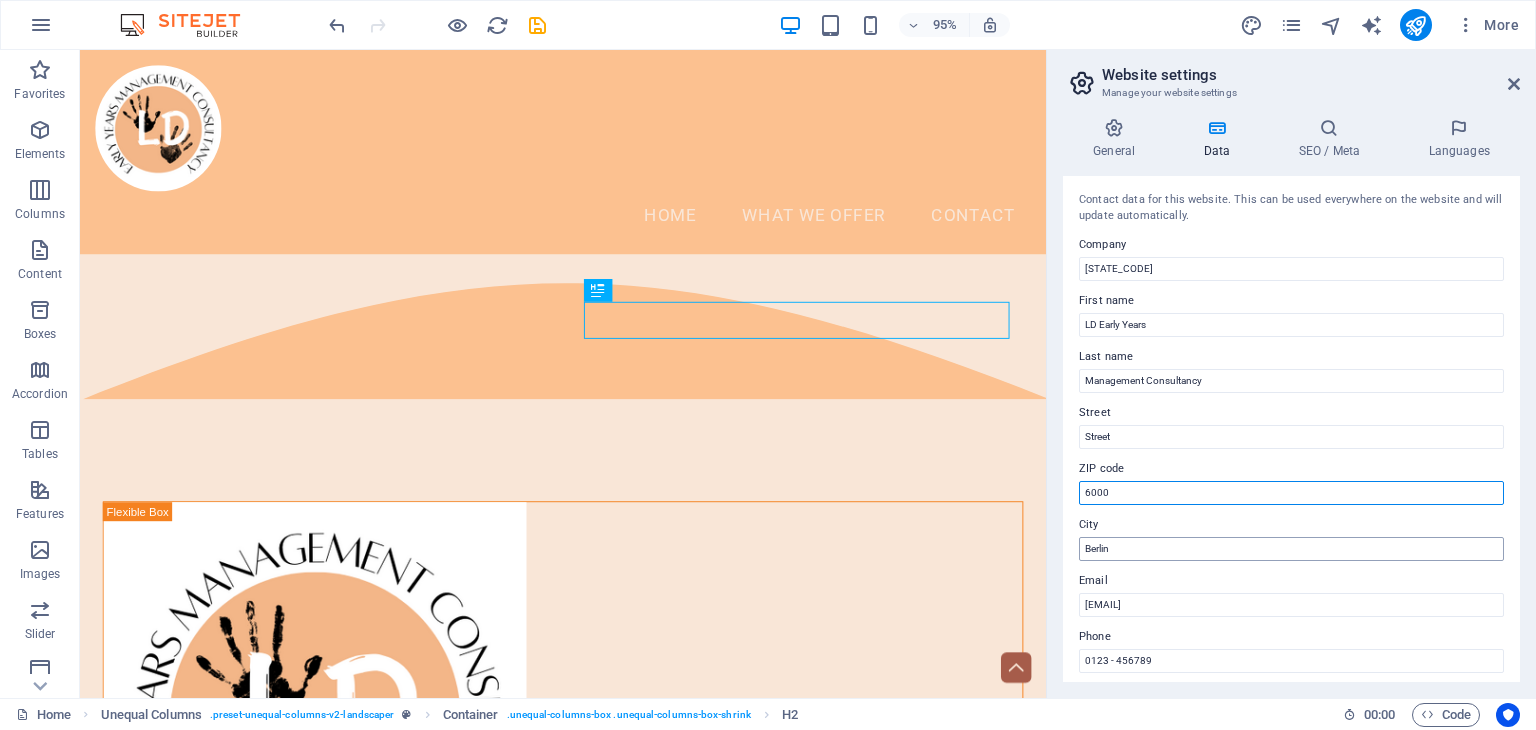 type on "6000" 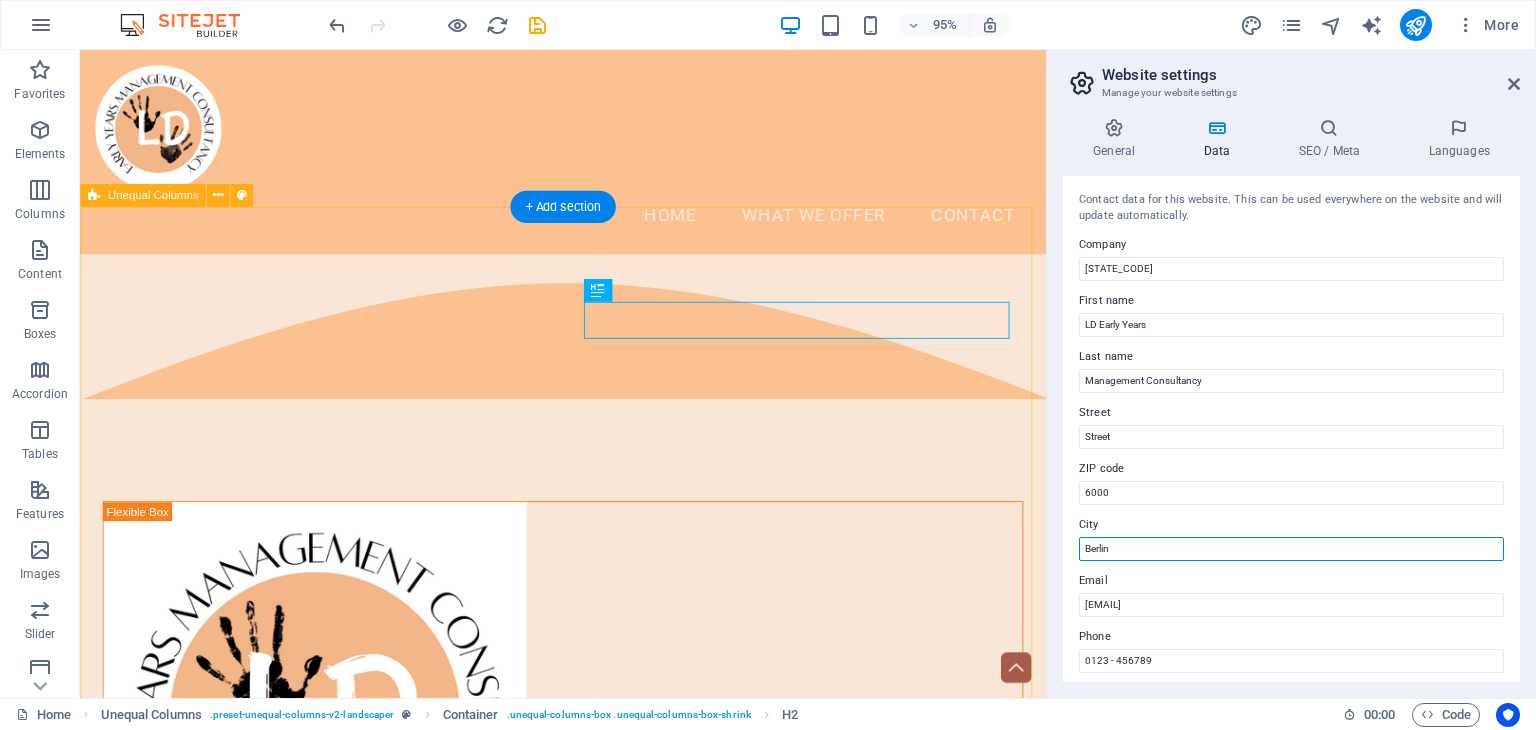 drag, startPoint x: 1208, startPoint y: 606, endPoint x: 1039, endPoint y: 564, distance: 174.14075 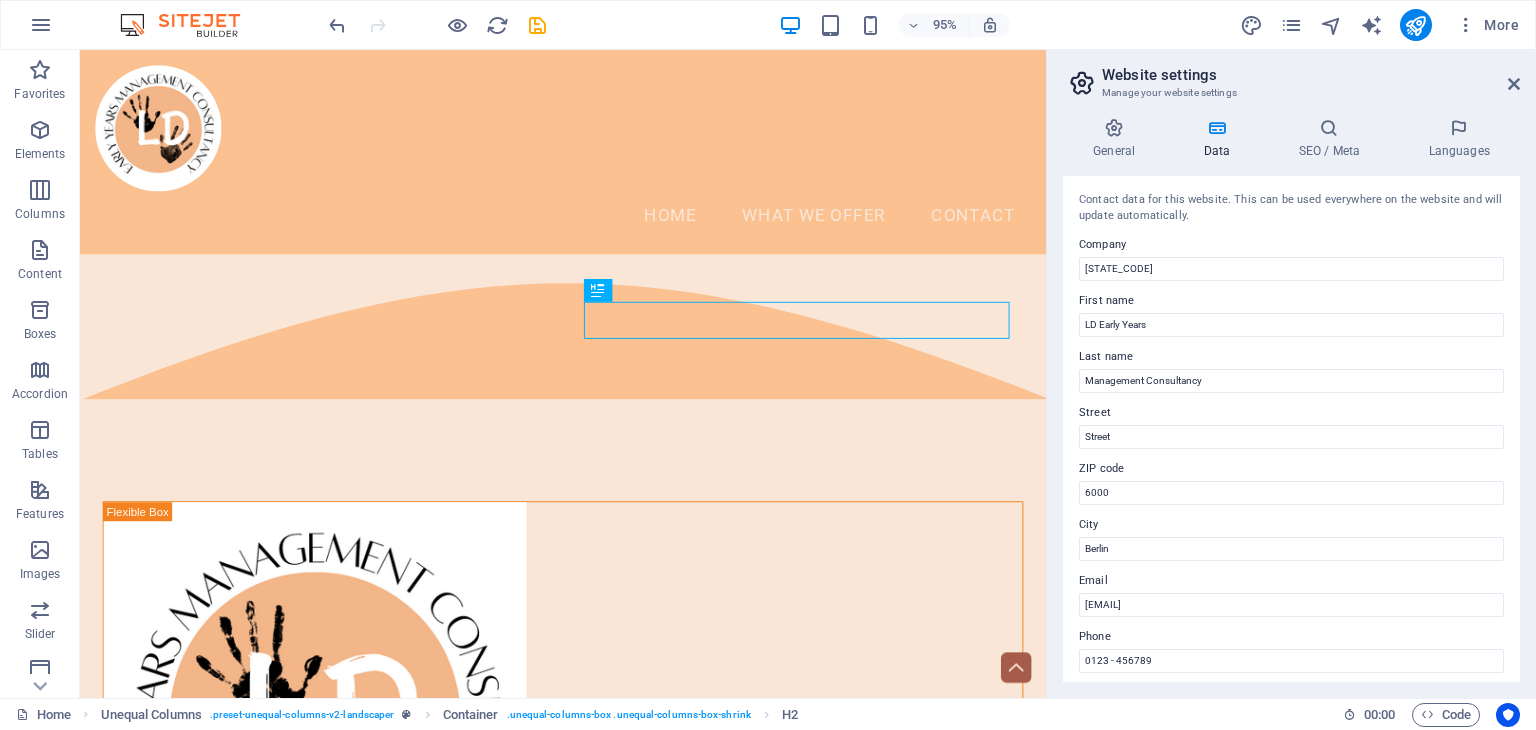 click on "City" at bounding box center (1291, 525) 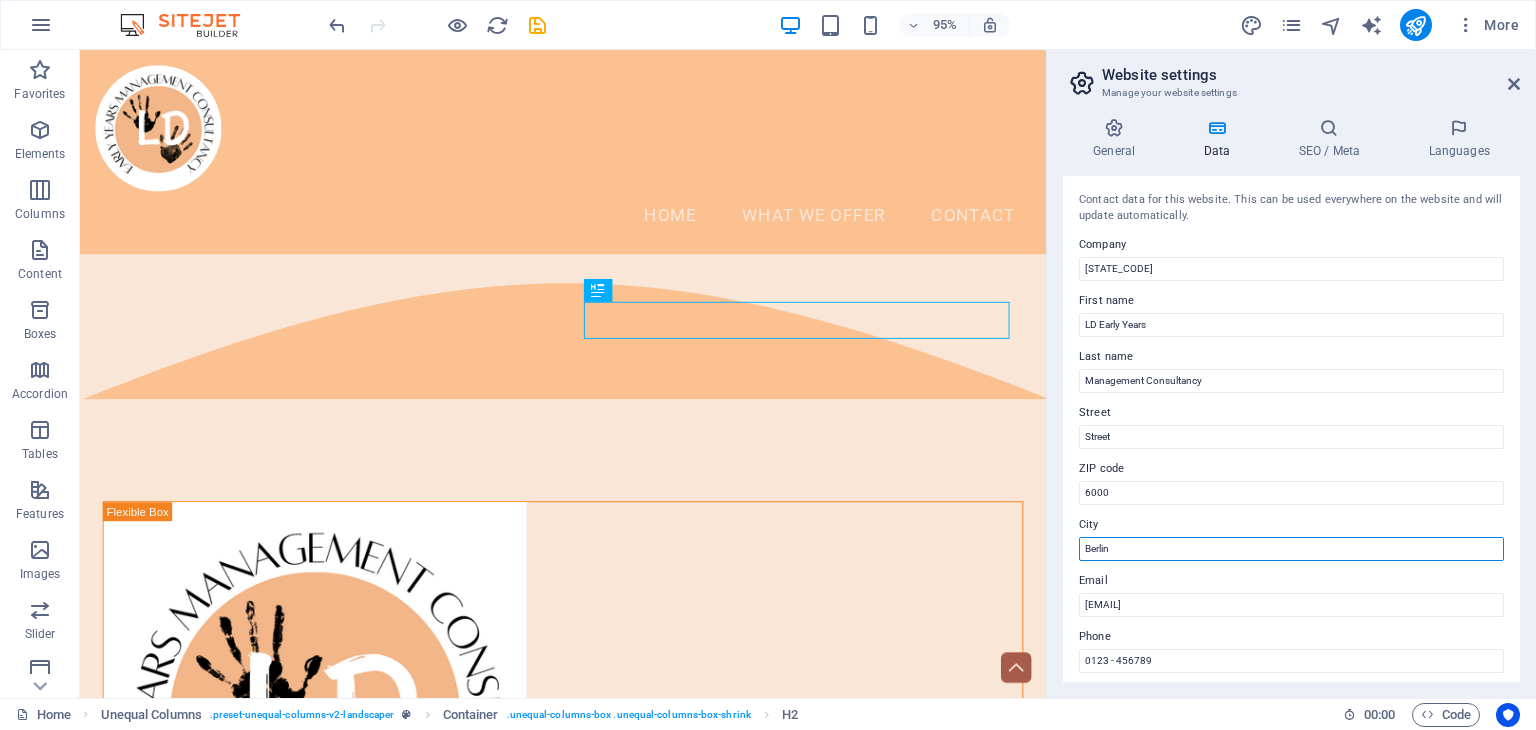 click on "Berlin" at bounding box center (1291, 549) 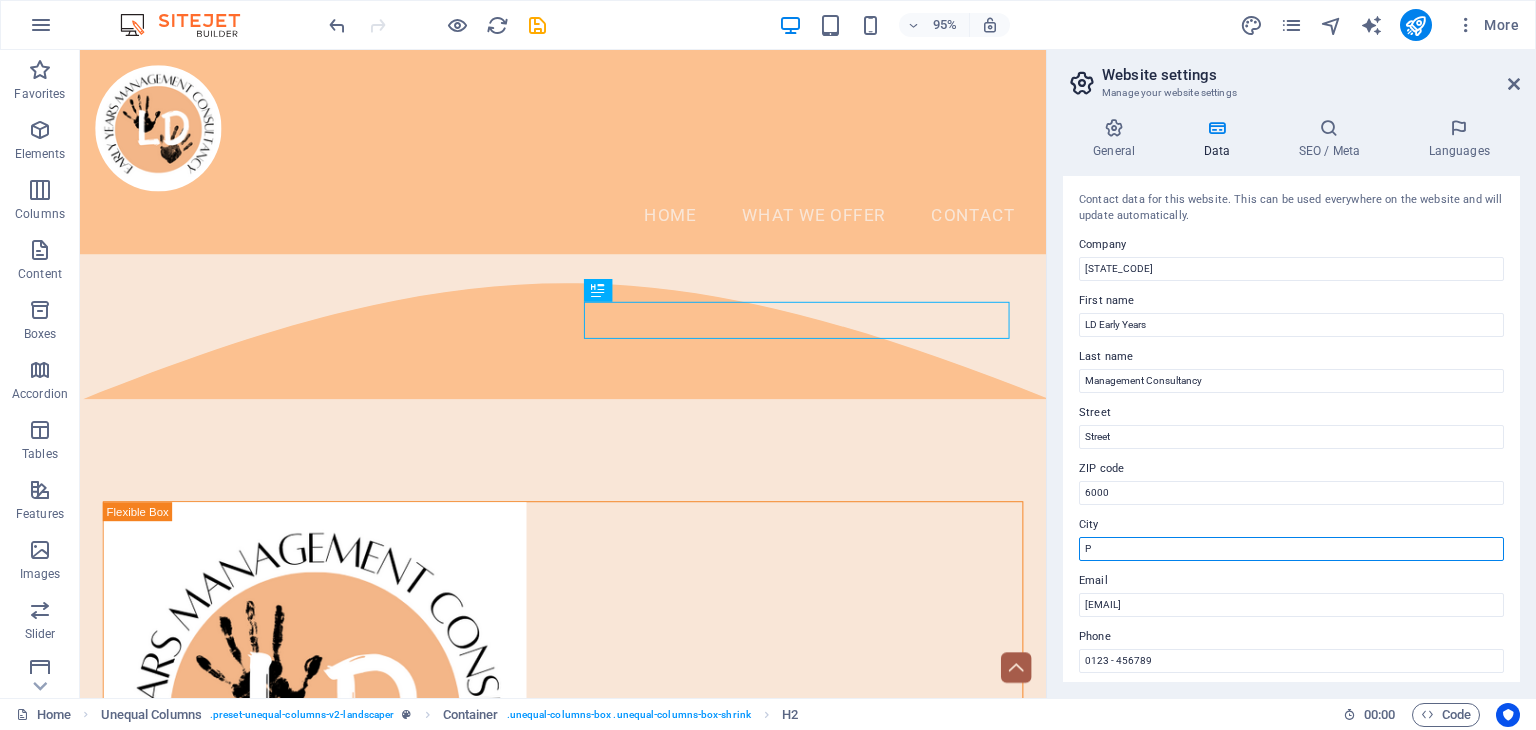 type on "Perth" 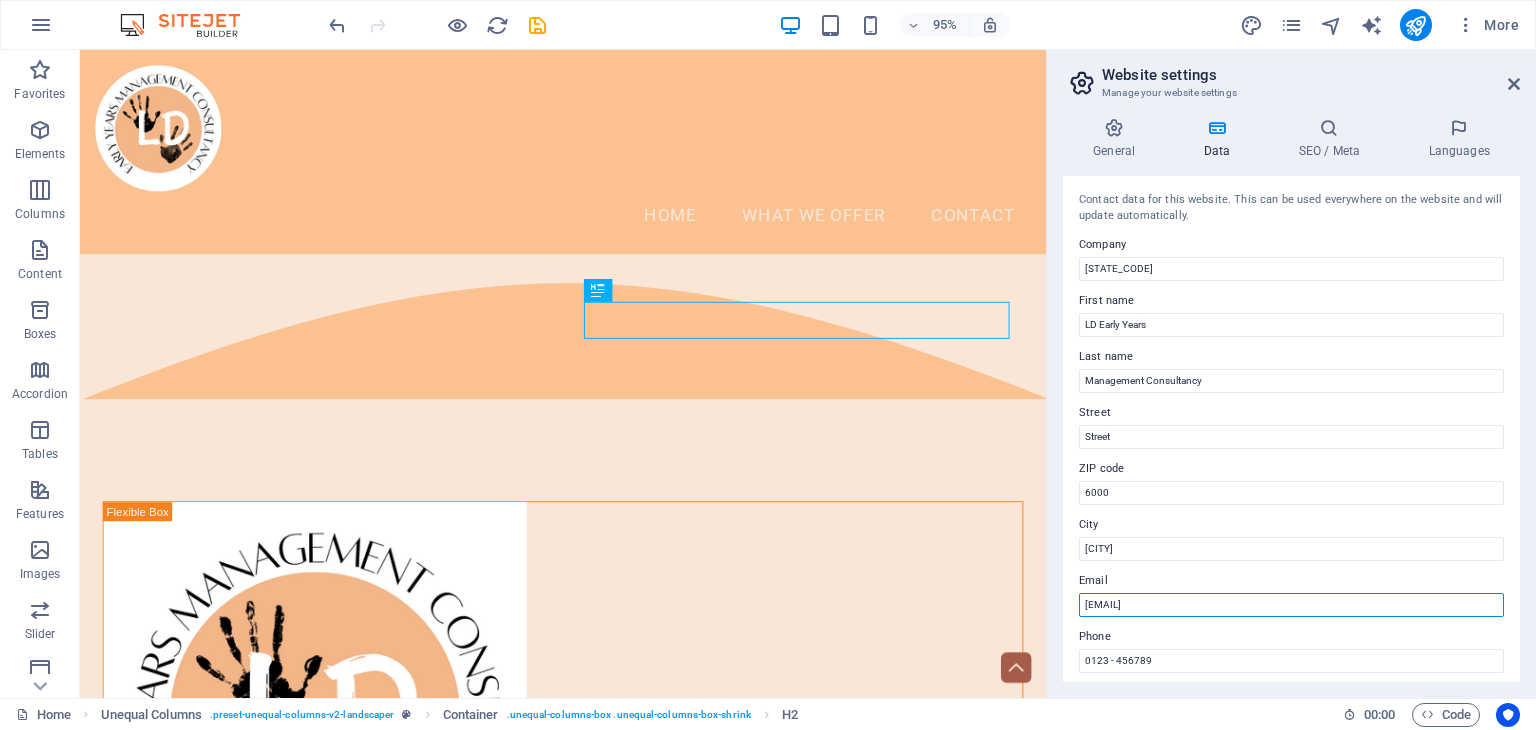 click on "61a29ea14023127a3cf967f9393702@cpanel.local" at bounding box center [1291, 605] 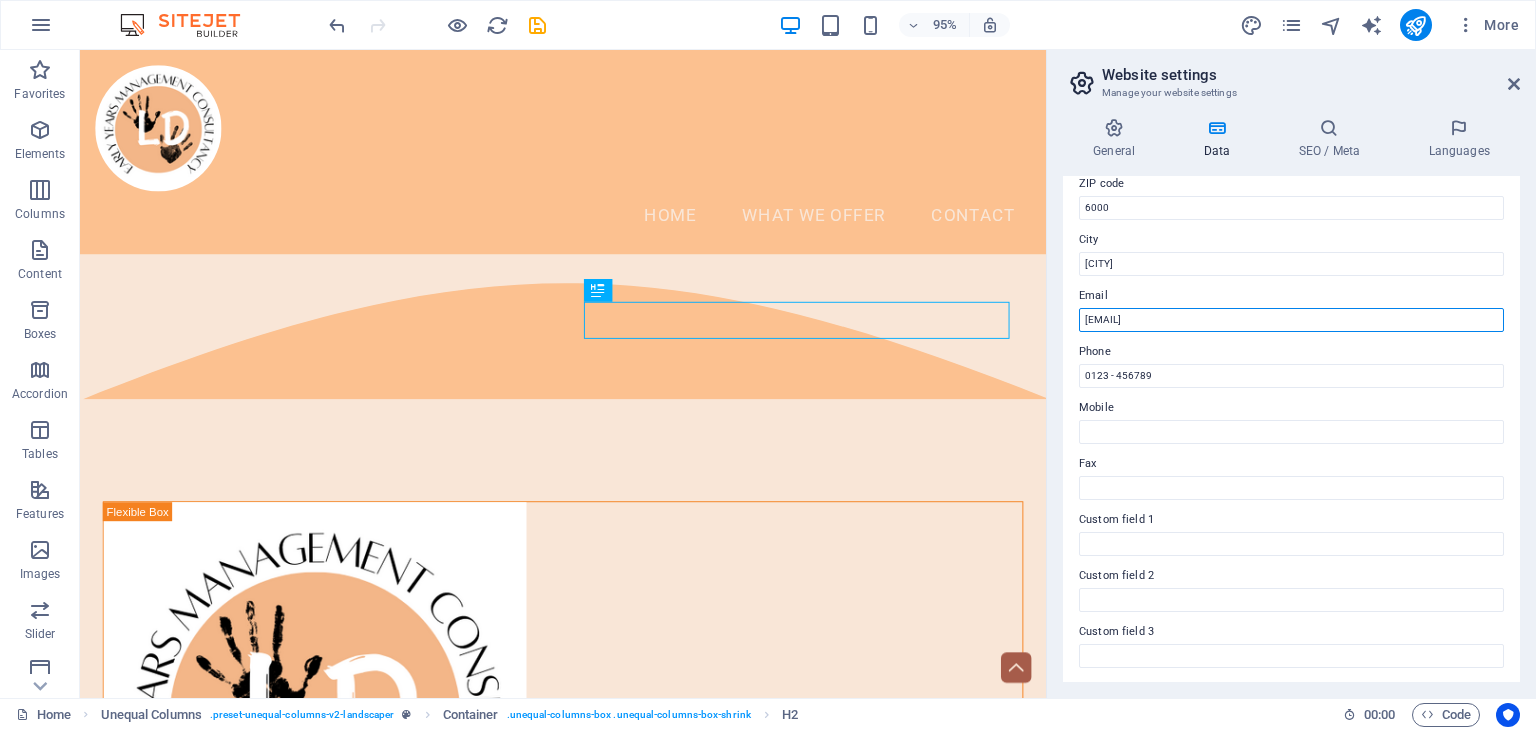 scroll, scrollTop: 344, scrollLeft: 0, axis: vertical 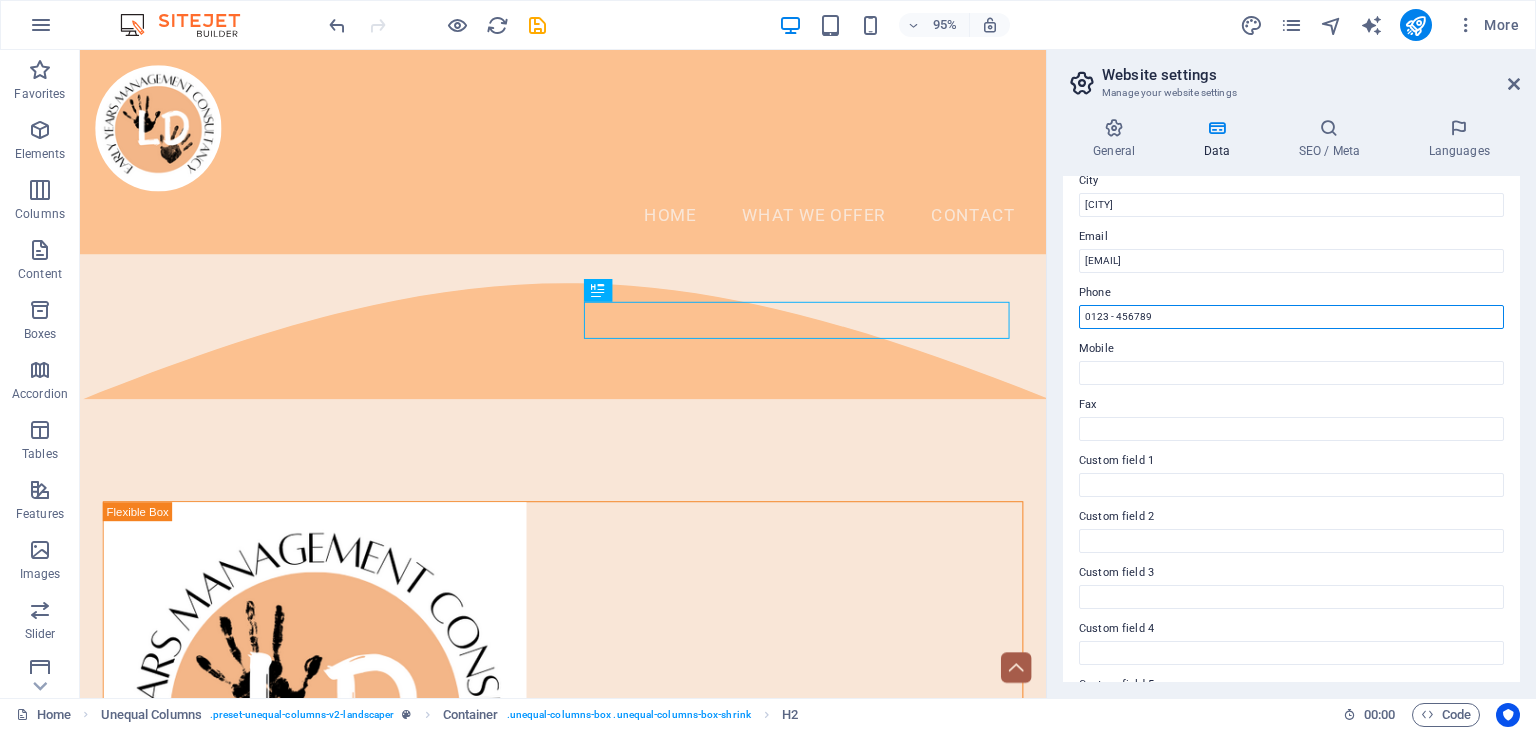 drag, startPoint x: 1152, startPoint y: 321, endPoint x: 1054, endPoint y: 328, distance: 98.24968 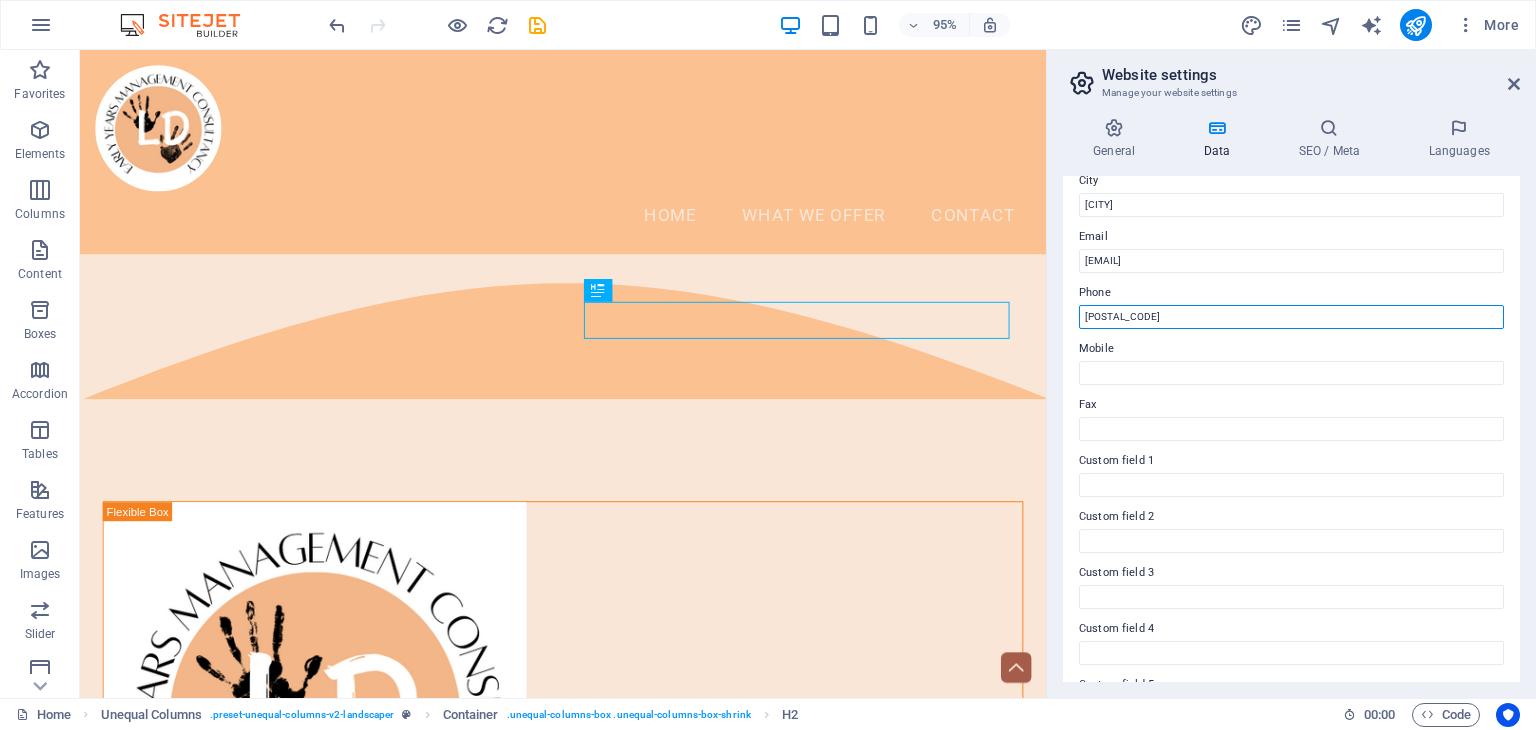 type on "0400884467" 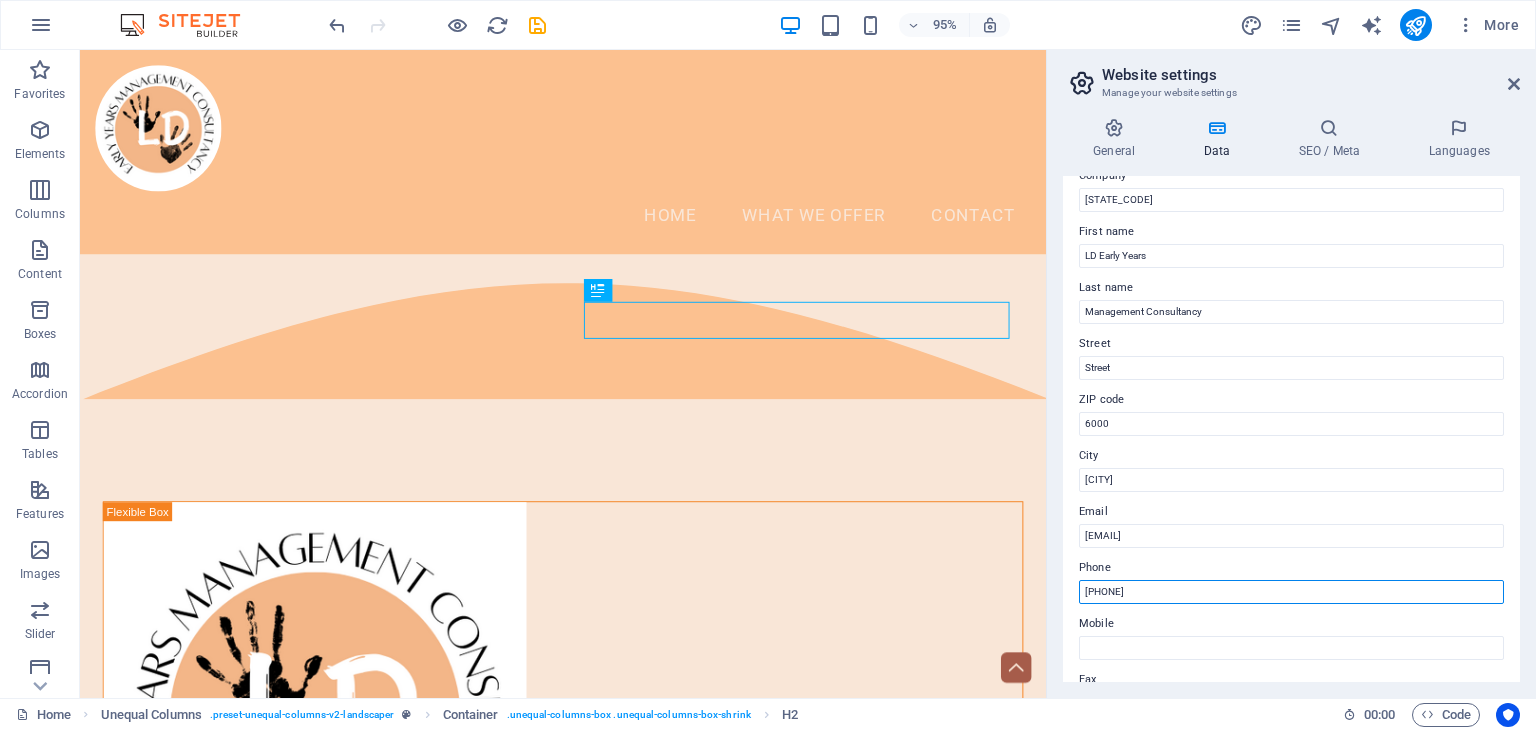 scroll, scrollTop: 0, scrollLeft: 0, axis: both 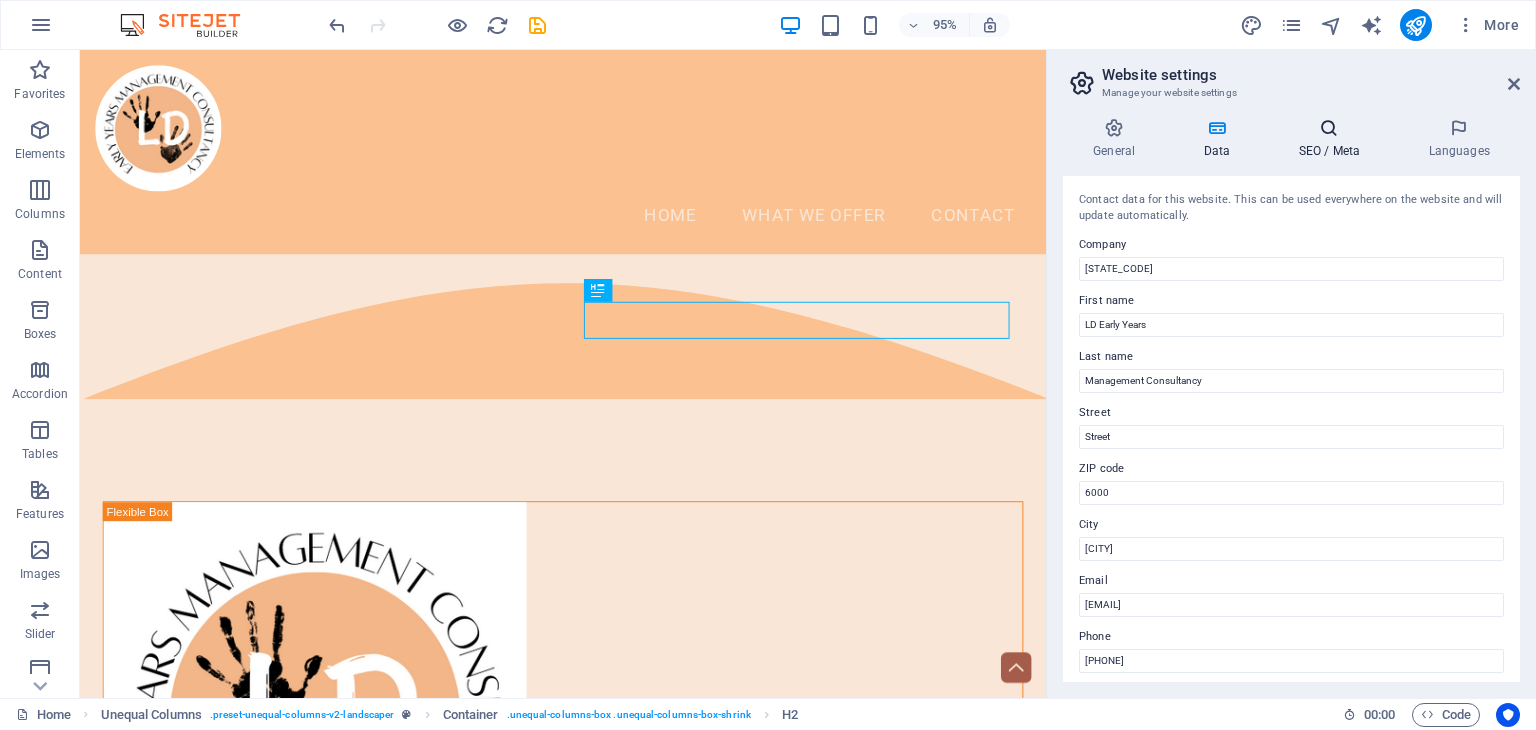 click on "SEO / Meta" at bounding box center (1333, 139) 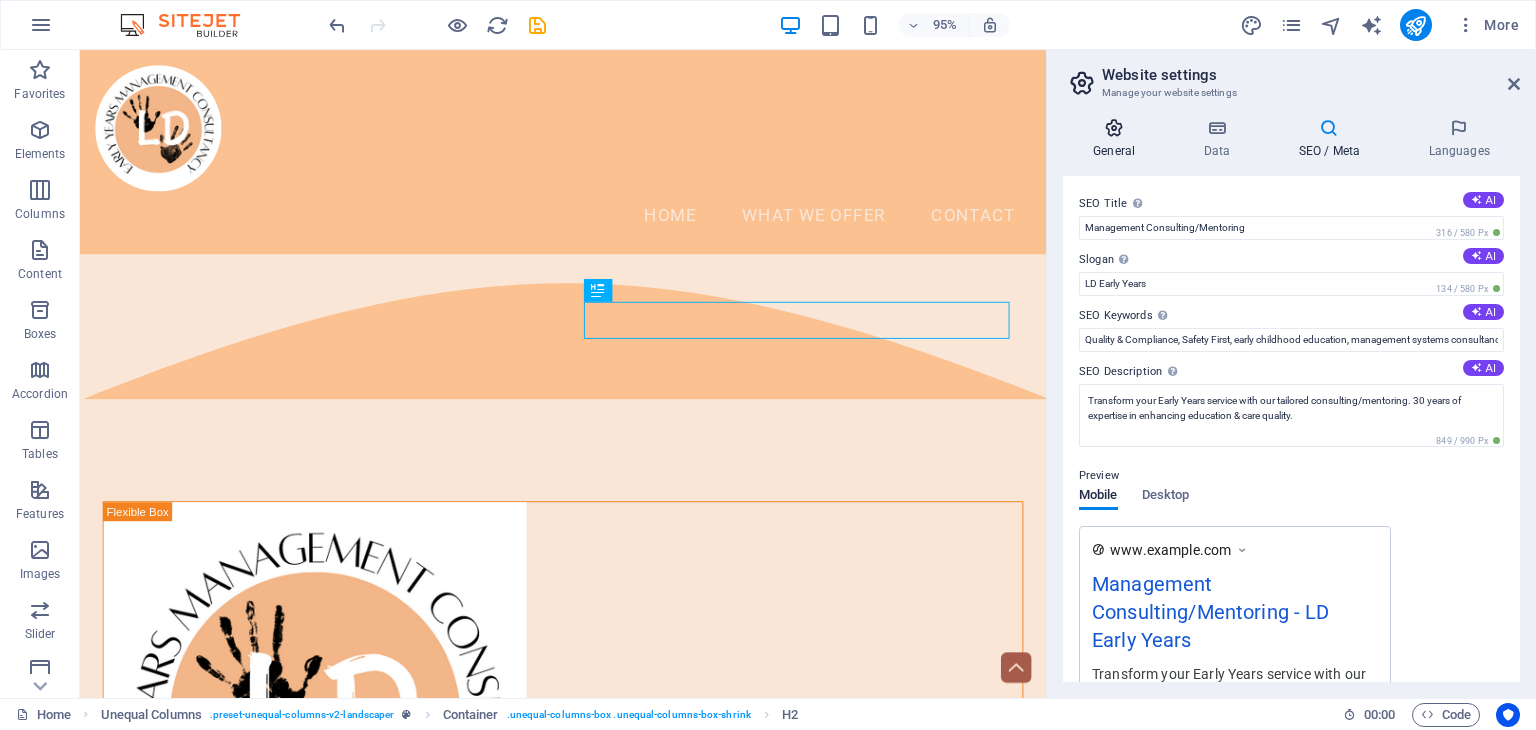 click at bounding box center [1114, 128] 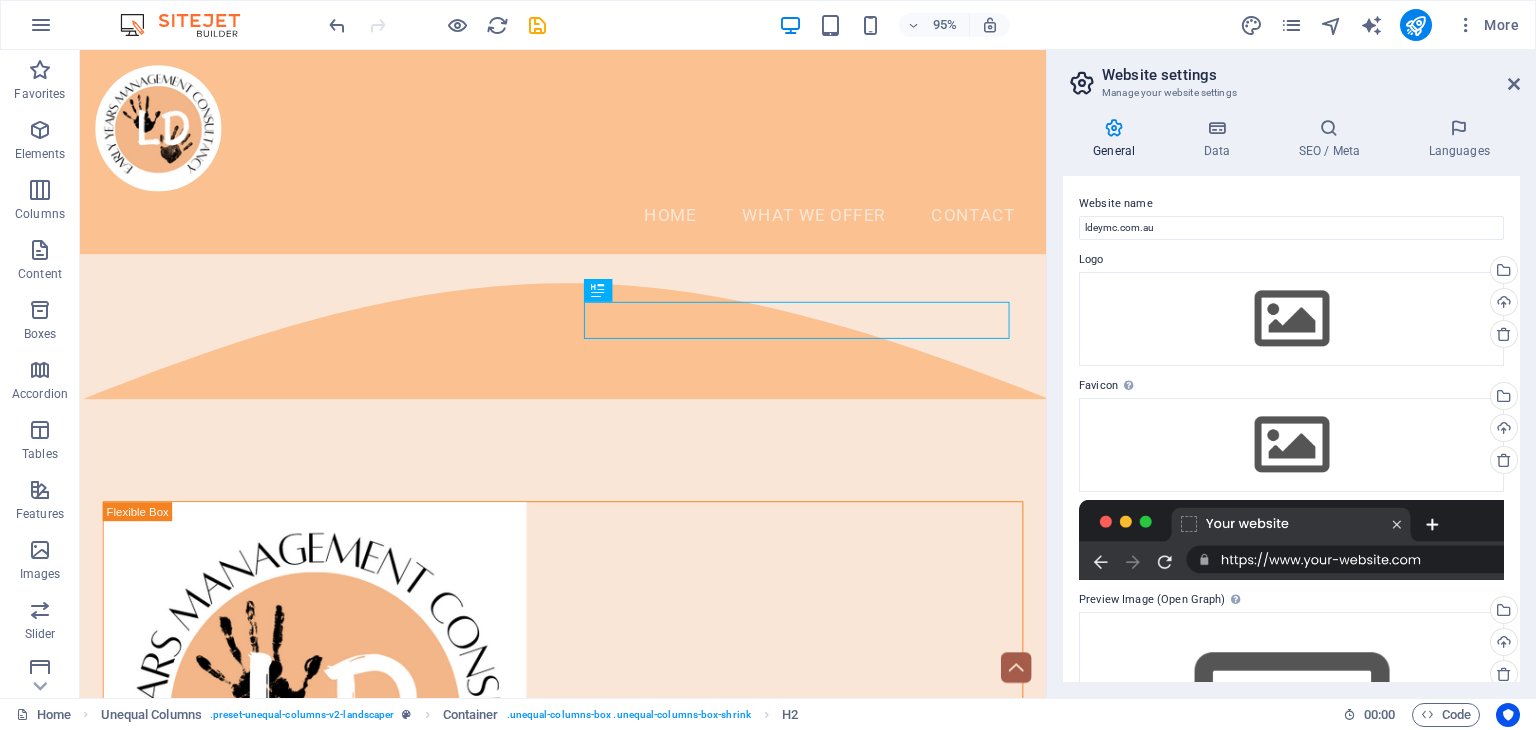 drag, startPoint x: 1514, startPoint y: 373, endPoint x: 1532, endPoint y: 526, distance: 154.05519 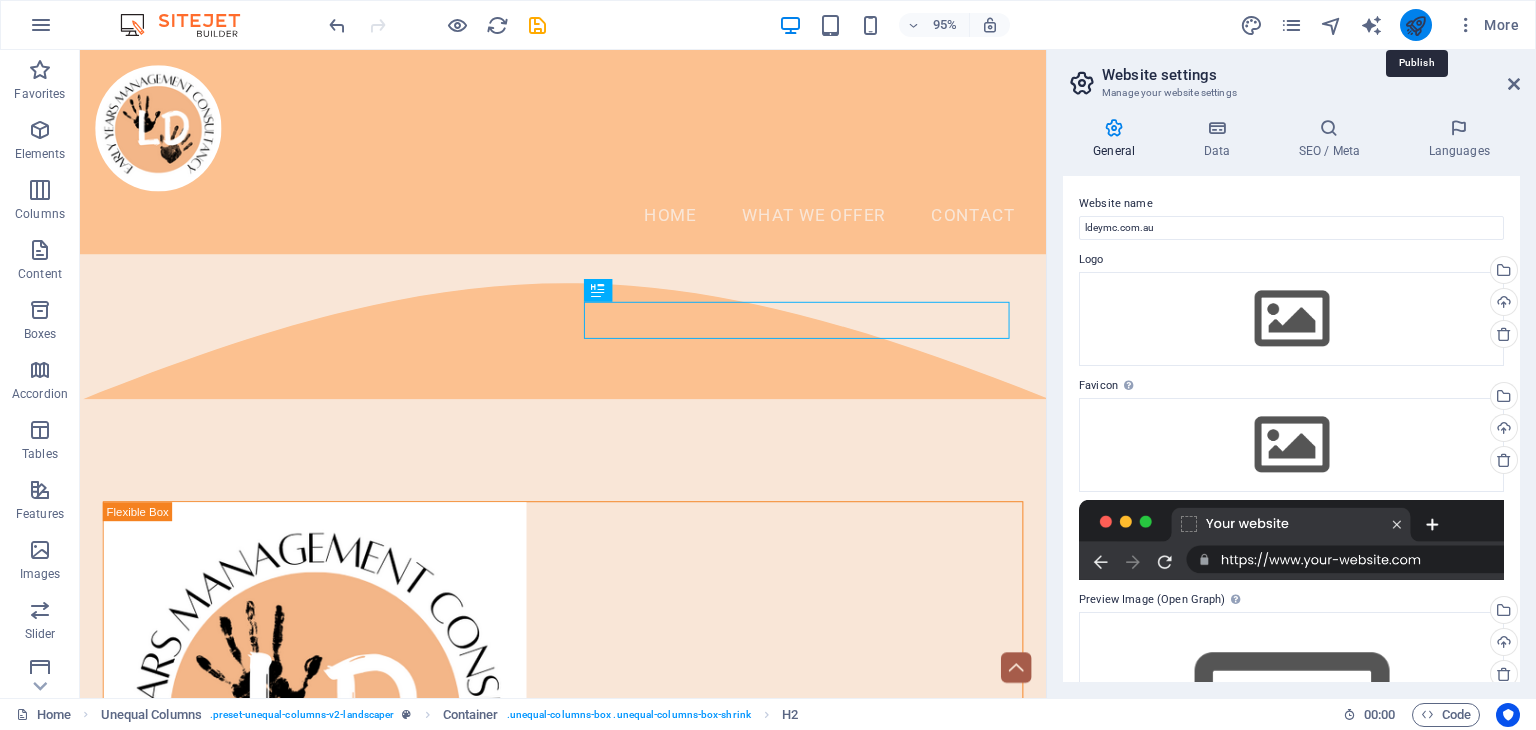 click at bounding box center [1415, 25] 